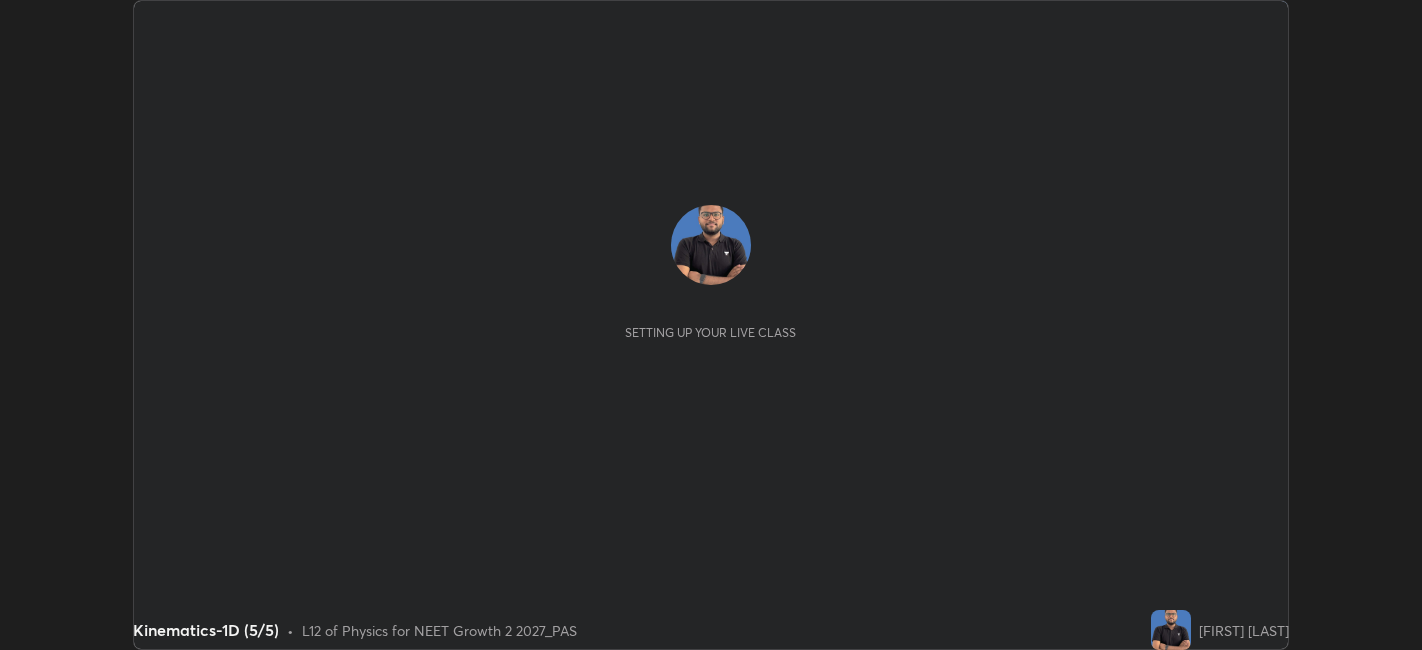 scroll, scrollTop: 0, scrollLeft: 0, axis: both 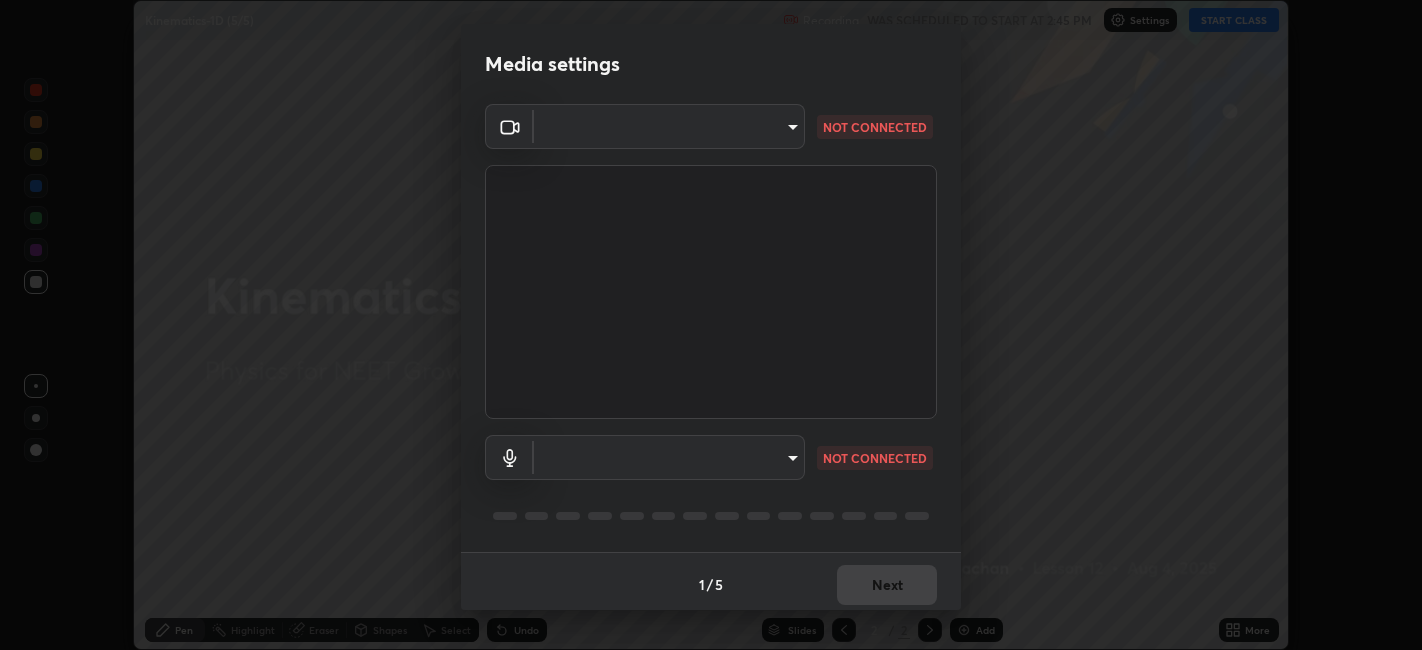 type on "052f9b30e05f62bb2e590cb50044ac96a00de3eab8a32c7a625fc31ec407be61" 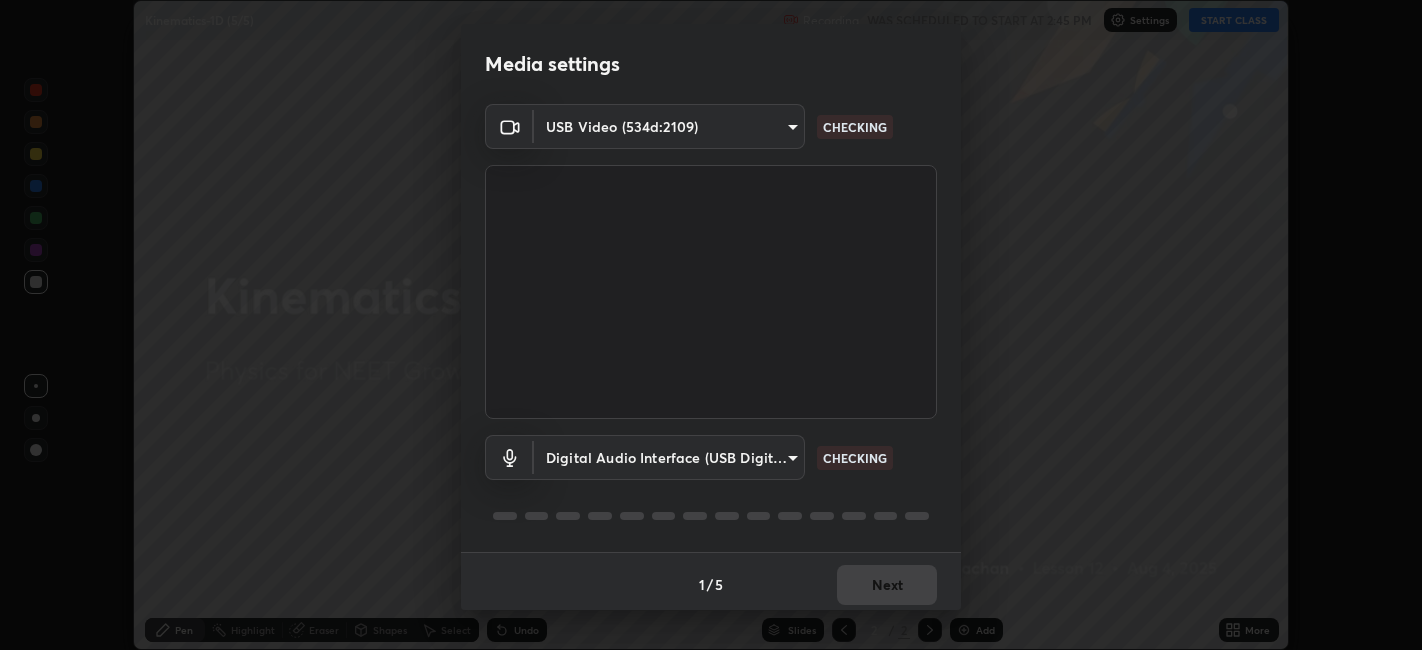 scroll, scrollTop: 5, scrollLeft: 0, axis: vertical 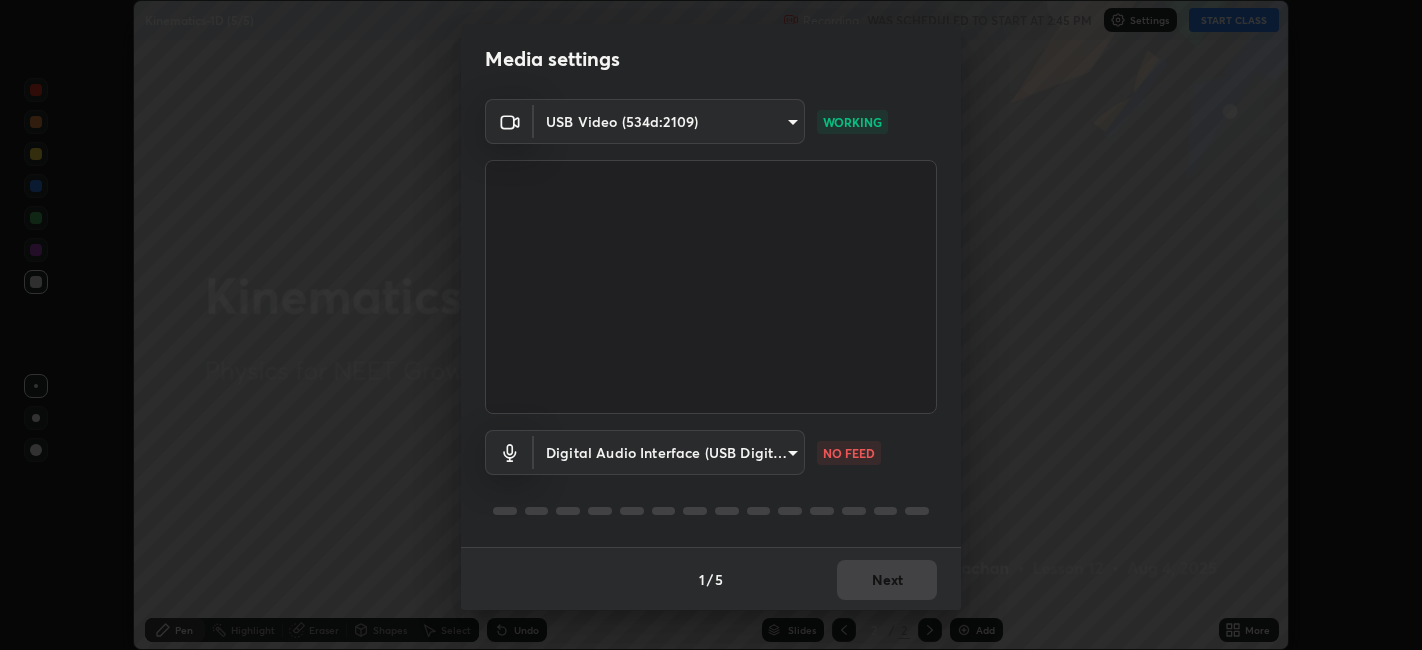 click on "Erase all Kinematics-1D (5/5) Recording WAS SCHEDULED TO START AT  2:45 PM Settings START CLASS Setting up your live class Kinematics-1D (5/5) • L12 of Physics for NEET Growth 2 2027_PAS [FIRST] [LAST] Pen Highlight Eraser Shapes Select Undo Slides 2 / 2 Add More No doubts shared Encourage your learners to ask a doubt for better clarity Report an issue Reason for reporting Buffering Chat not working Audio - Video sync issue Educator video quality low ​ Attach an image Report Media settings USB Video (534d:2109) [HASH] WORKING Digital Audio Interface (USB Digital Audio) [HASH] NO FEED 1 / 5 Next" at bounding box center [711, 325] 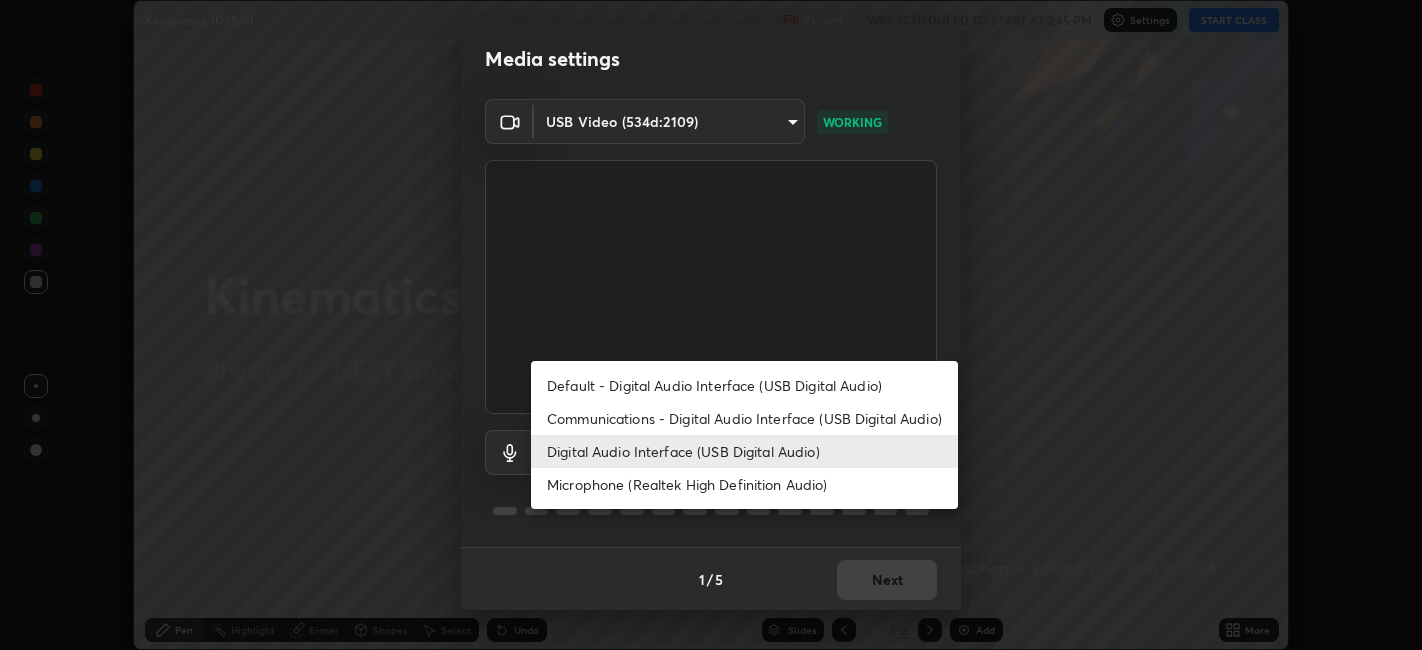 click on "Microphone (Realtek High Definition Audio)" at bounding box center (744, 484) 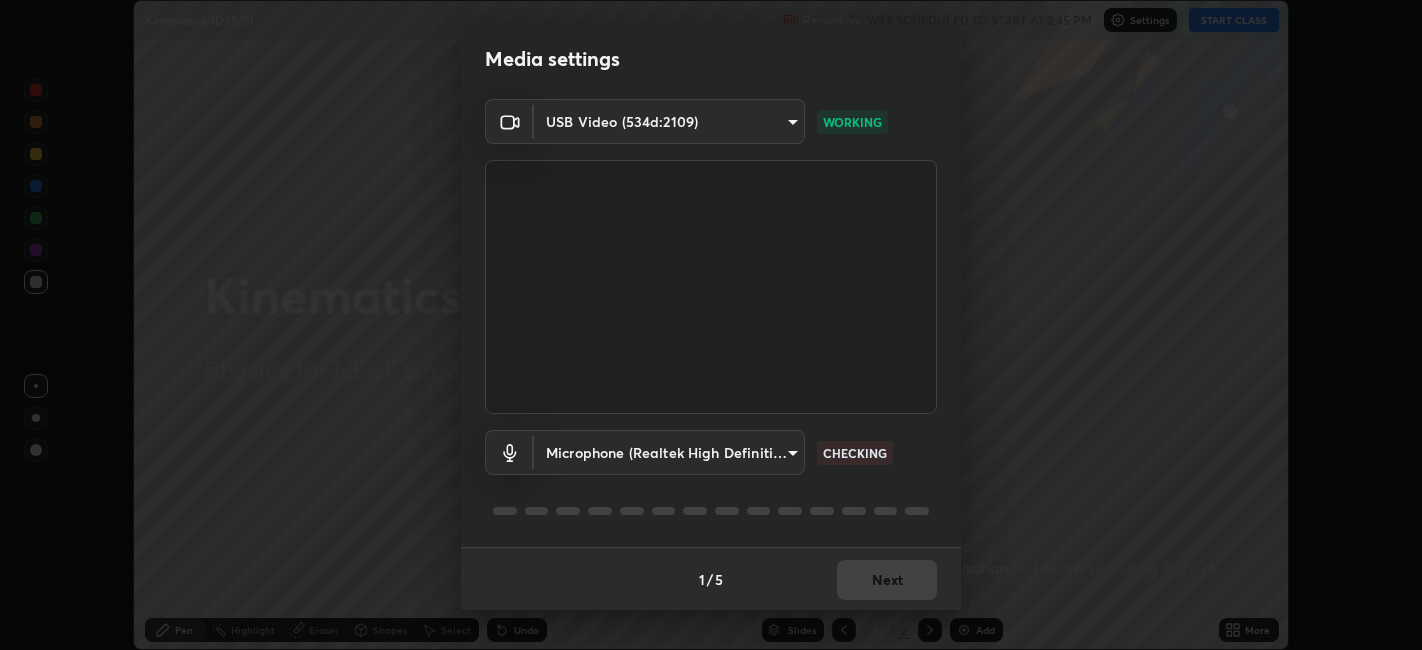 click on "Erase all LIVE Kinematics-1D (5/5) Recording WAS SCHEDULED TO START AT  2:45 PM Settings START CLASS Setting up your live class Kinematics-1D (5/5) • L12 of Physics for NEET Growth 2 2027_PAS [FIRST] [LAST] Pen Highlight Eraser Shapes Select Undo Slides 2 / 2 Add More No doubts shared Encourage your learners to ask a doubt for better clarity Report an issue Reason for reporting Buffering Chat not working Audio - Video sync issue Educator video quality low ​ Attach an image Report Media settings USB Video (534d:2109) [HASH] WORKING Microphone (Realtek High Definition Audio) [HASH] CHECKING 1 / 5 Next" at bounding box center (711, 325) 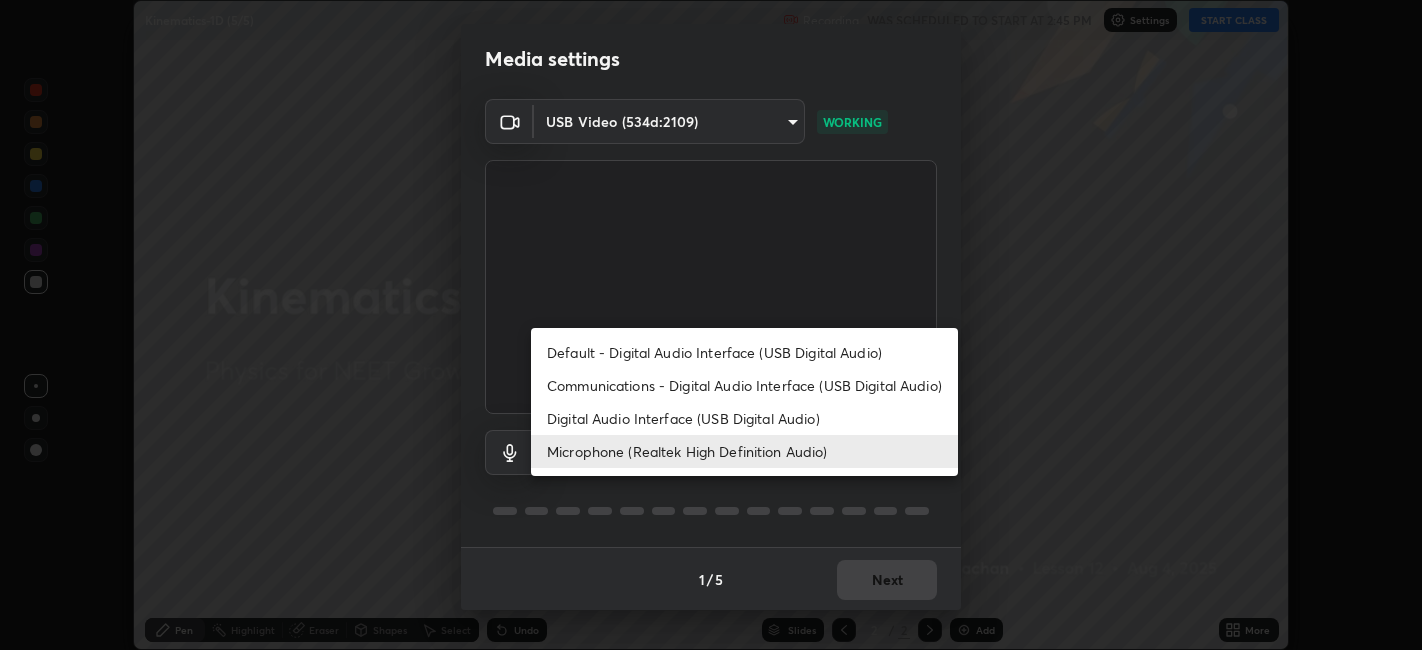 click on "Default - Digital Audio Interface (USB Digital Audio)" at bounding box center (744, 352) 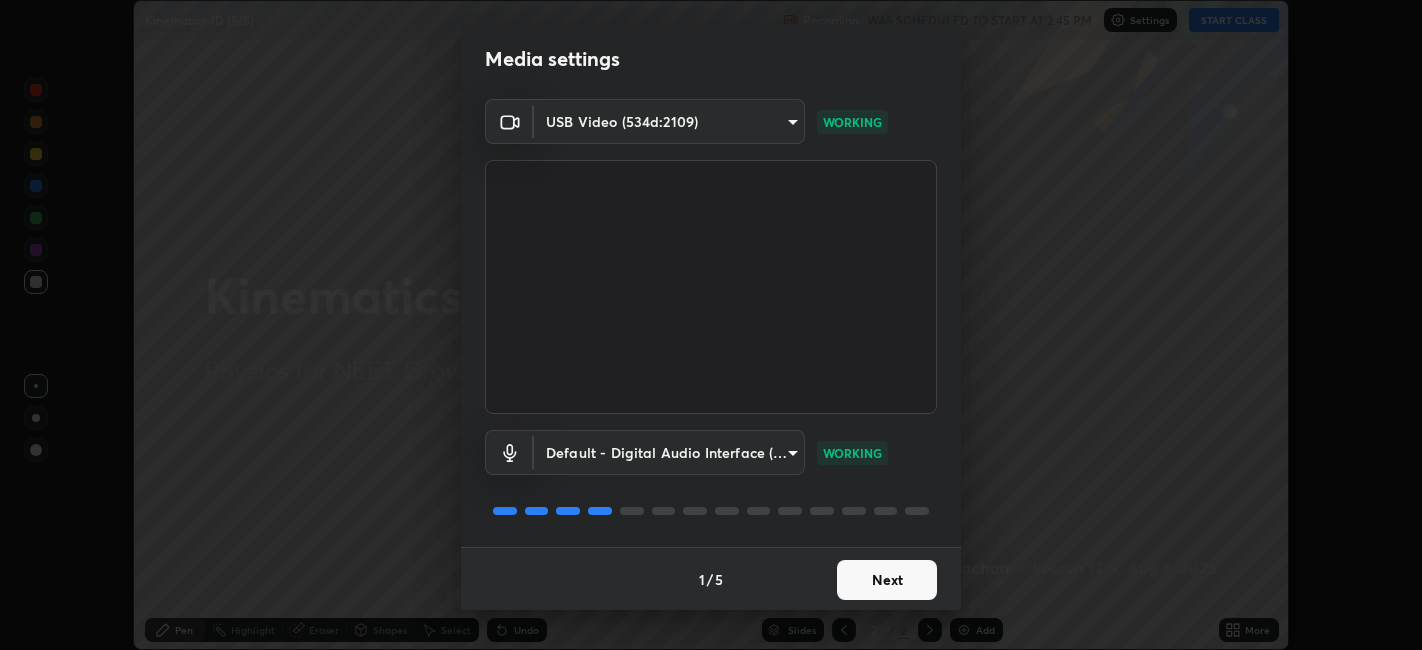 click on "Next" at bounding box center (887, 580) 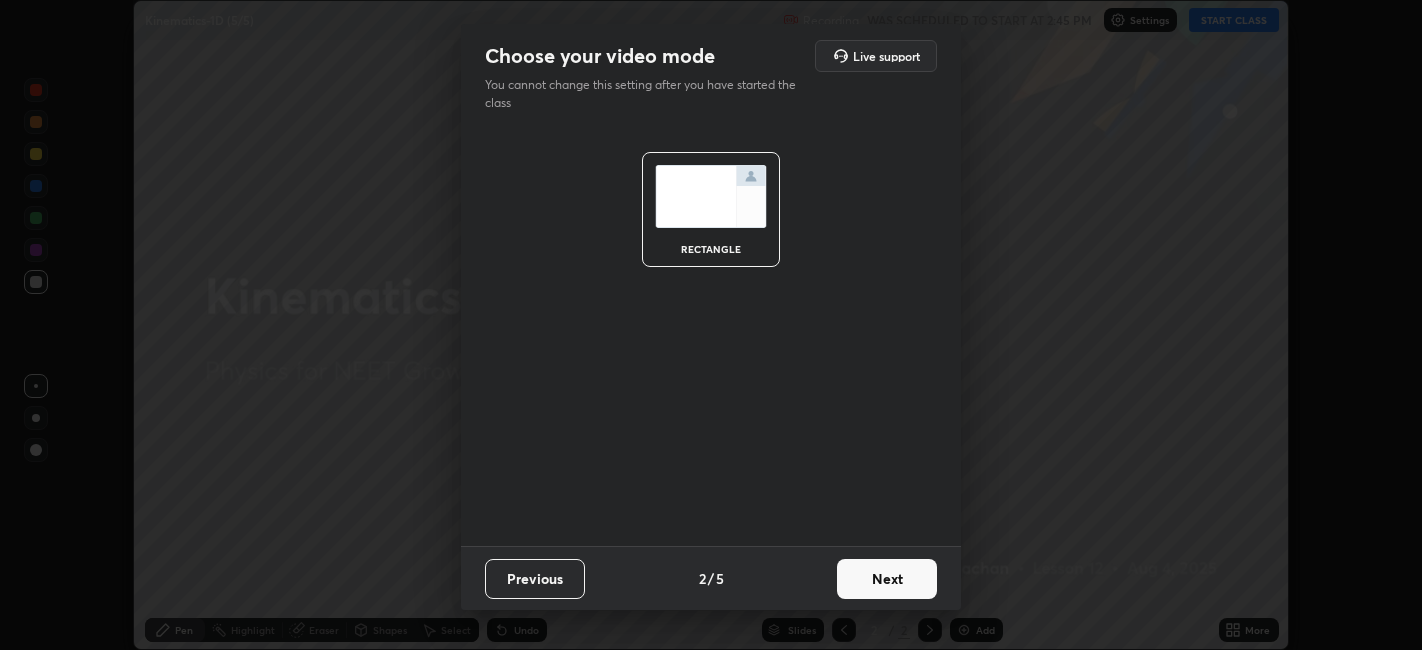 scroll, scrollTop: 0, scrollLeft: 0, axis: both 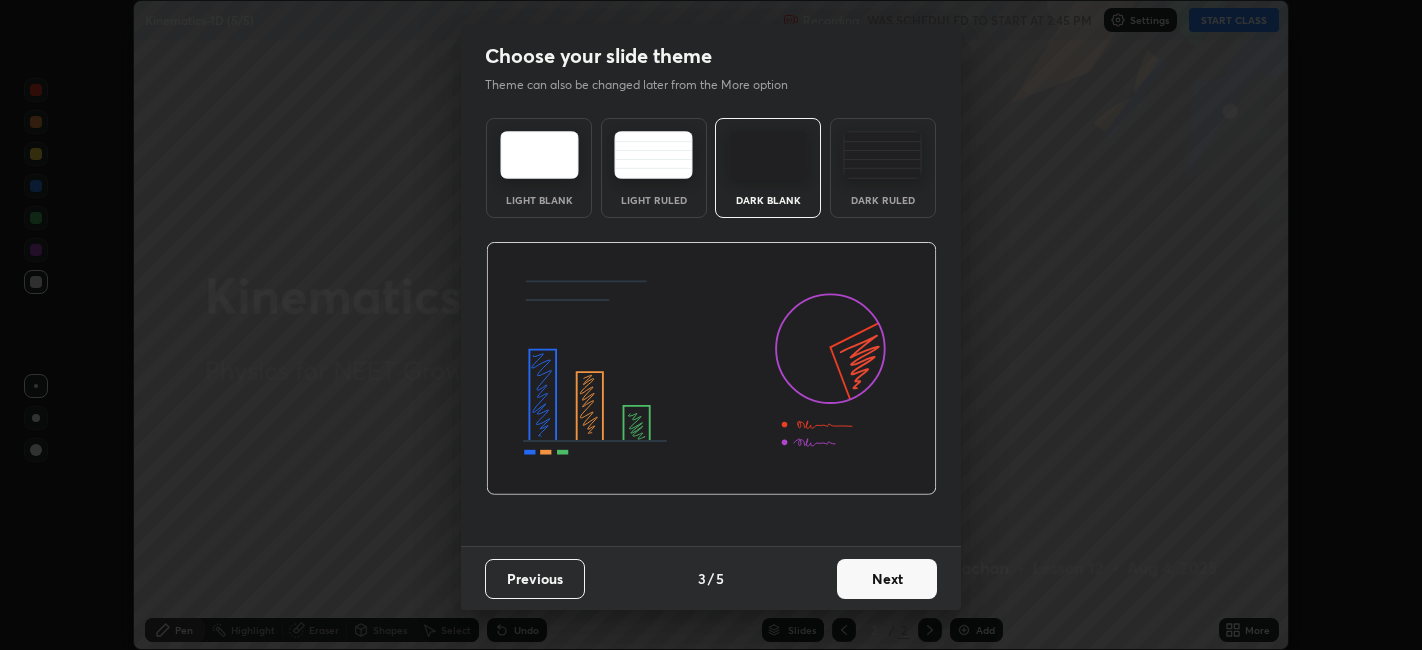 click on "Next" at bounding box center (887, 579) 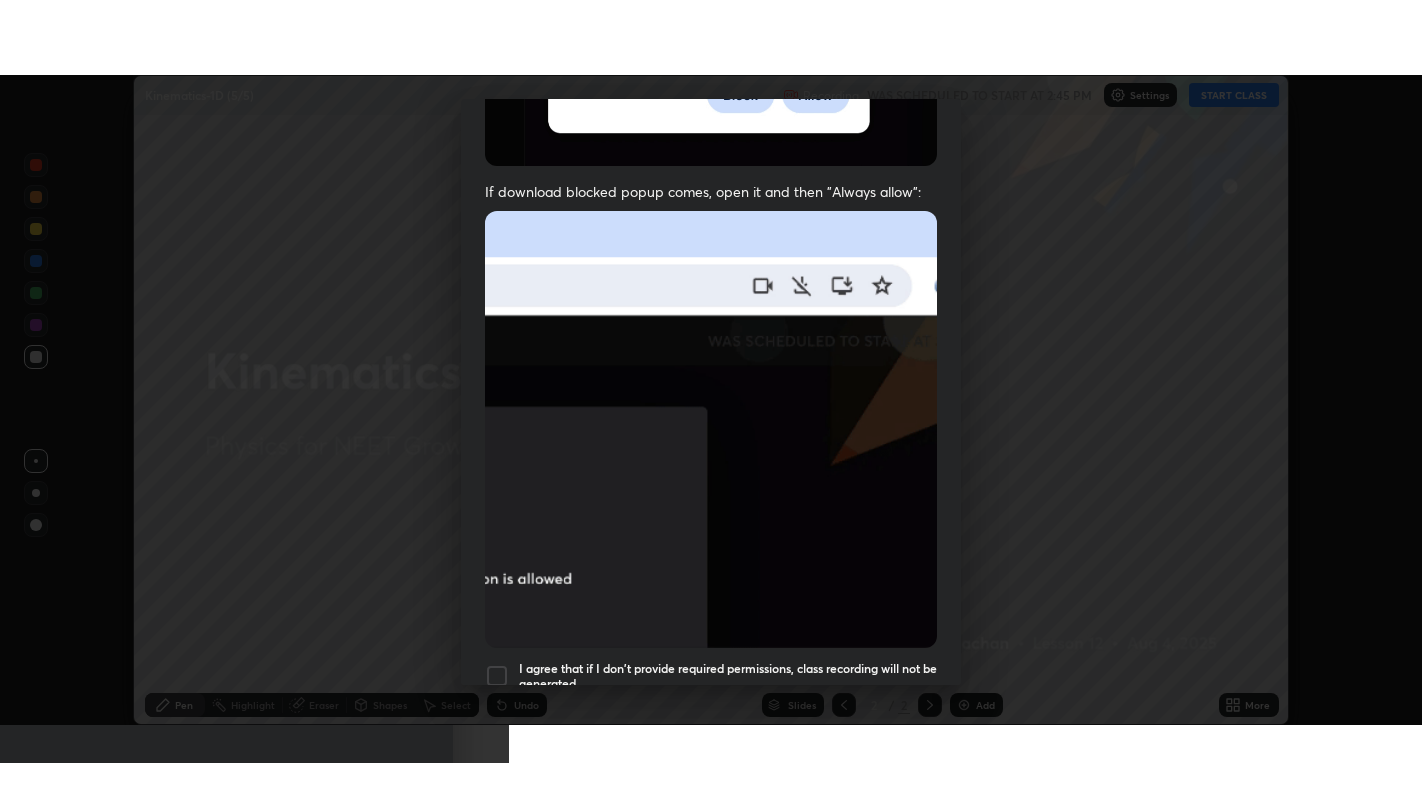 scroll, scrollTop: 413, scrollLeft: 0, axis: vertical 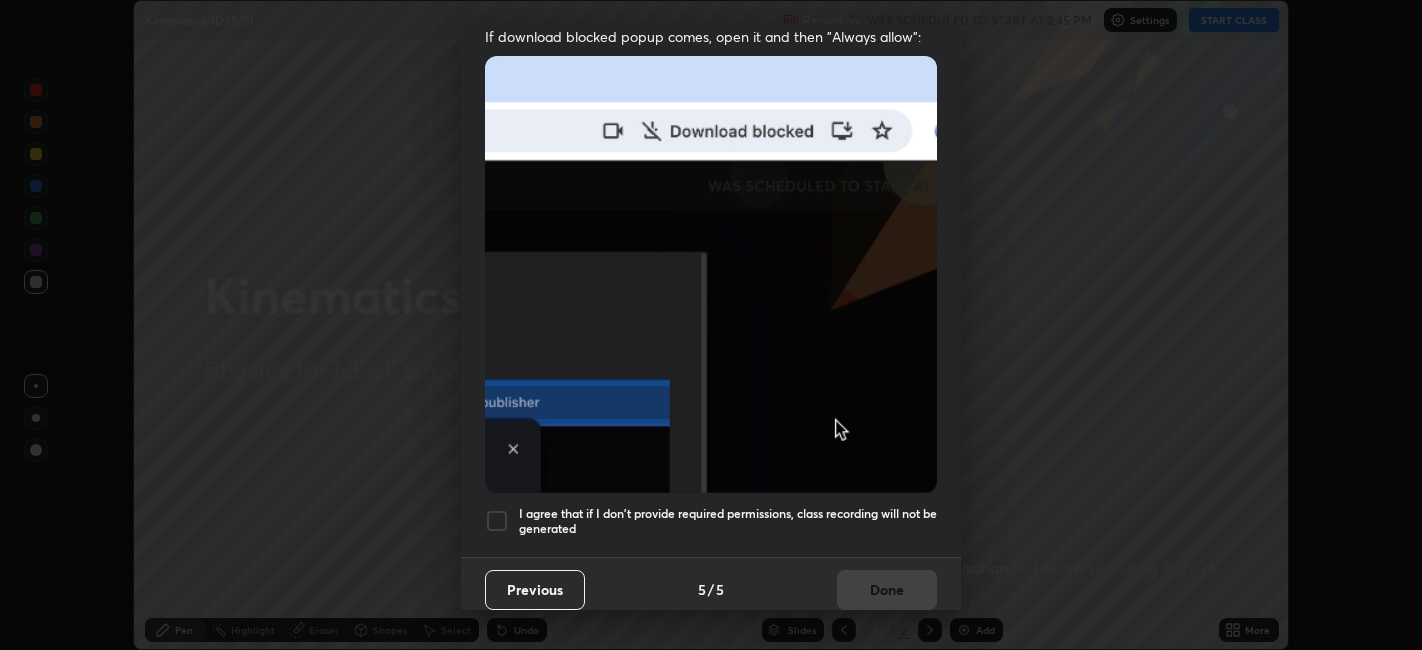 click on "I agree that if I don't provide required permissions, class recording will not be generated" at bounding box center (728, 521) 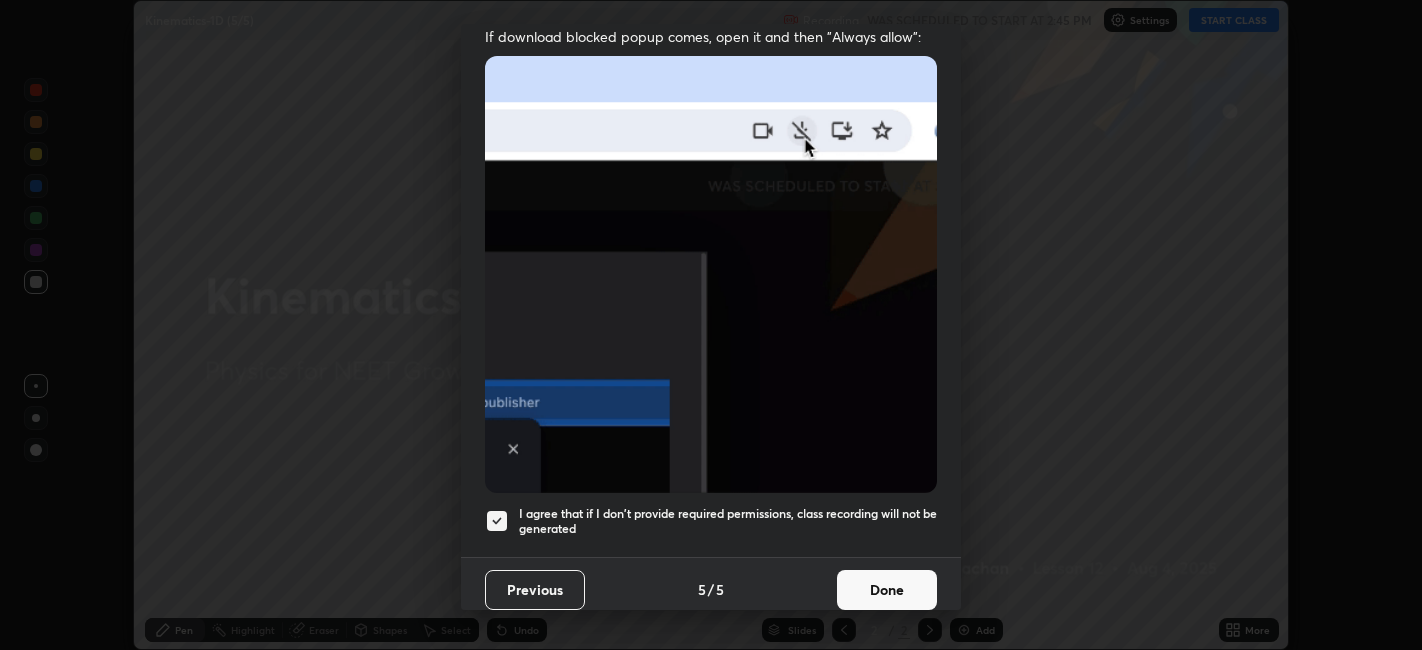 click on "Done" at bounding box center [887, 590] 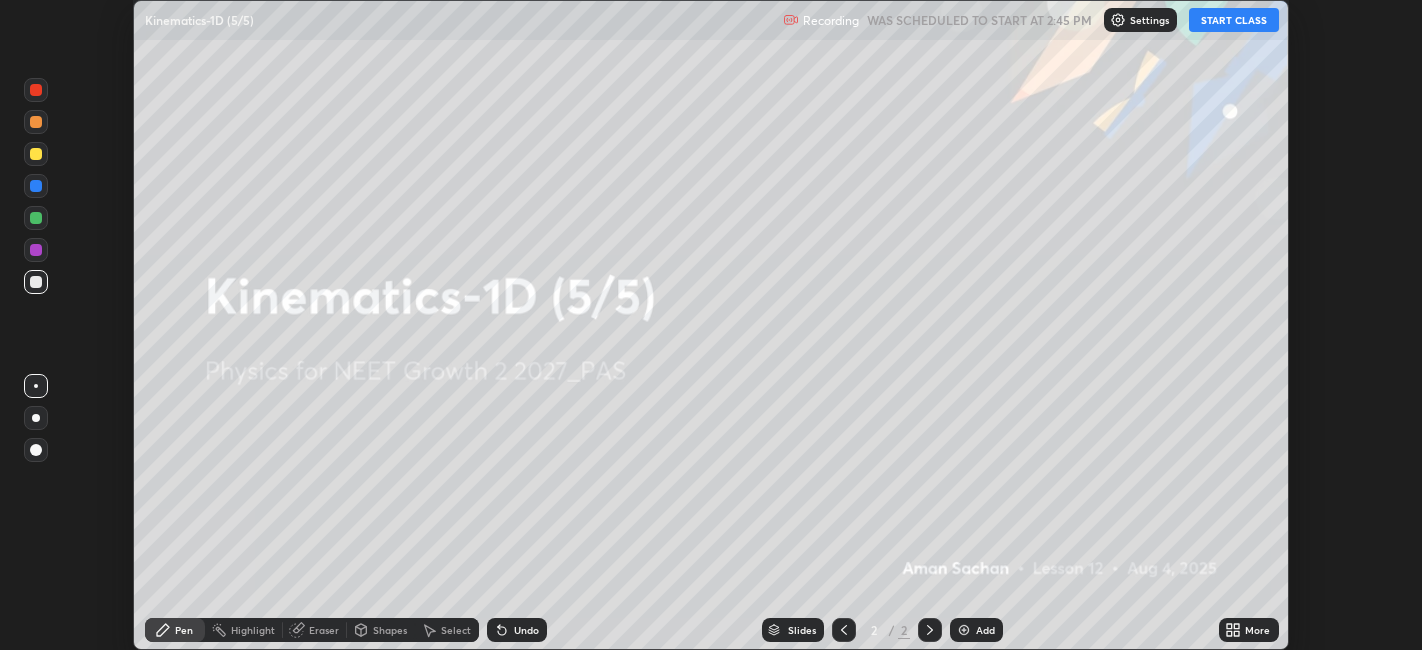 click on "More" at bounding box center (1257, 630) 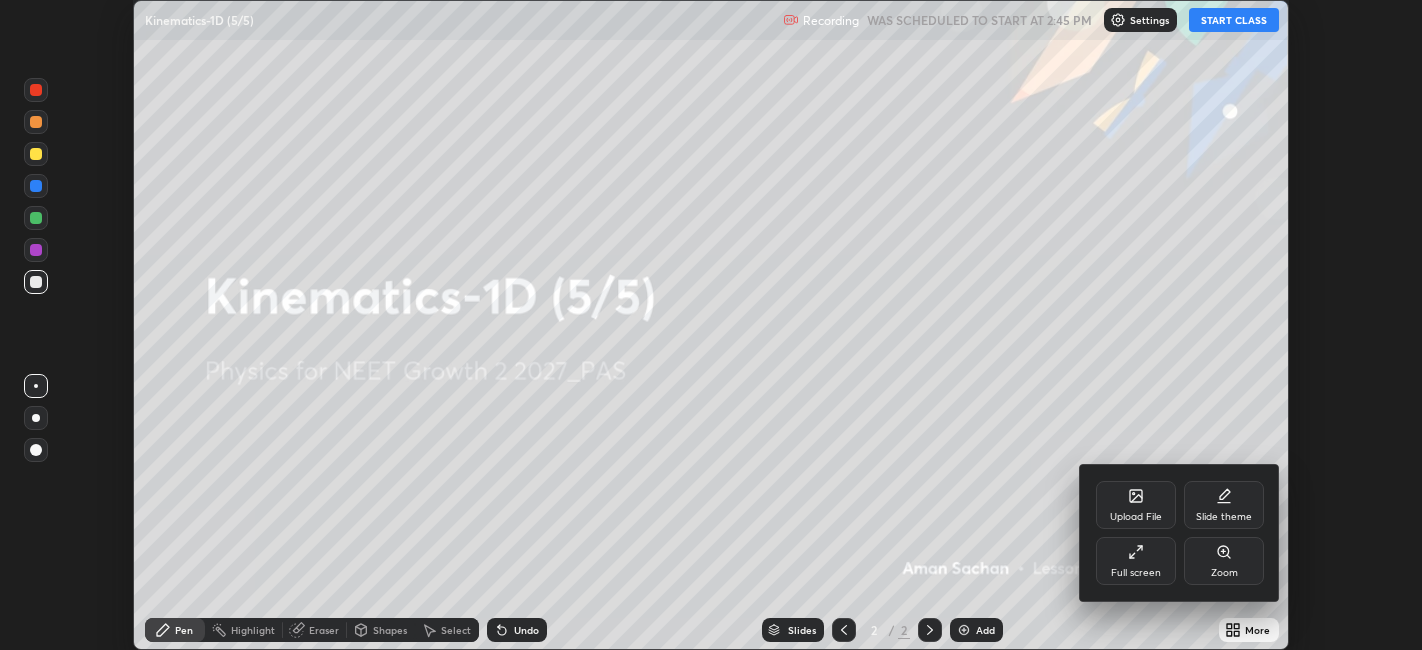click on "Full screen" at bounding box center [1136, 573] 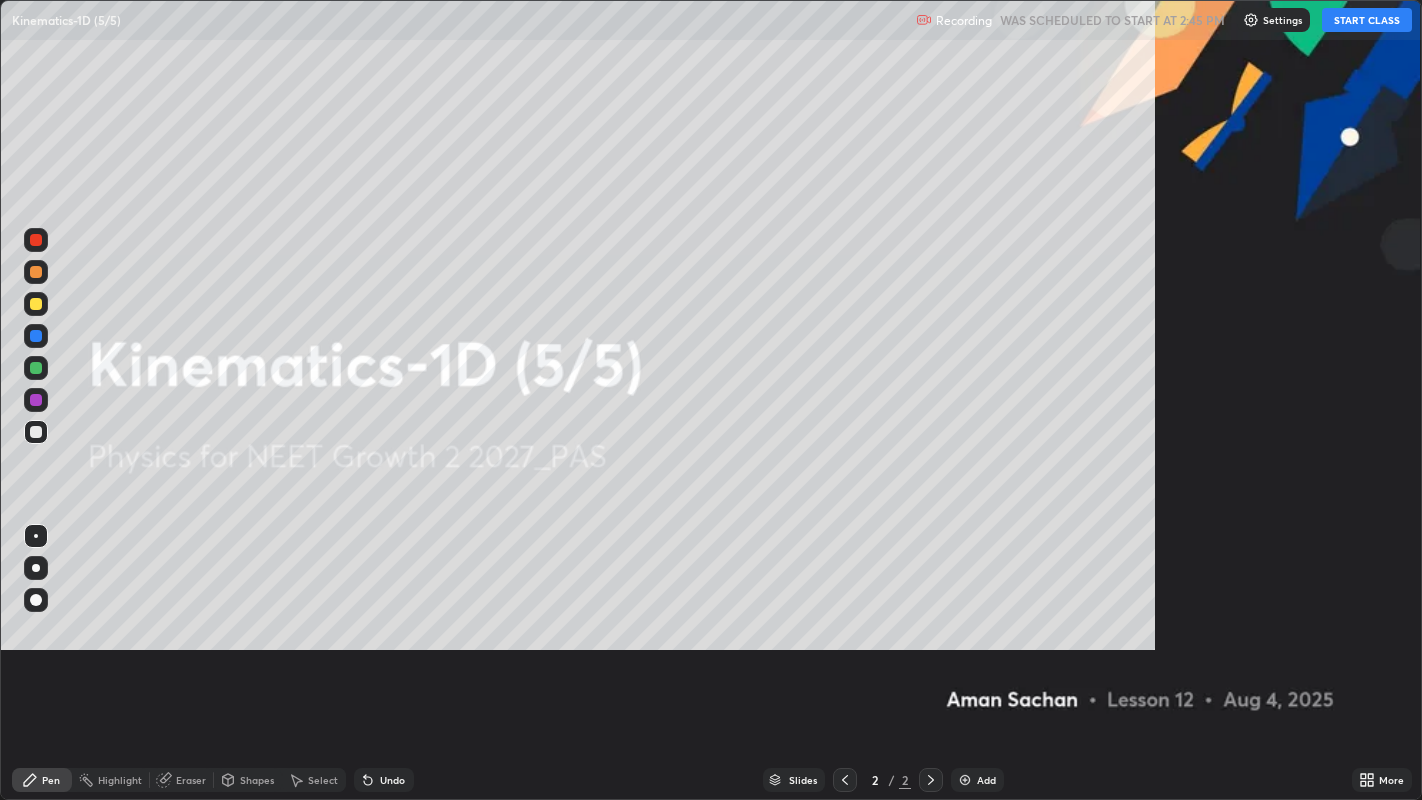 scroll, scrollTop: 99200, scrollLeft: 98577, axis: both 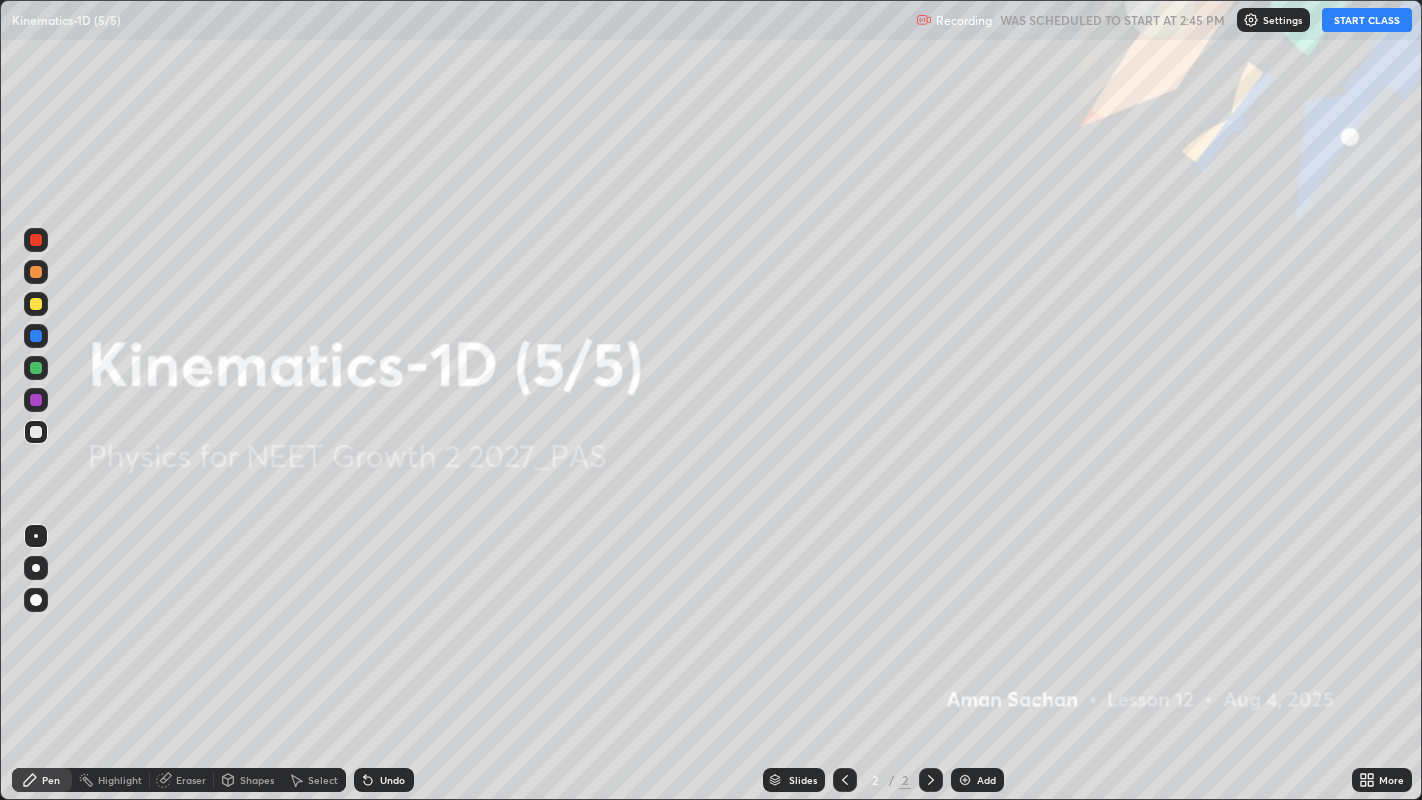 click on "START CLASS" at bounding box center (1367, 20) 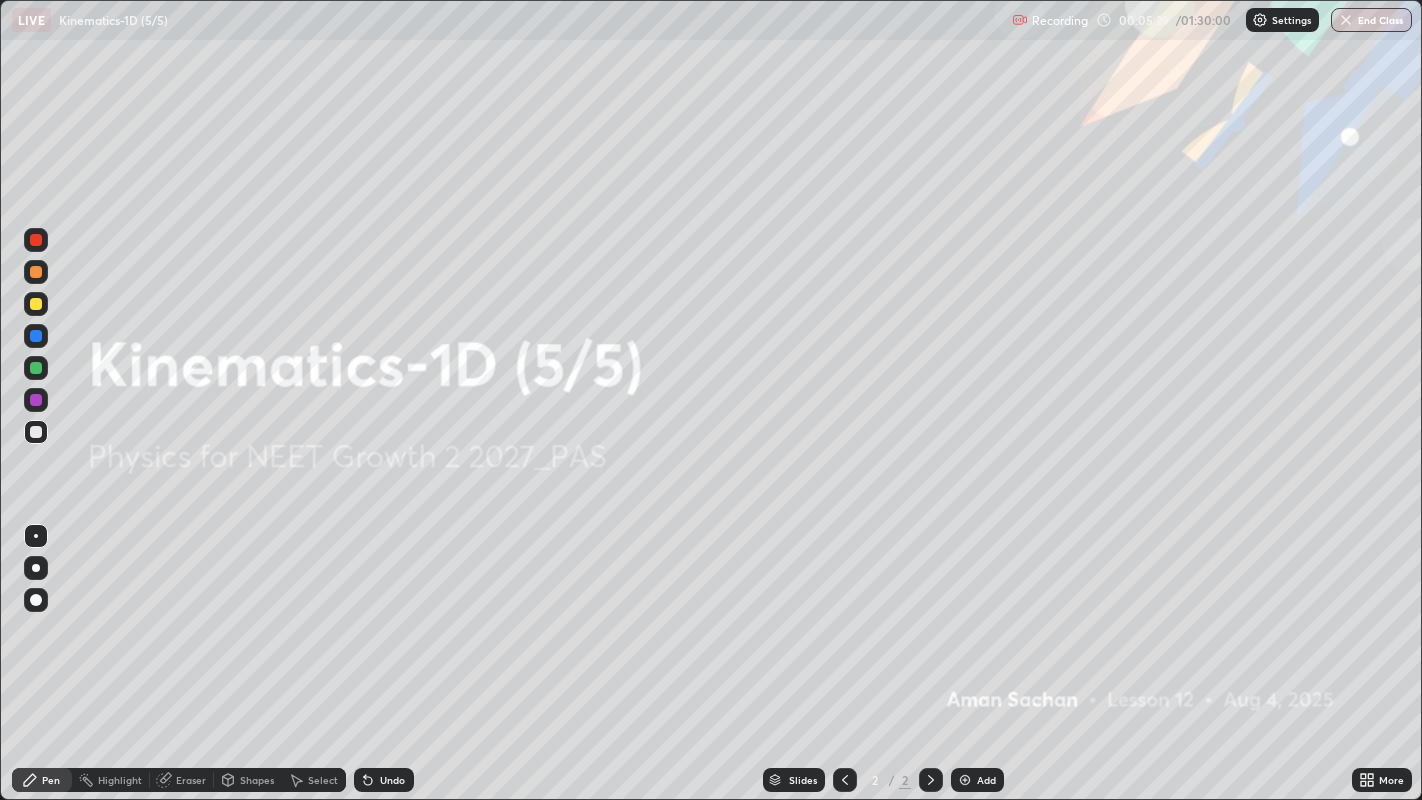 click at bounding box center (36, 304) 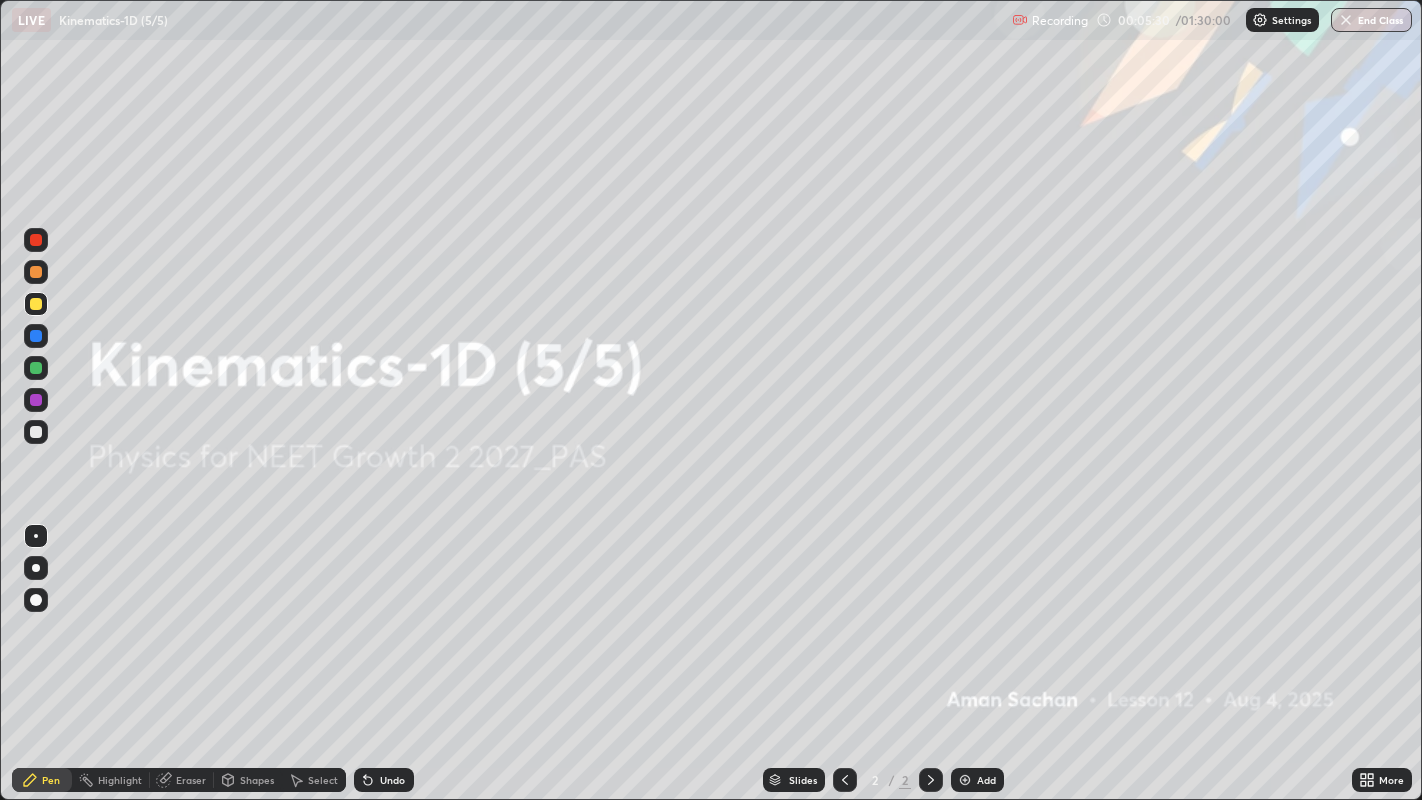 click on "Add" at bounding box center (986, 780) 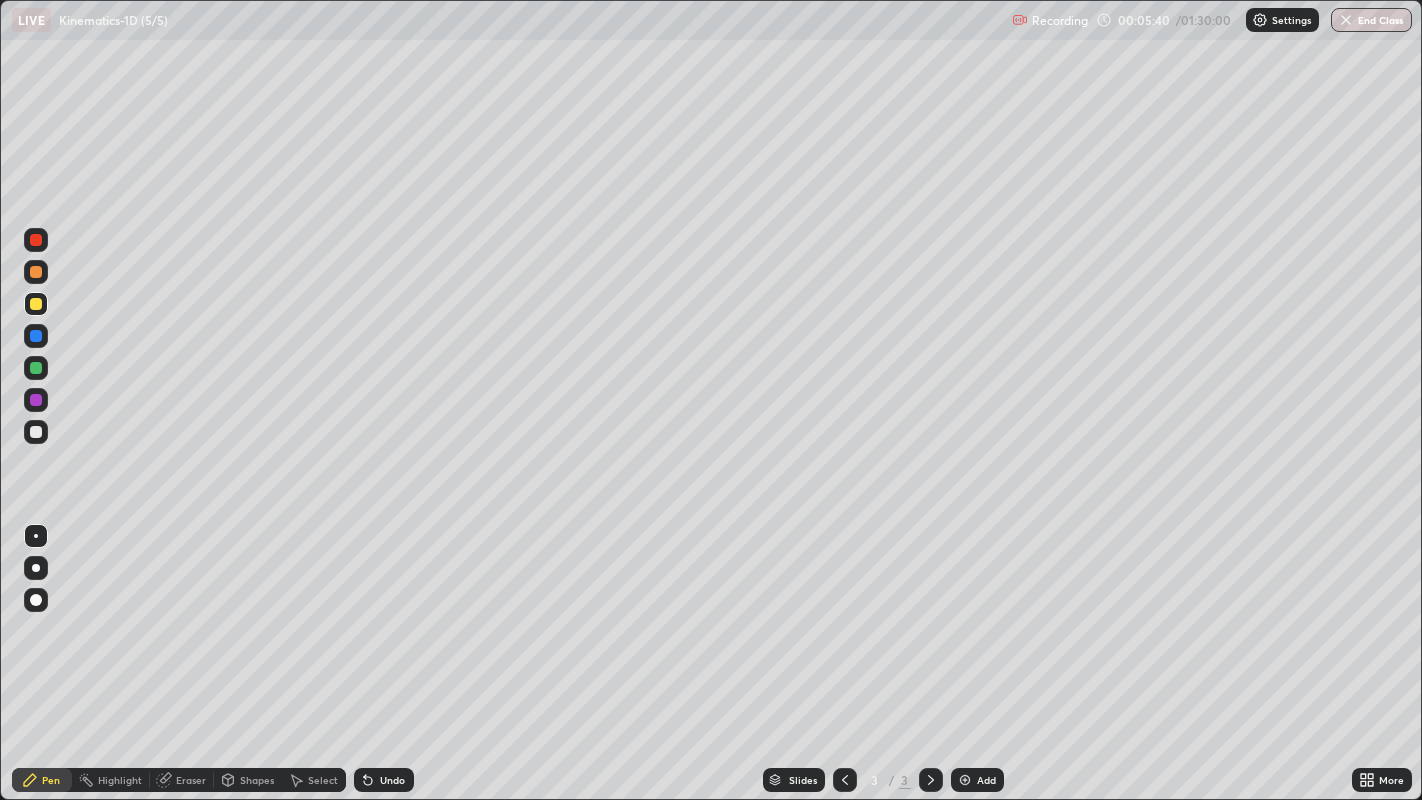 click at bounding box center [36, 536] 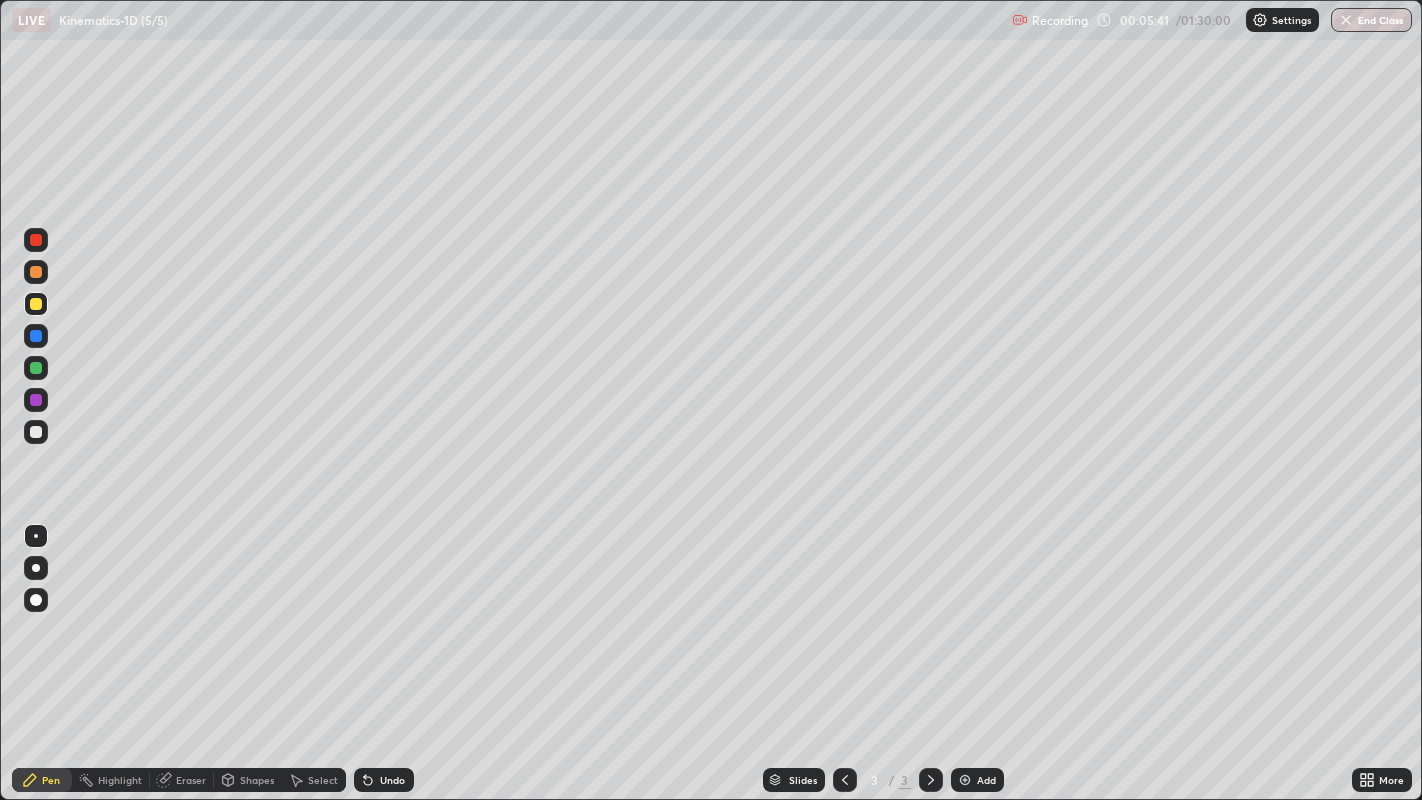 click at bounding box center (36, 568) 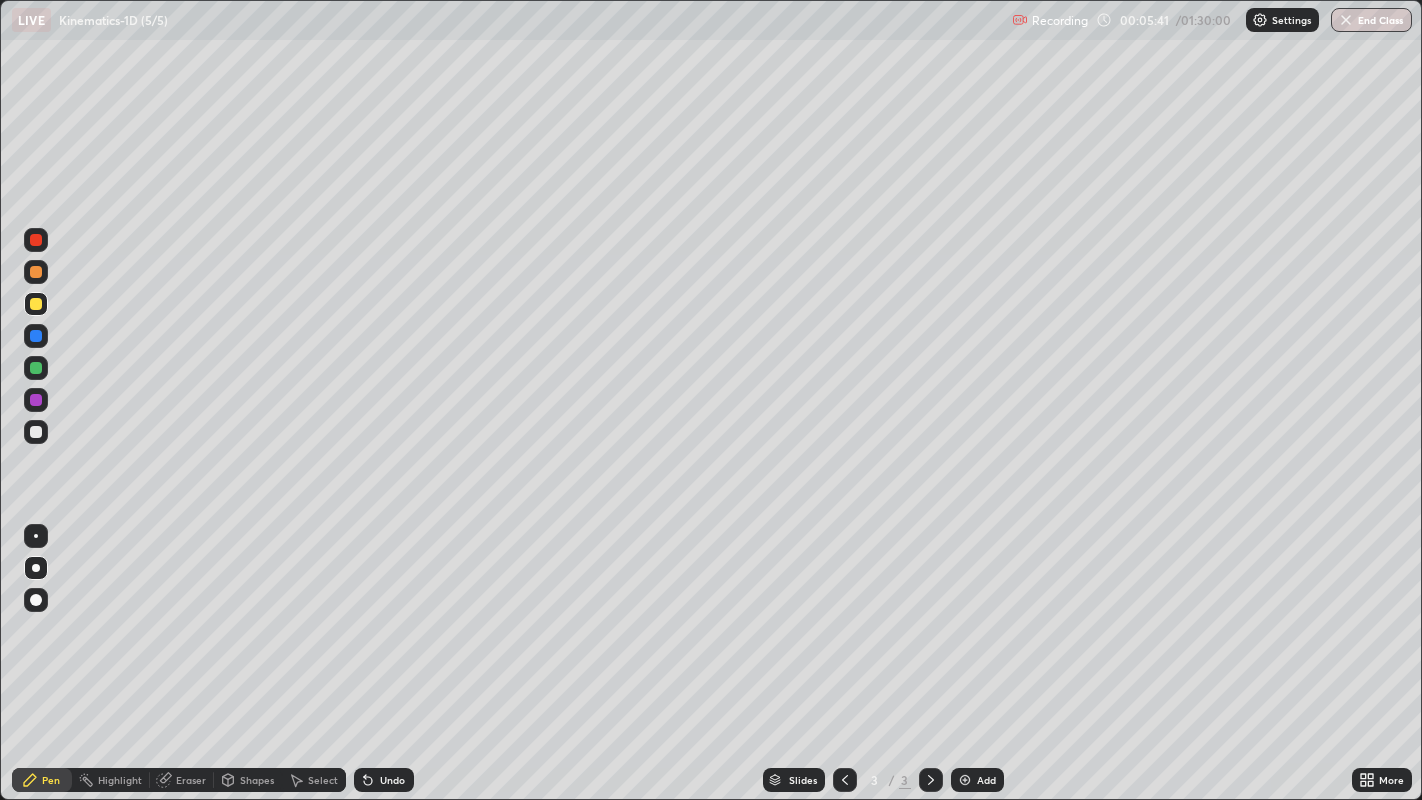 click on "Eraser" at bounding box center (191, 780) 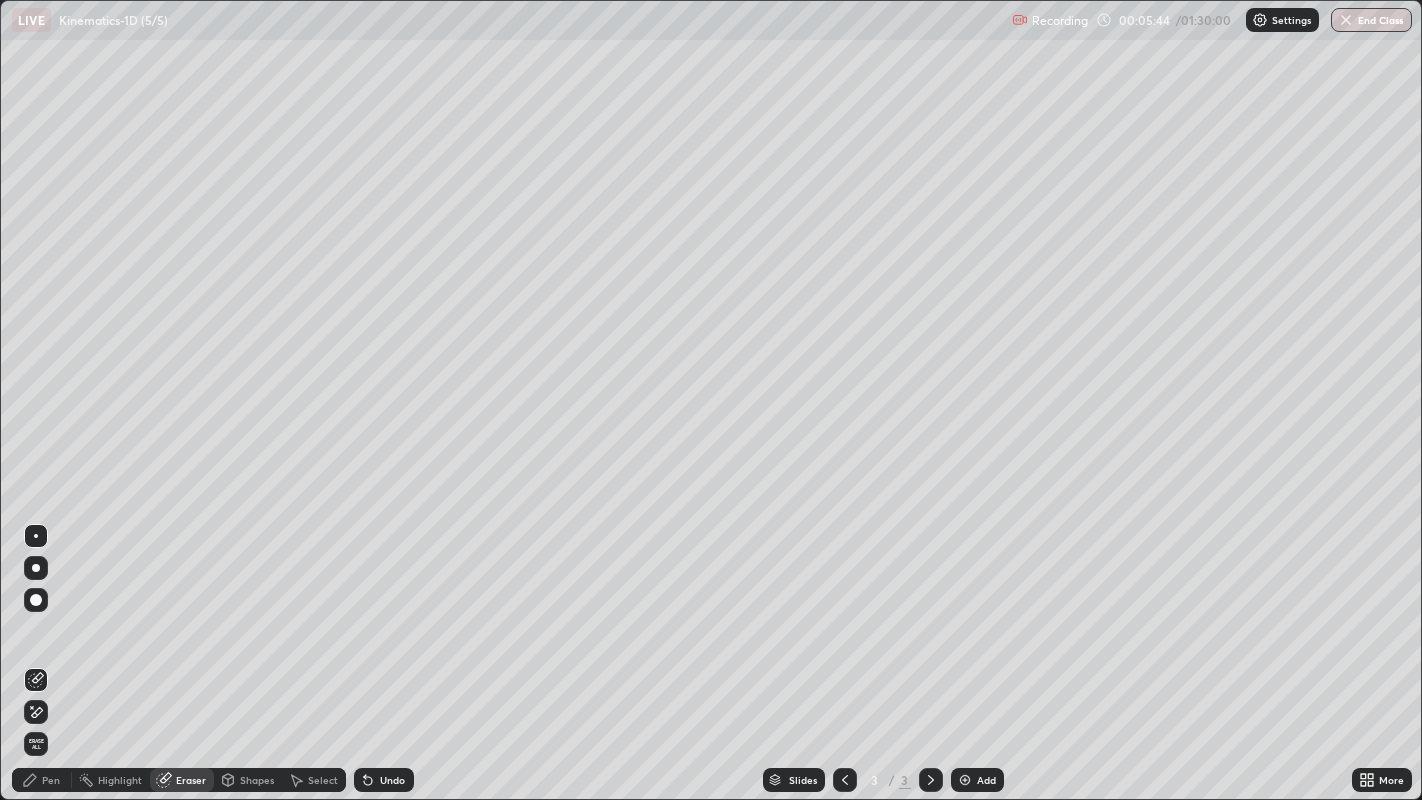 click on "Pen" at bounding box center [51, 780] 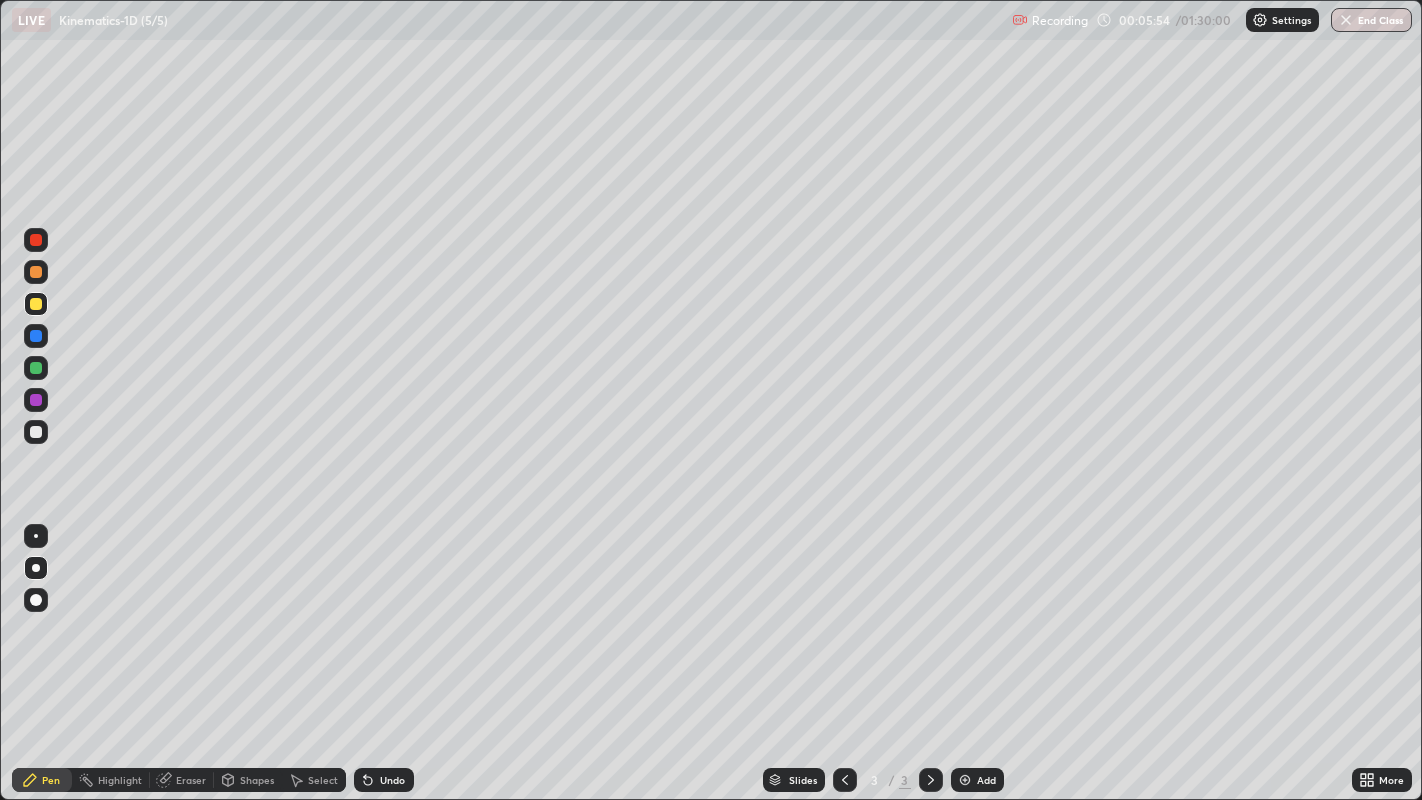 click on "Shapes" at bounding box center (257, 780) 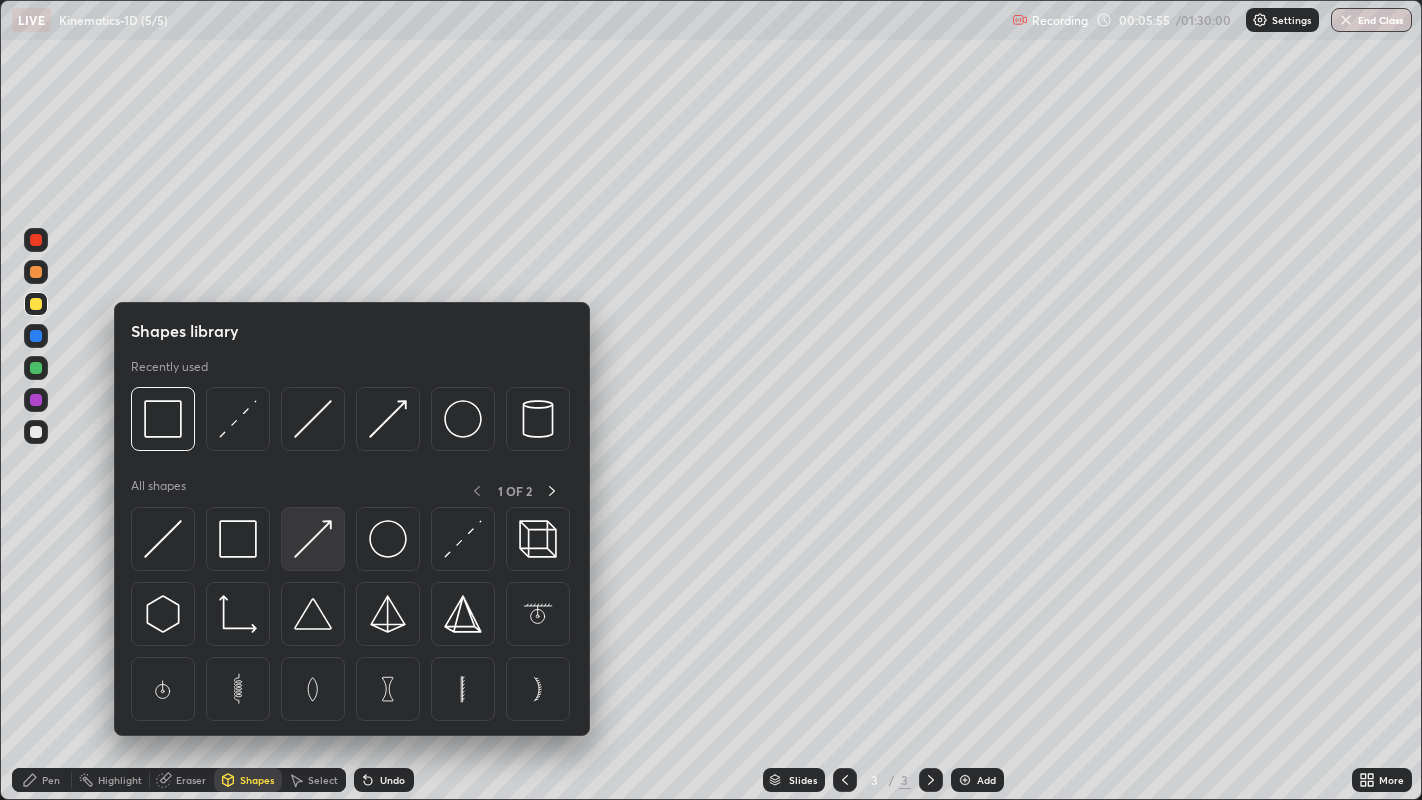 click at bounding box center [313, 539] 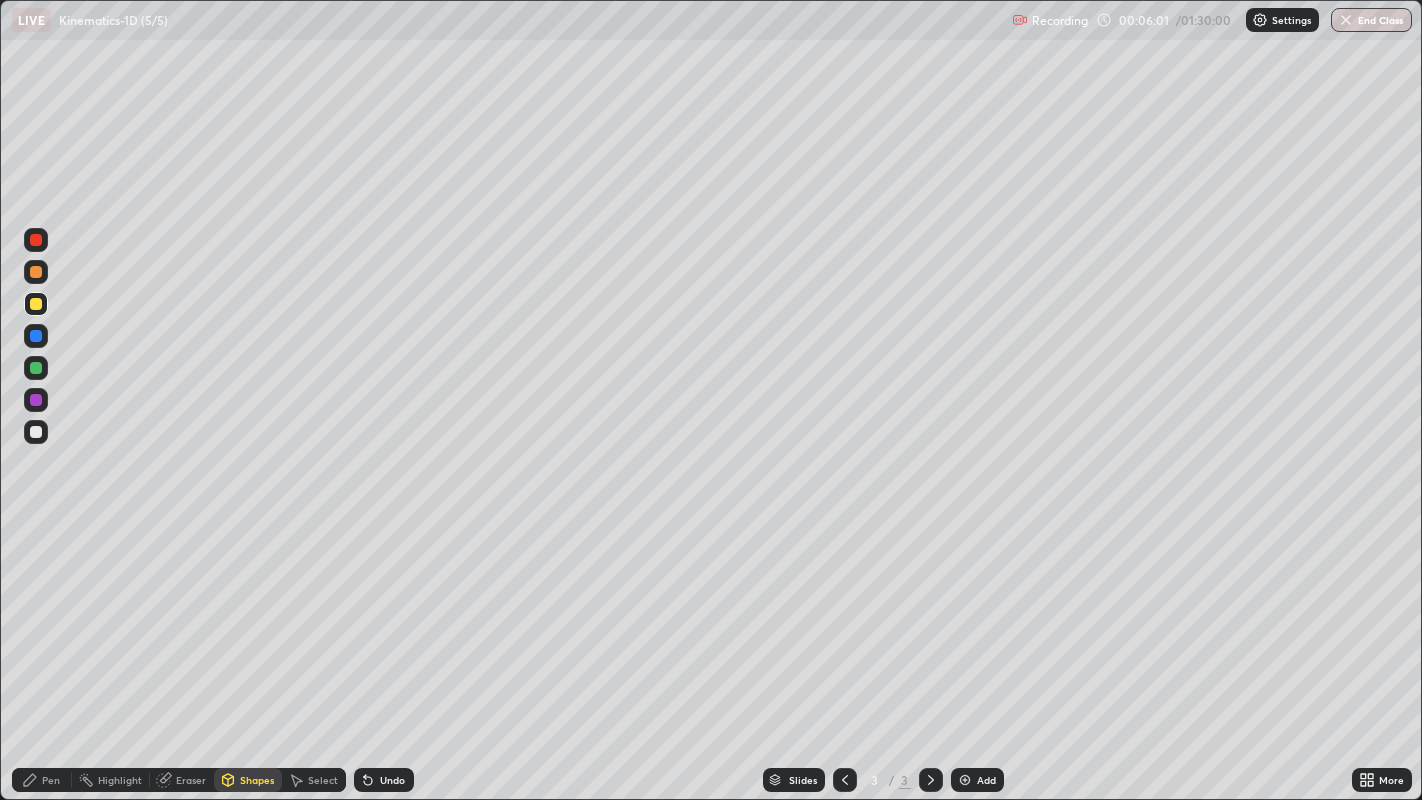 click on "Pen" at bounding box center [51, 780] 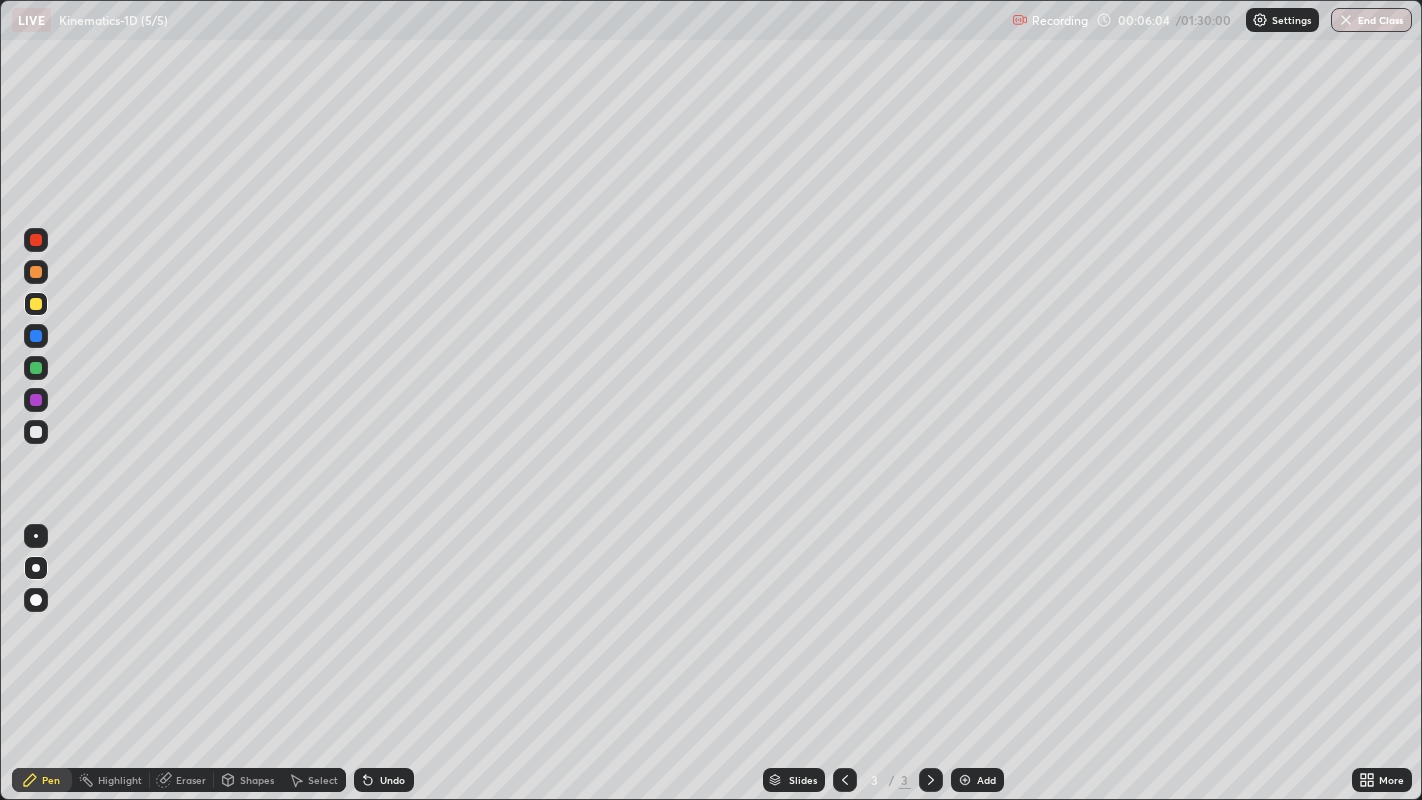 click on "Shapes" at bounding box center (248, 780) 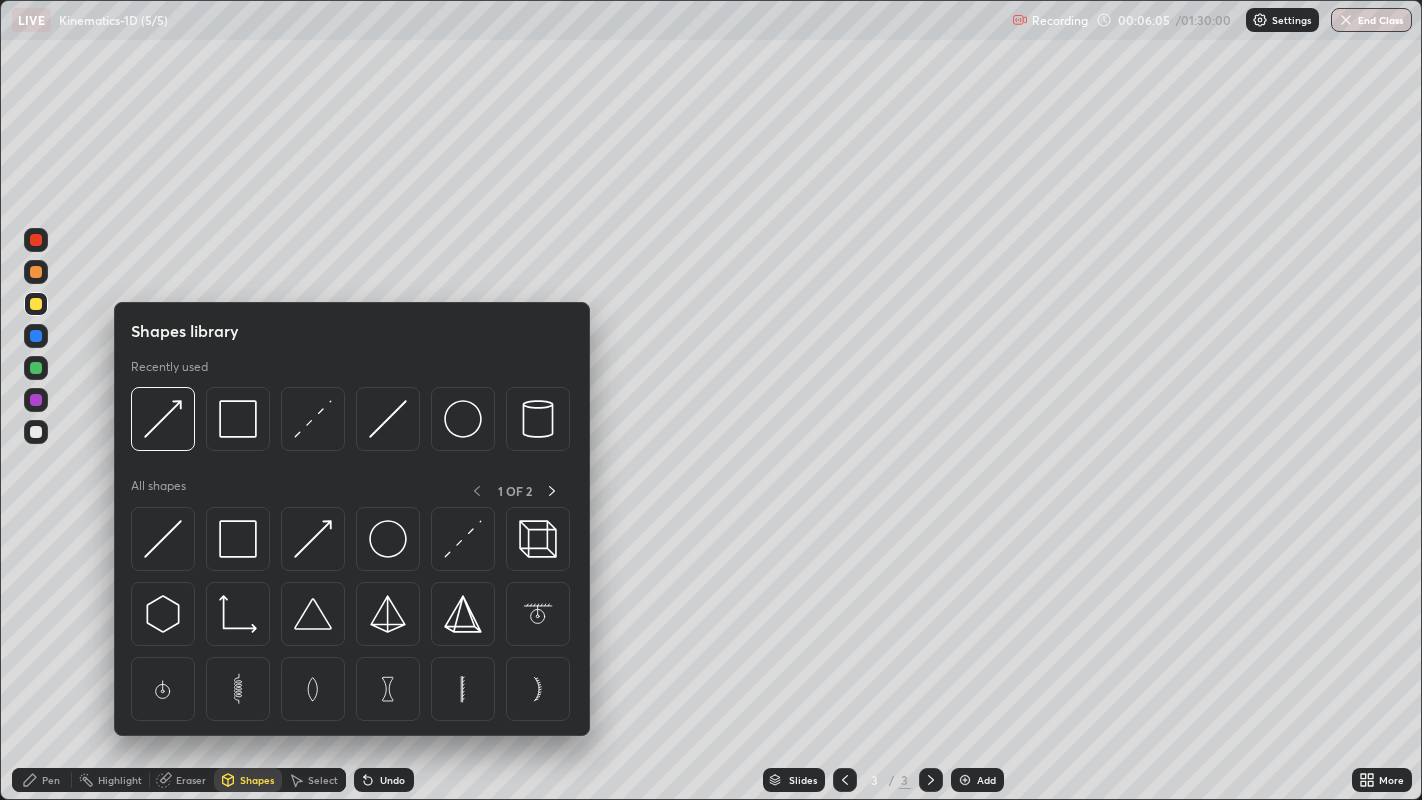 click at bounding box center [388, 539] 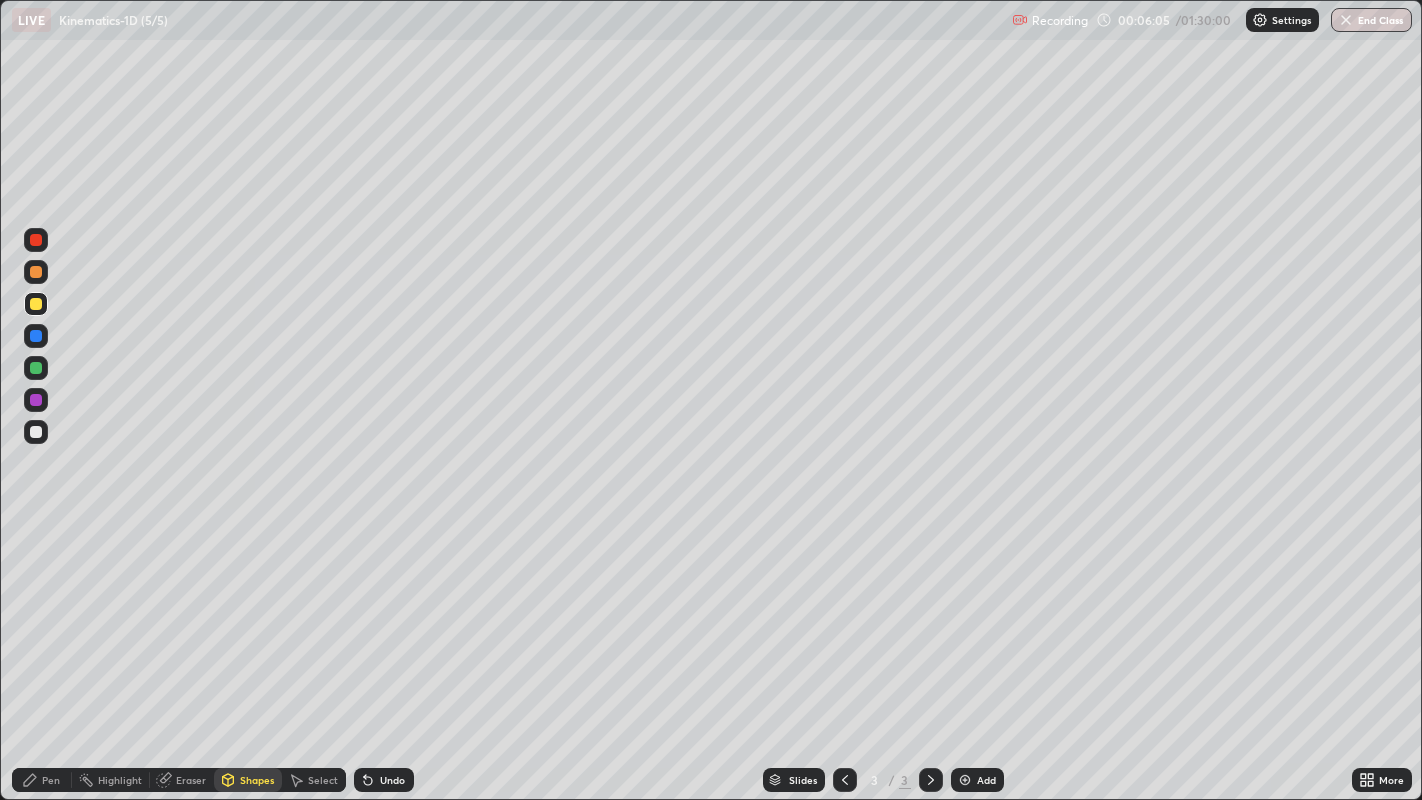 click at bounding box center (36, 432) 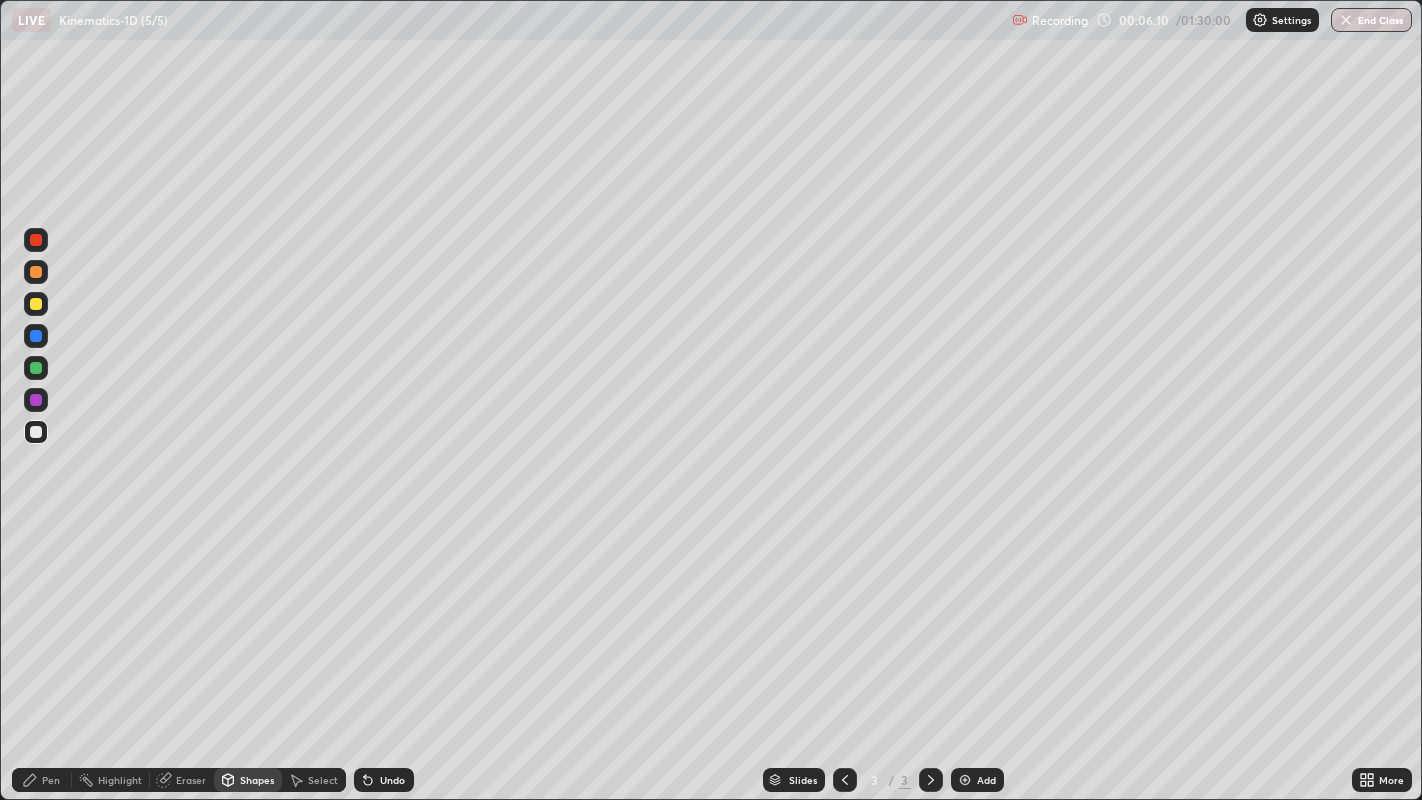 click on "Pen" at bounding box center [51, 780] 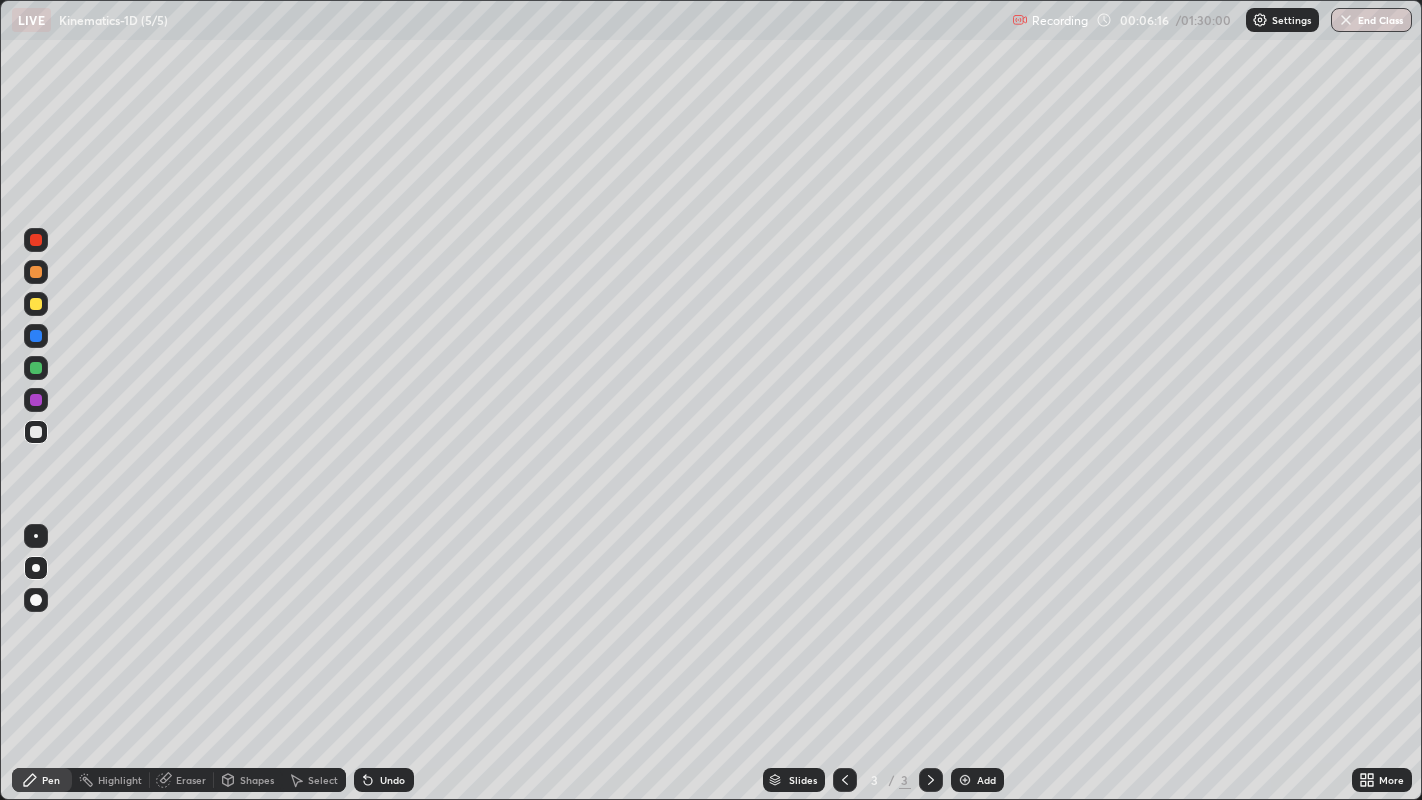 click at bounding box center (36, 368) 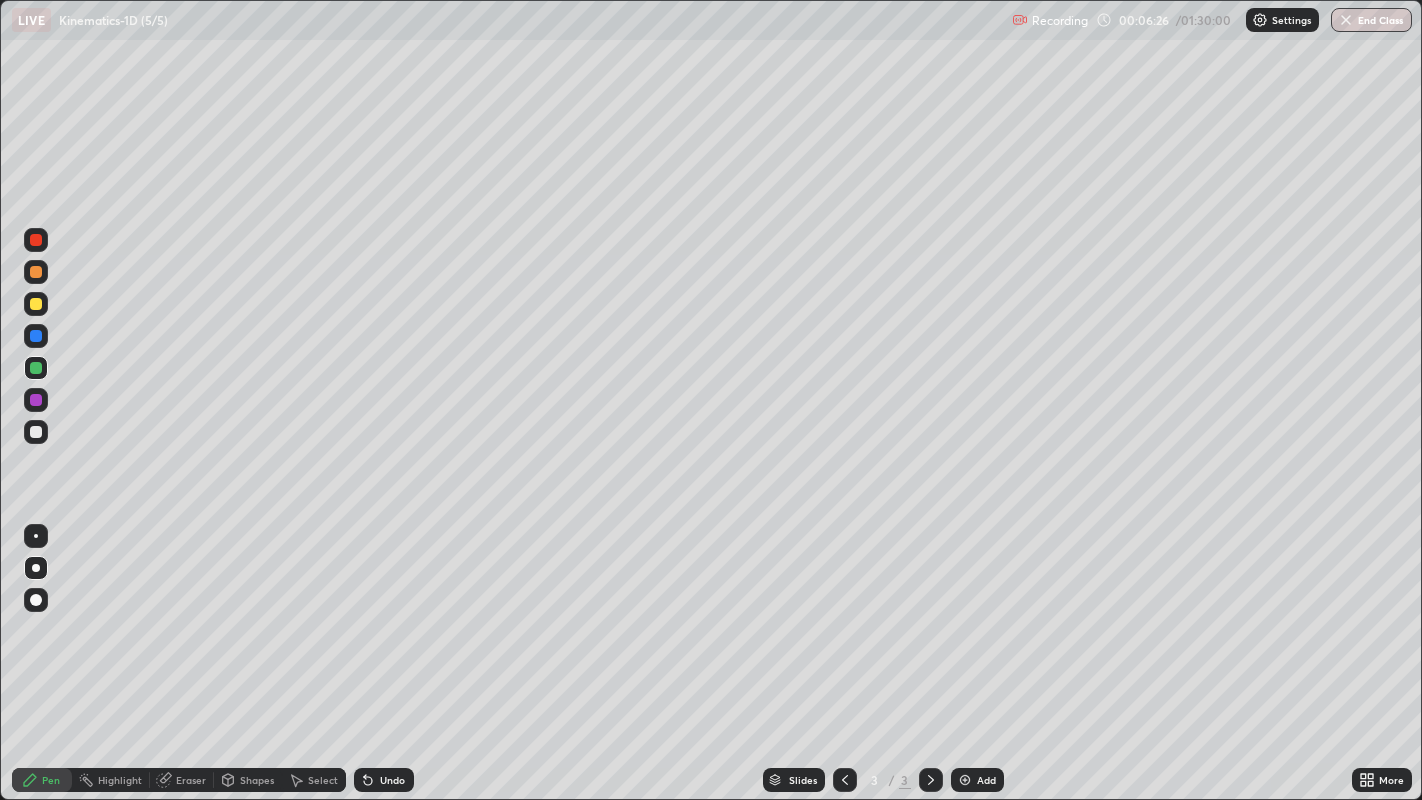 click 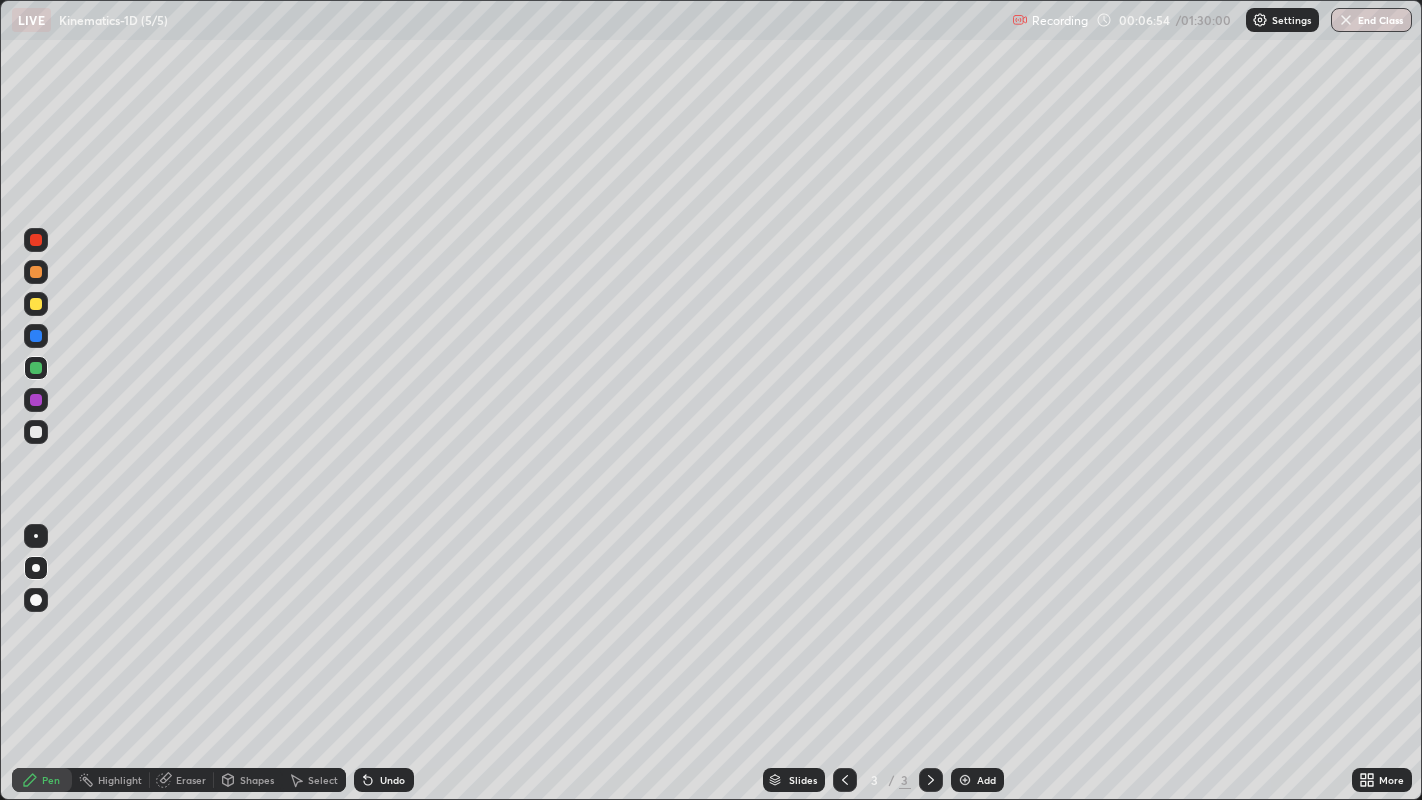 click at bounding box center [36, 432] 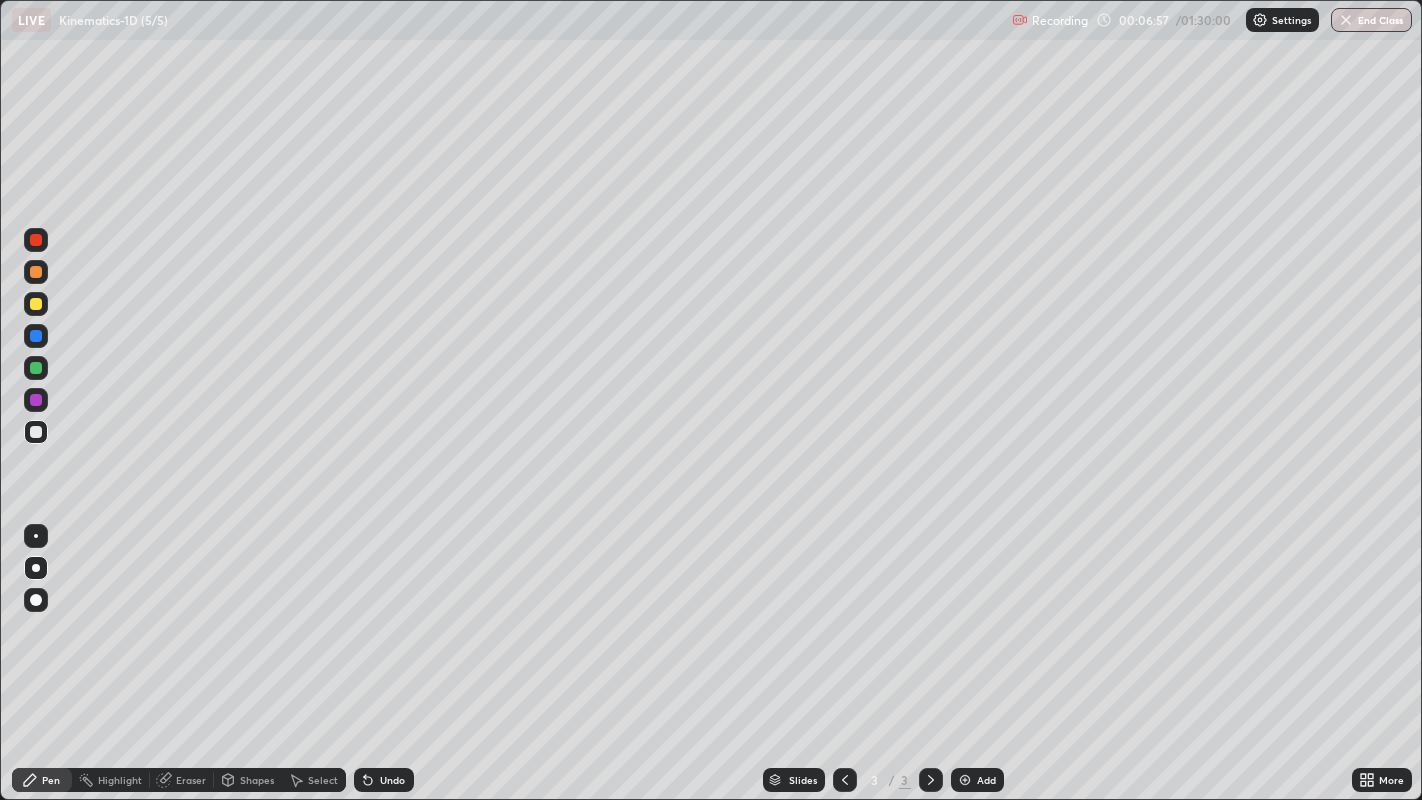 click at bounding box center (36, 400) 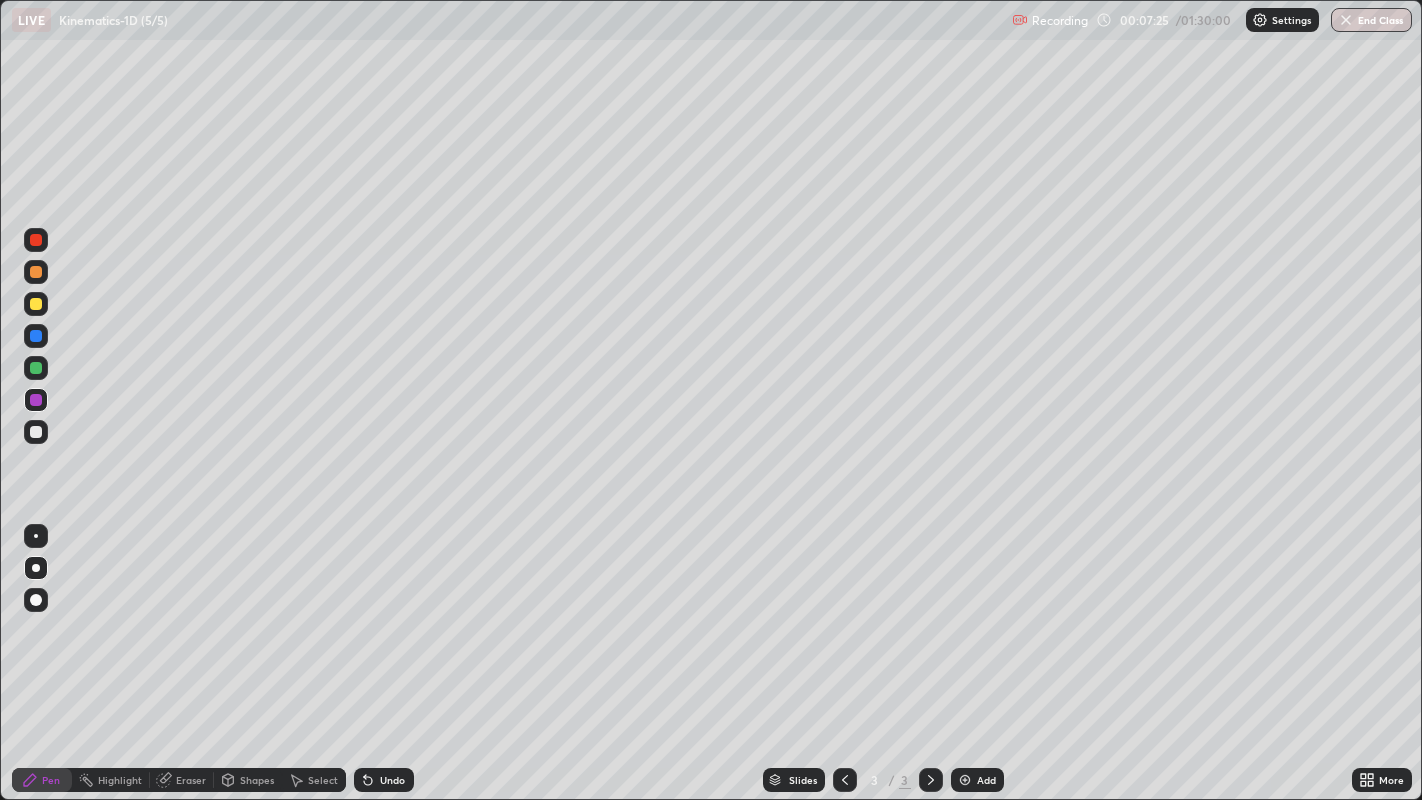 click at bounding box center [36, 432] 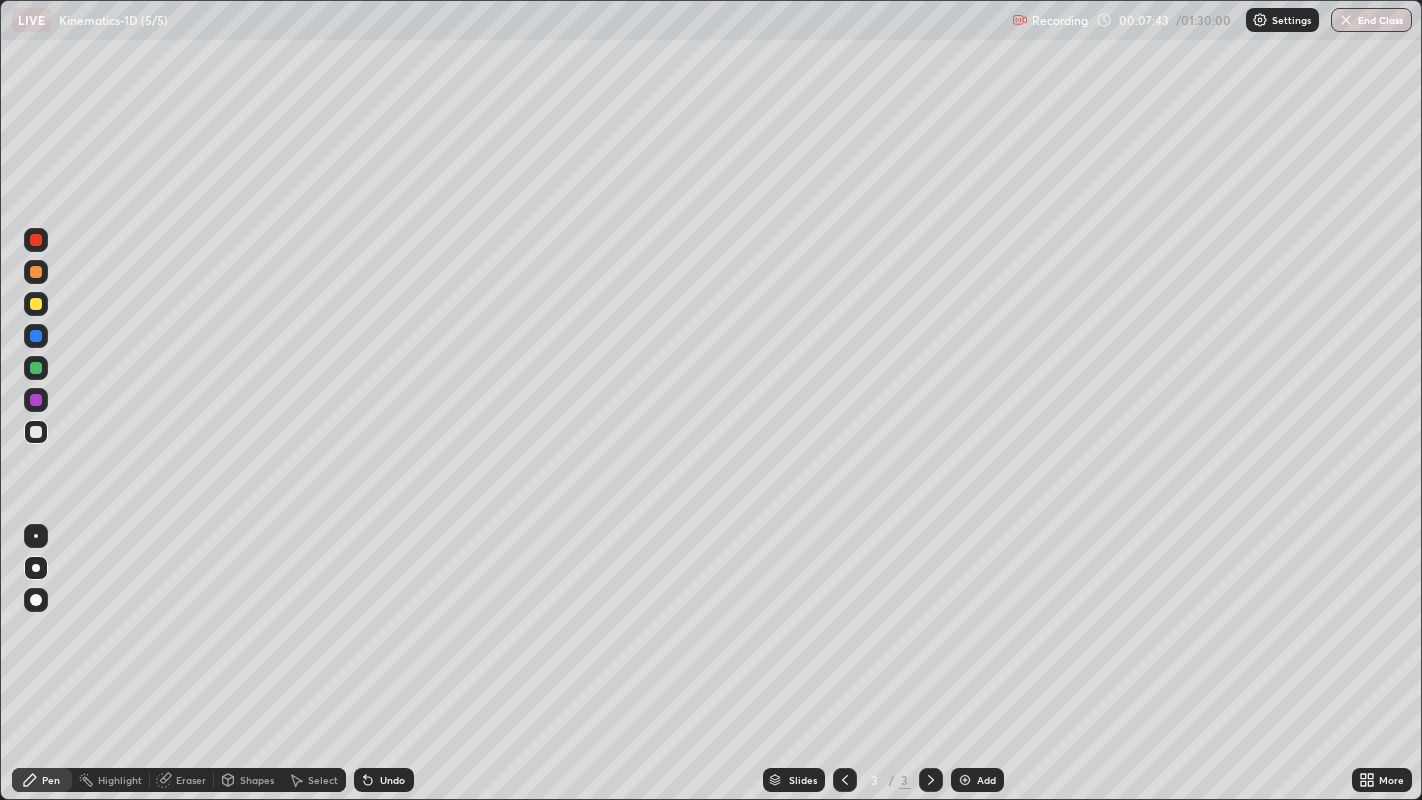 click at bounding box center [36, 368] 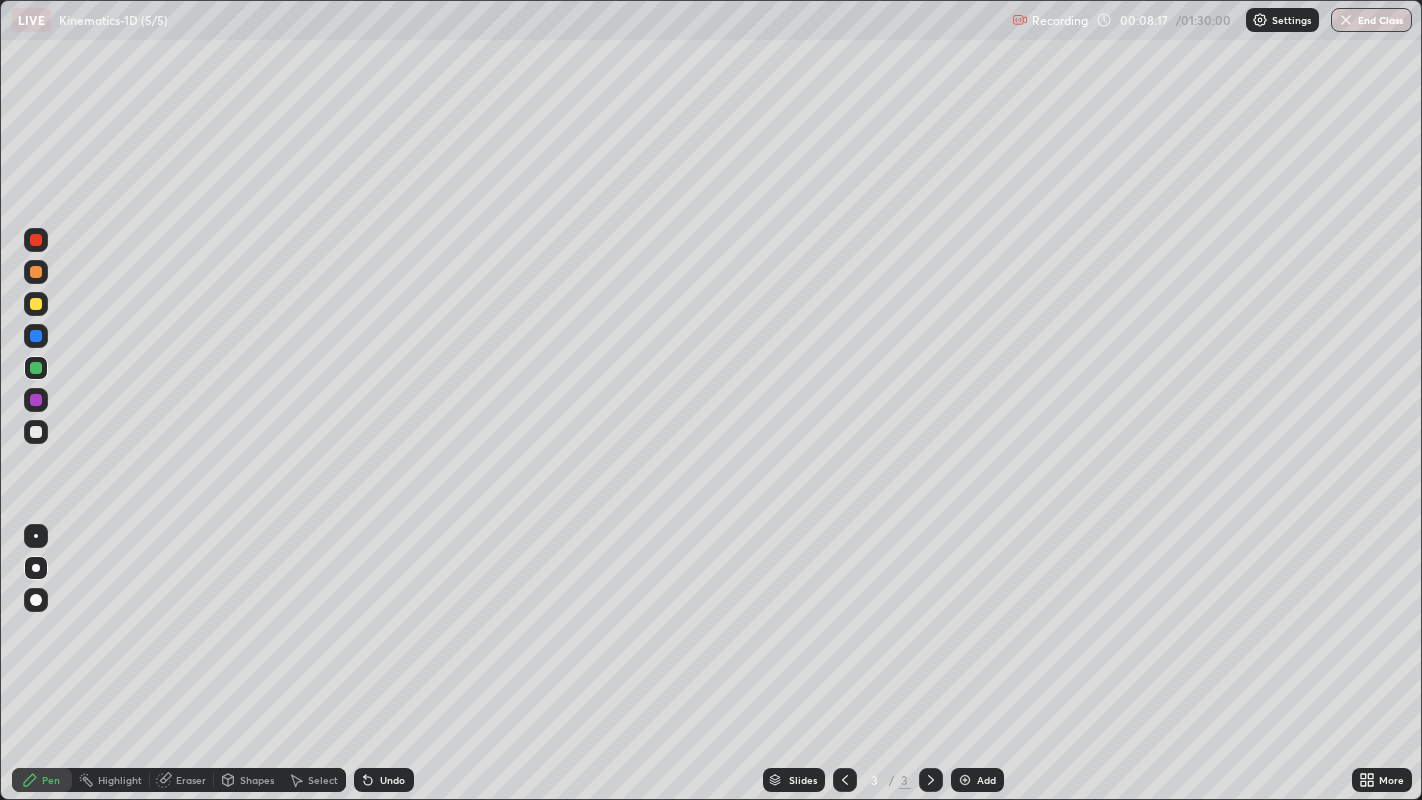 click at bounding box center (36, 432) 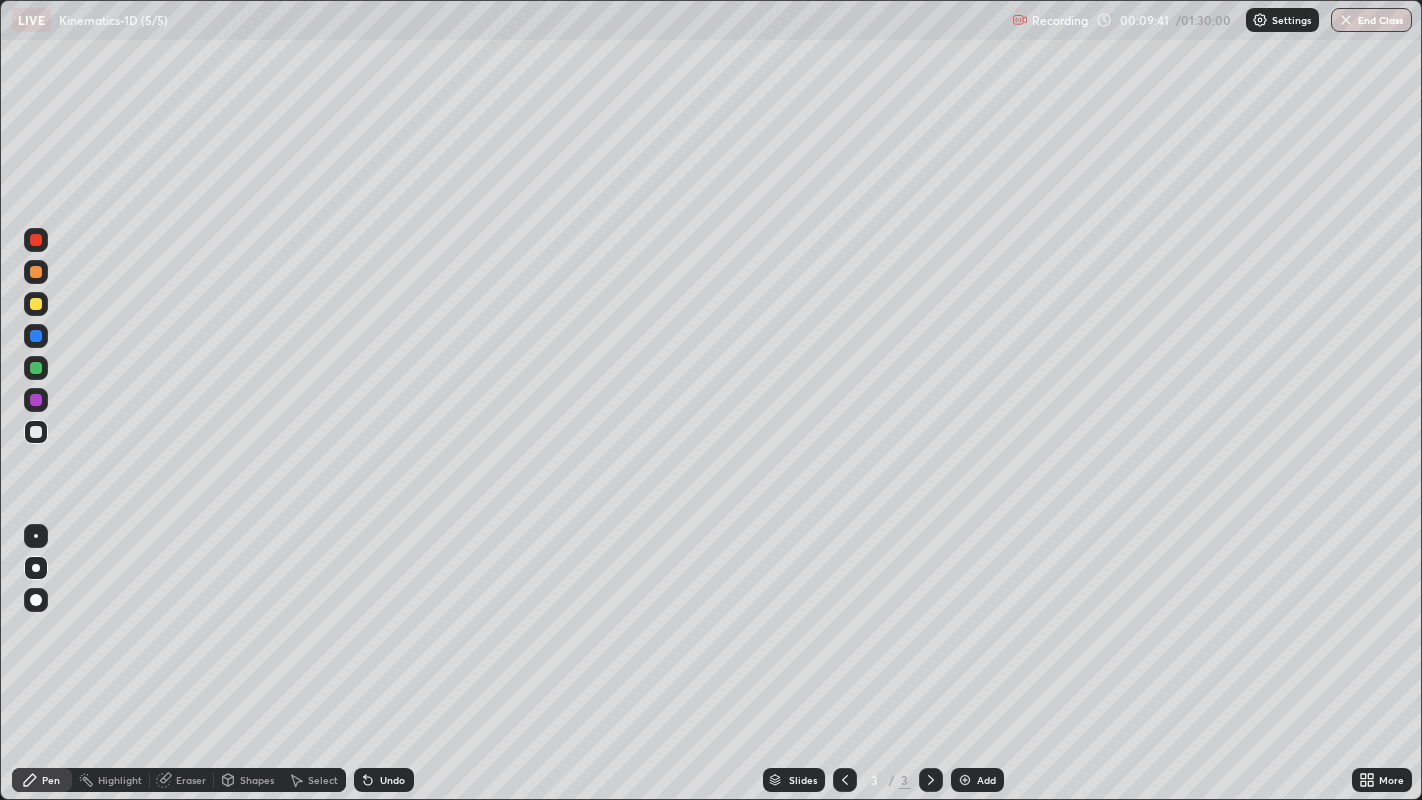 click on "Add" at bounding box center [977, 780] 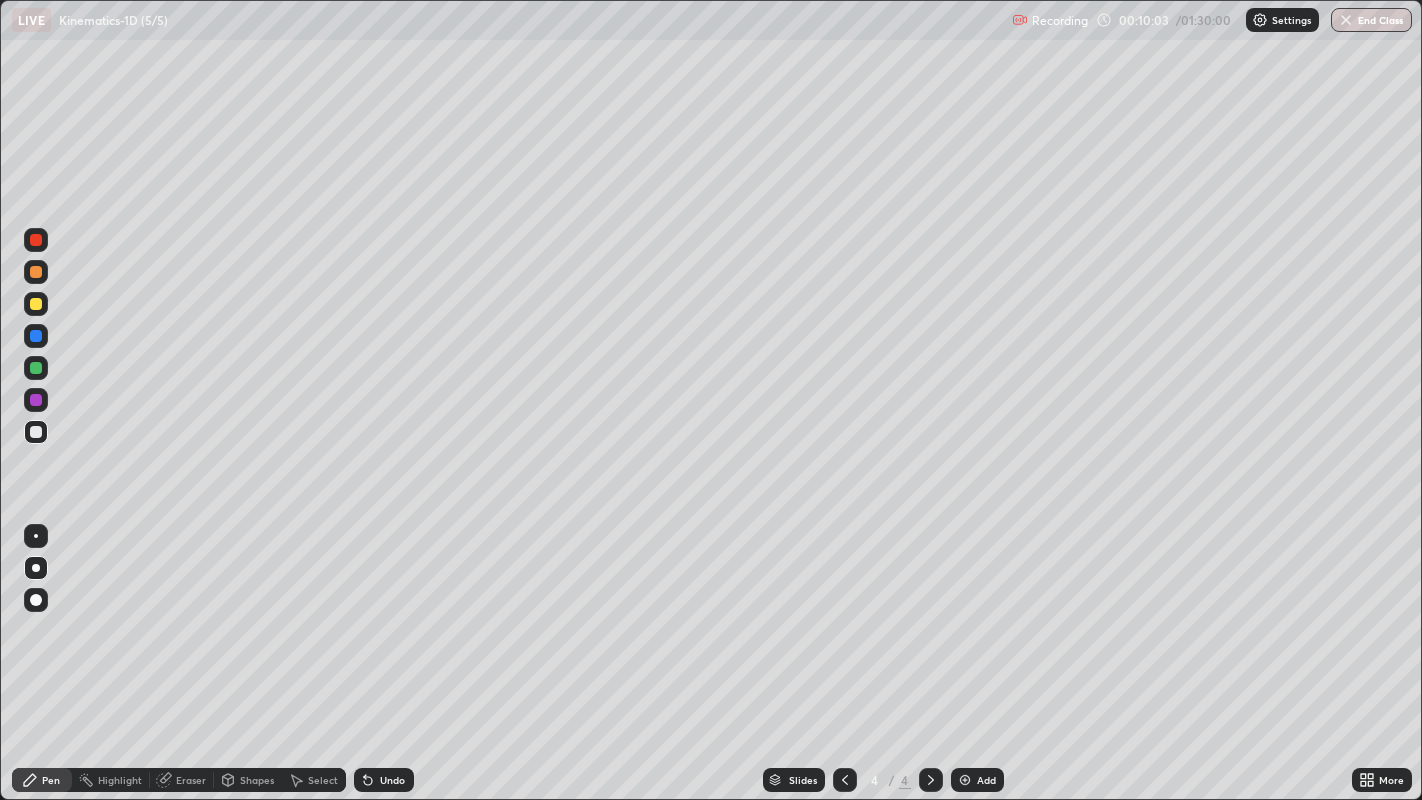click at bounding box center (36, 304) 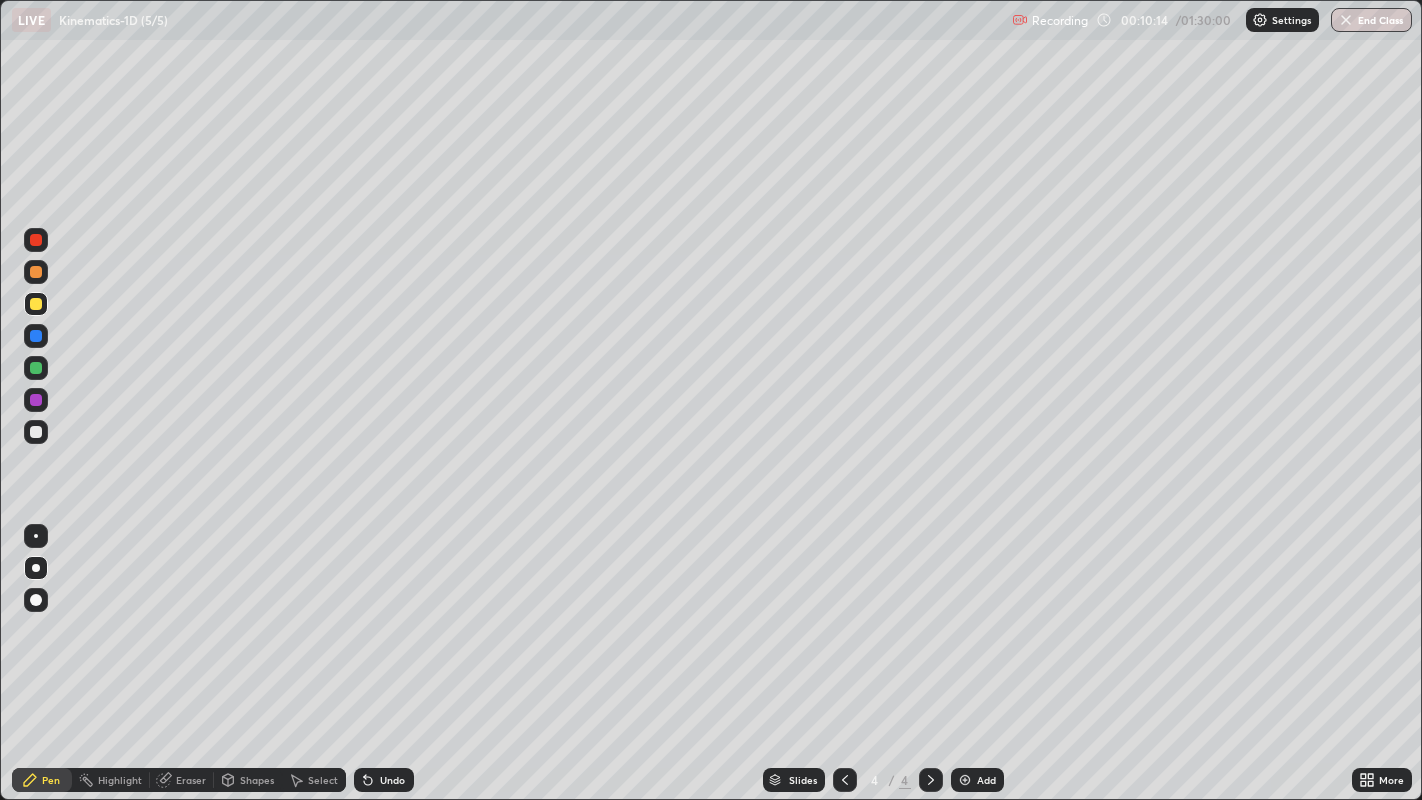 click at bounding box center [36, 432] 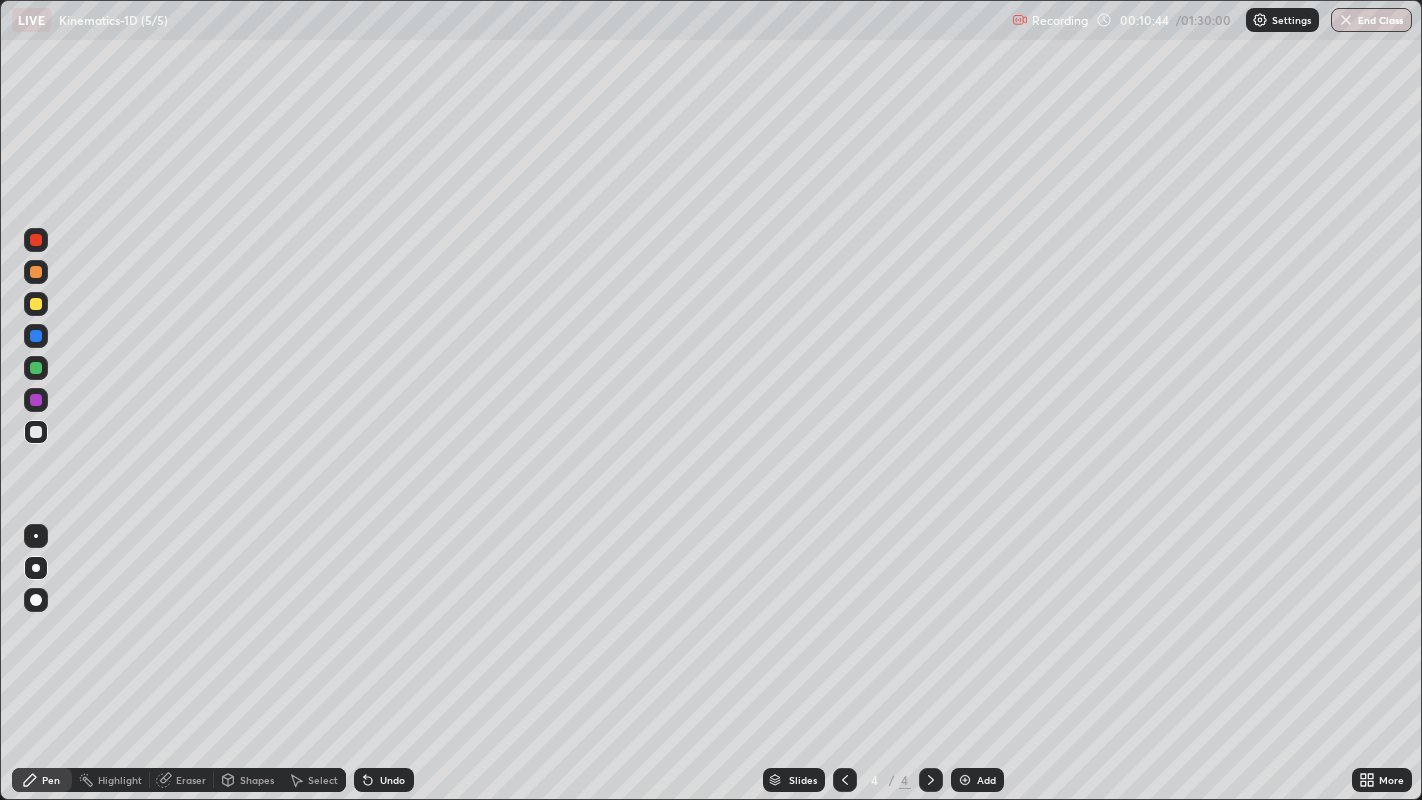 click at bounding box center (36, 368) 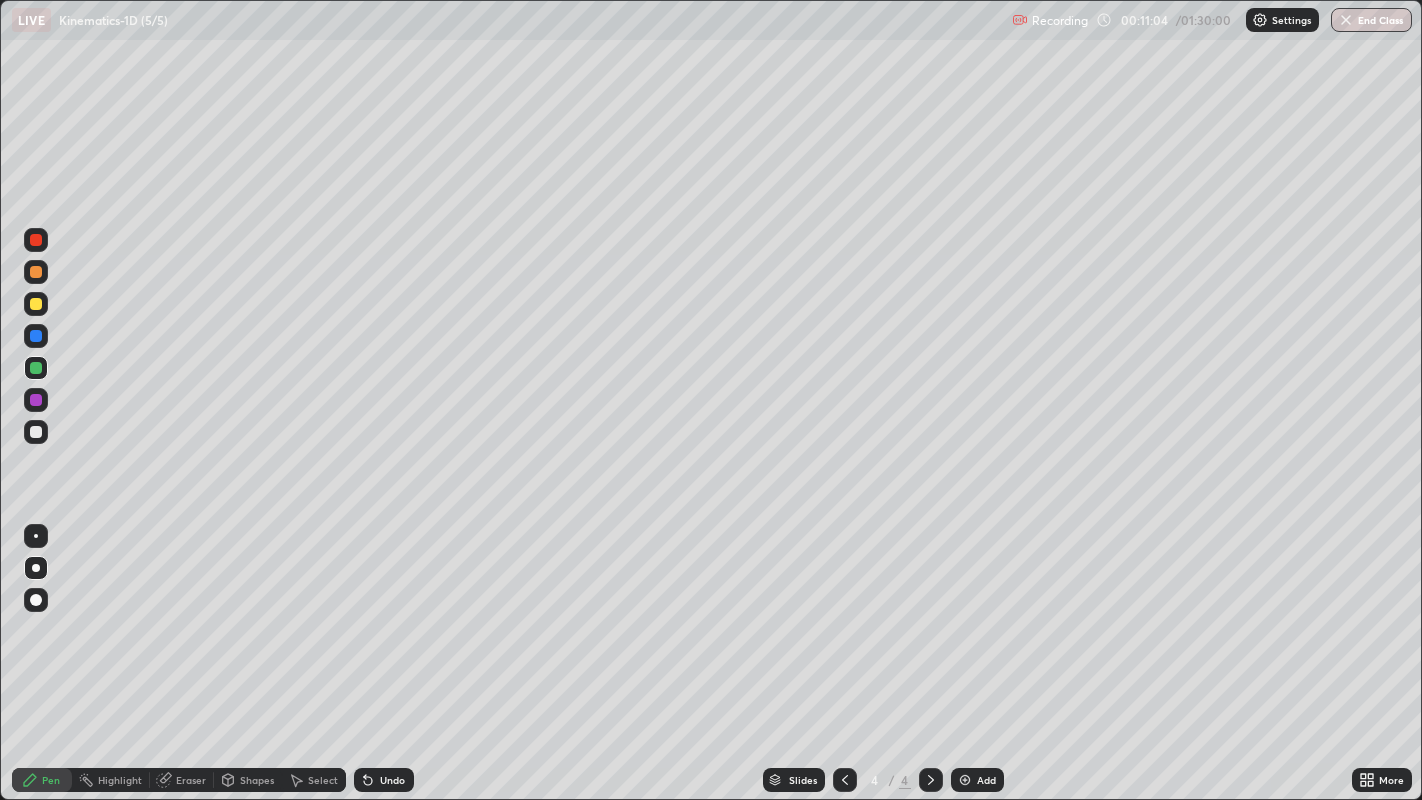 click at bounding box center (36, 400) 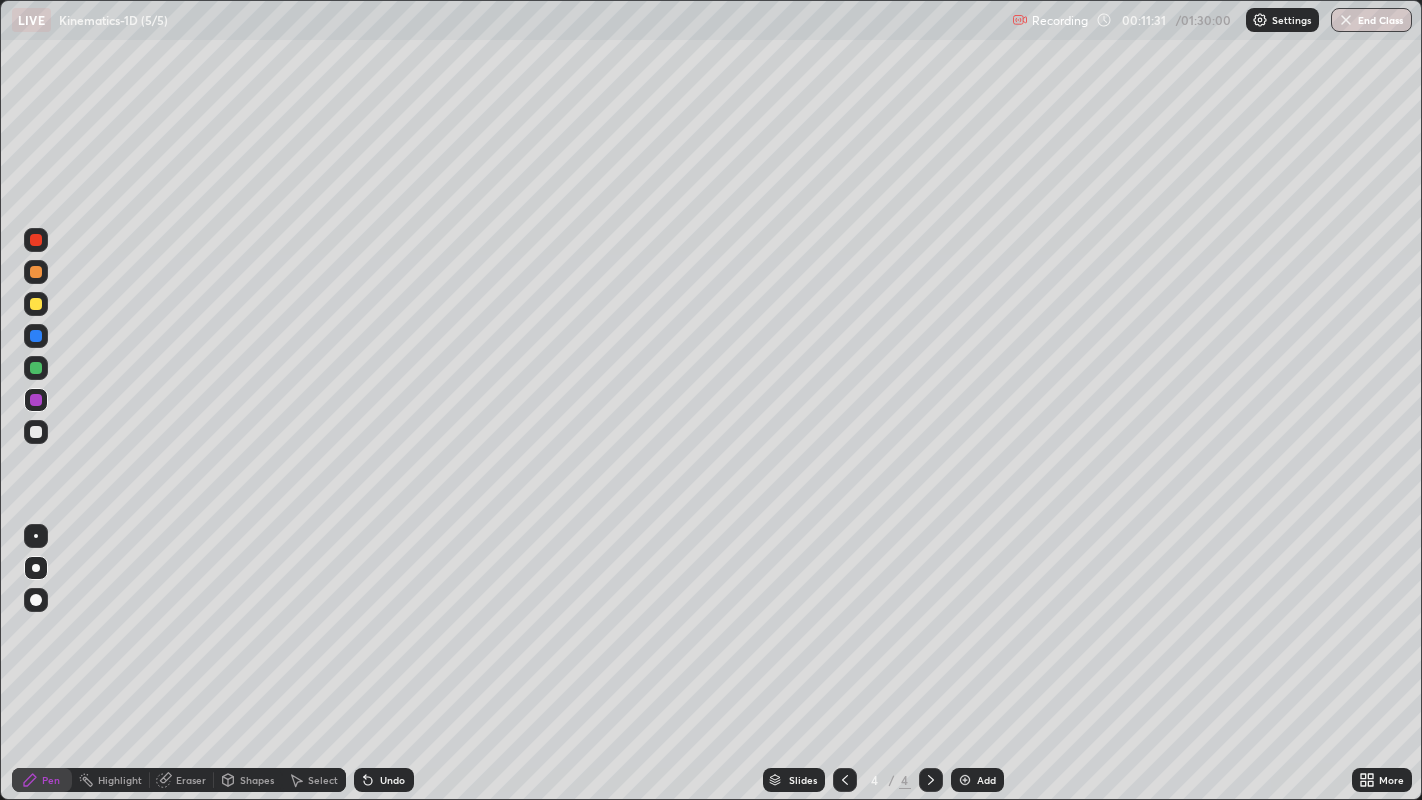 click at bounding box center (36, 432) 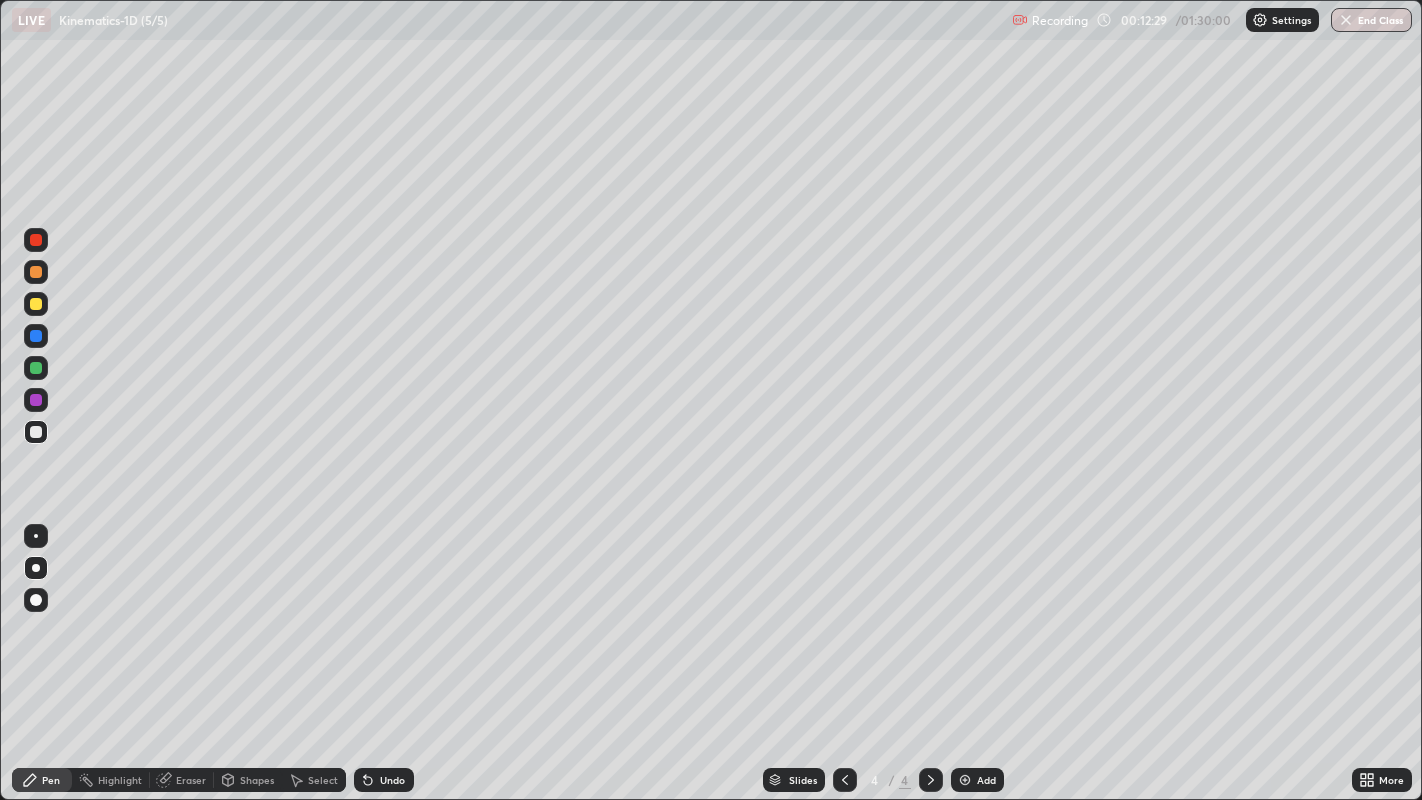 click on "Undo" at bounding box center [392, 780] 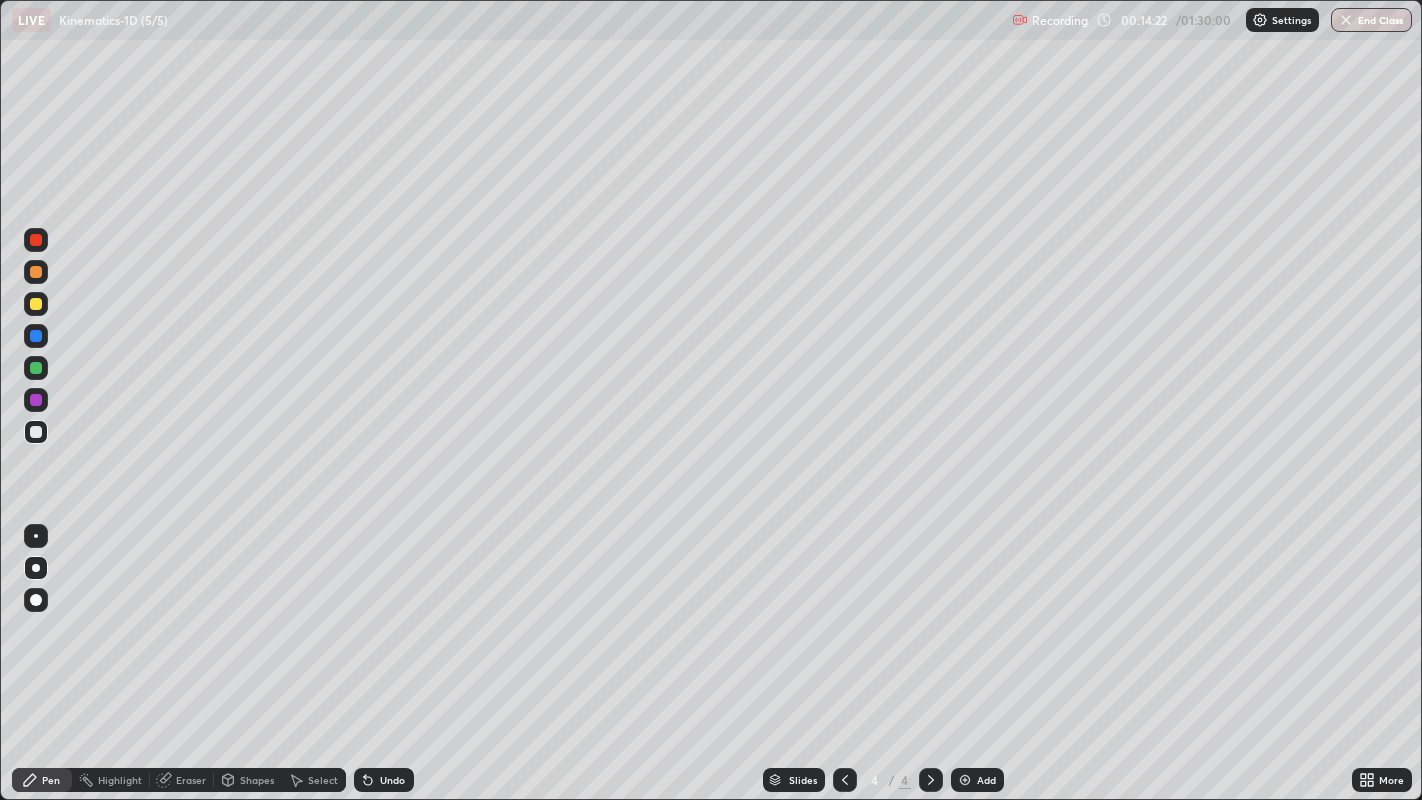 click 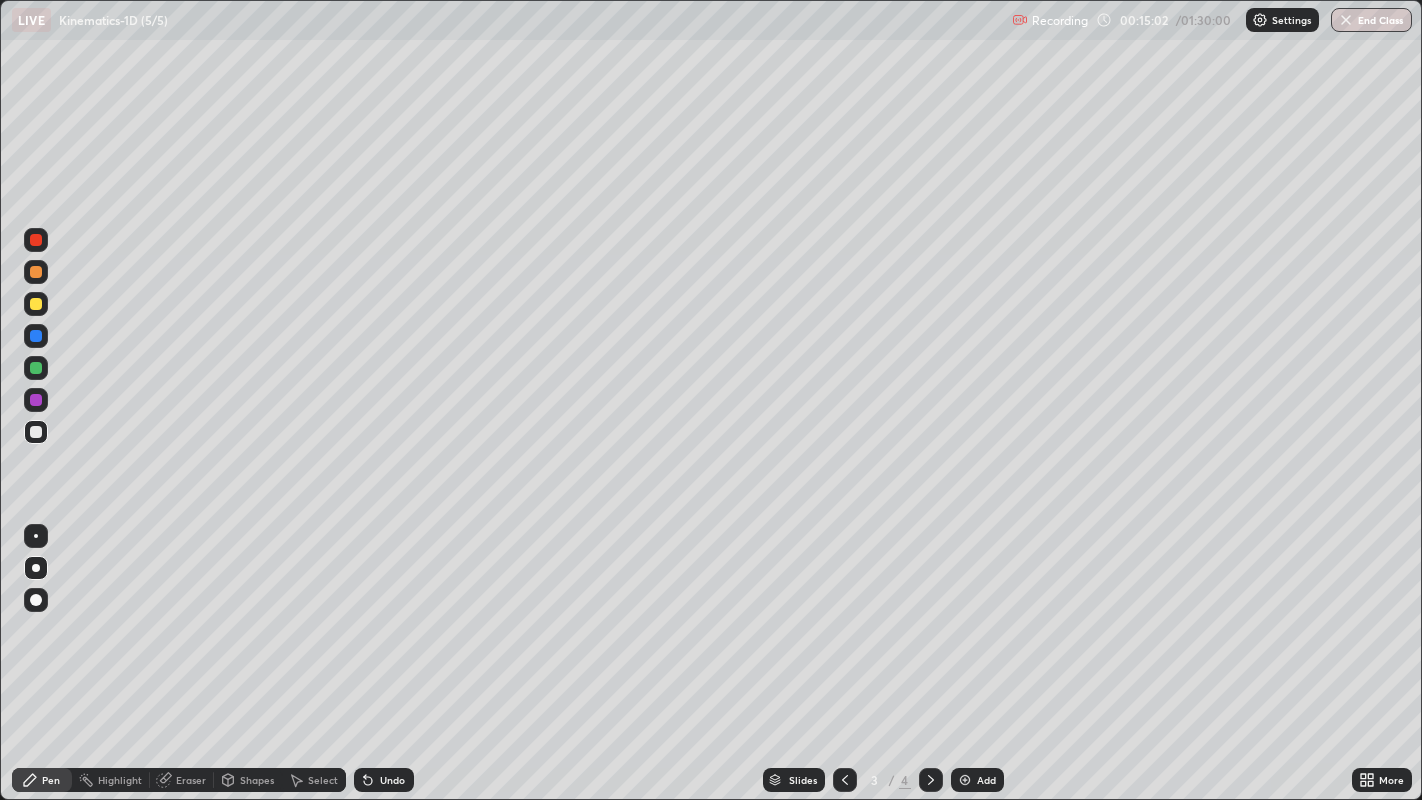 click 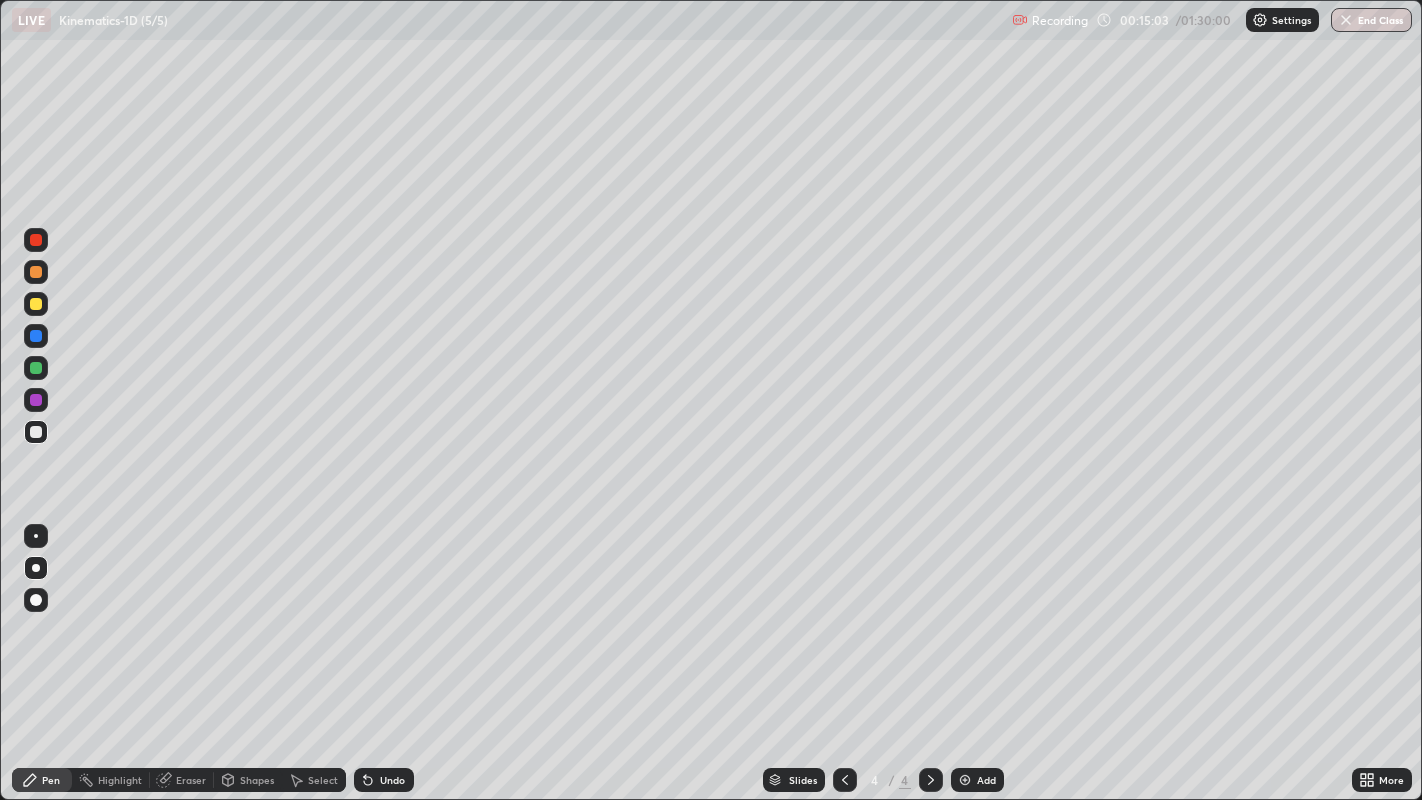 click 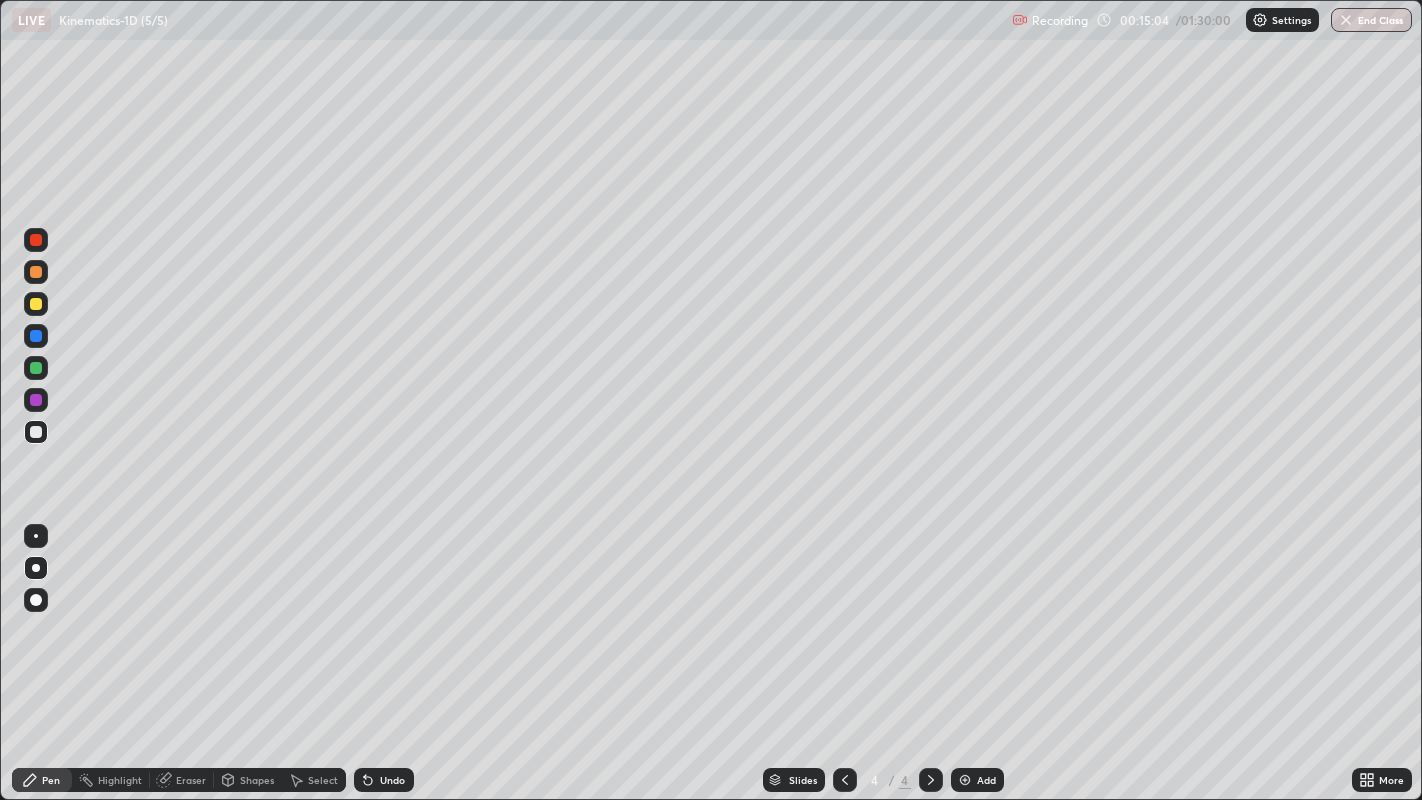 click at bounding box center [36, 304] 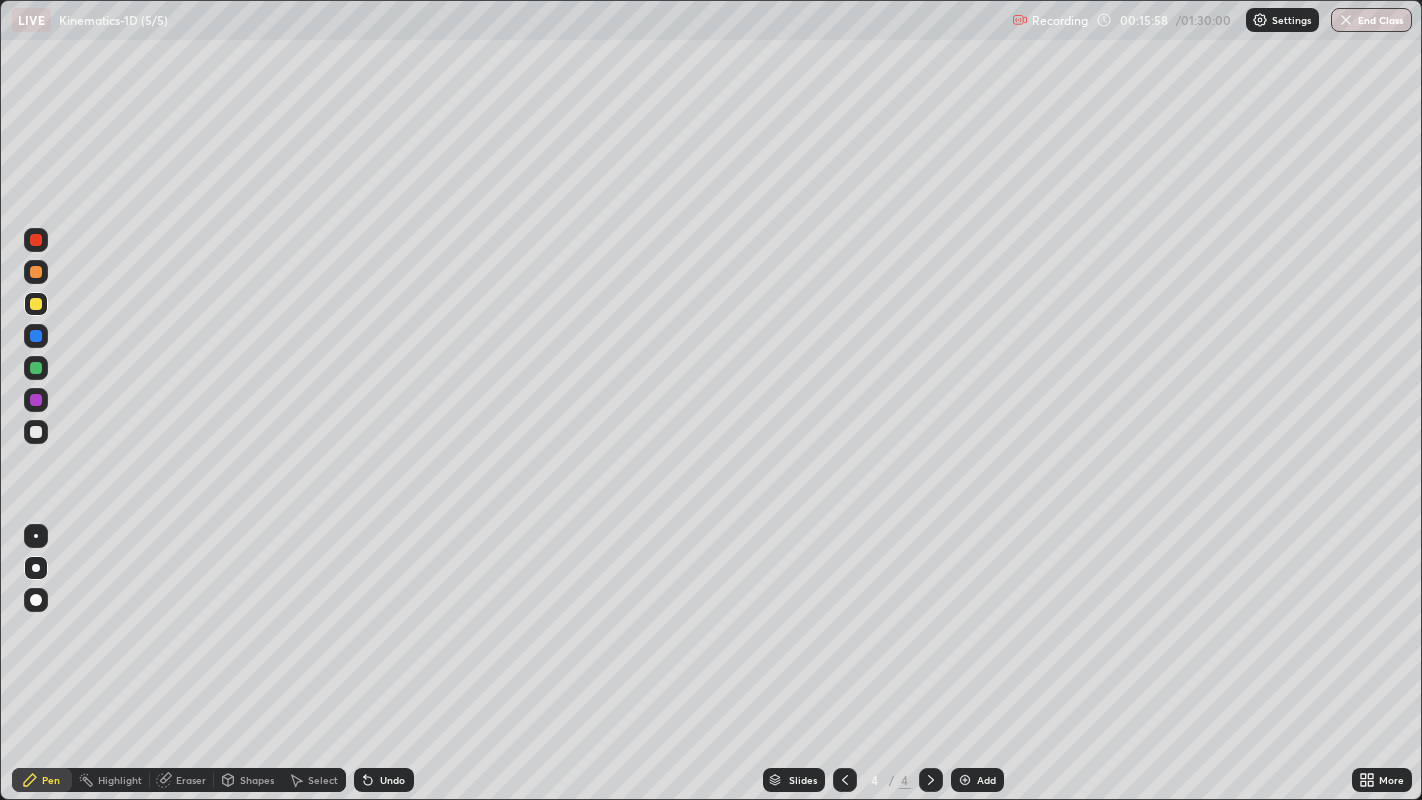 click on "Add" at bounding box center [977, 780] 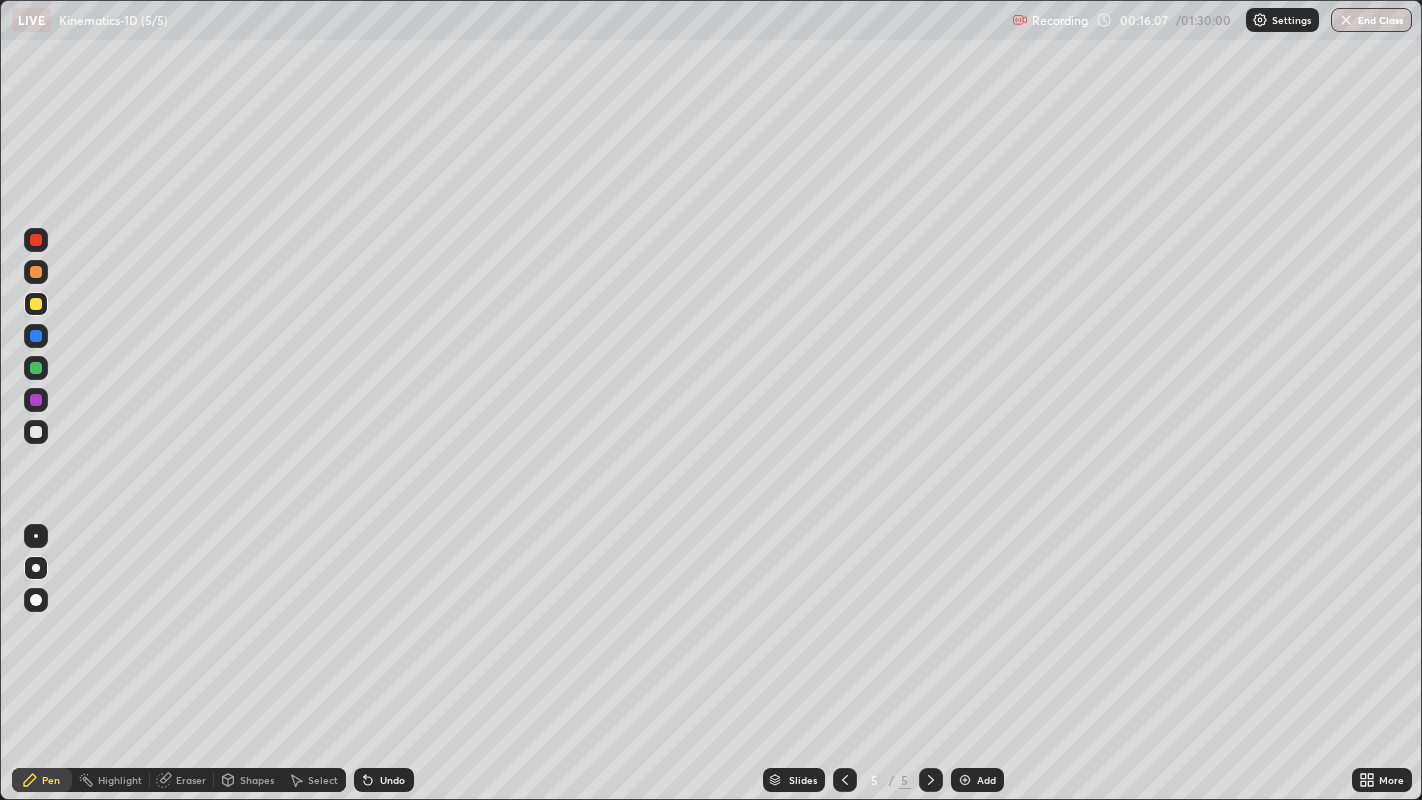 click at bounding box center [36, 432] 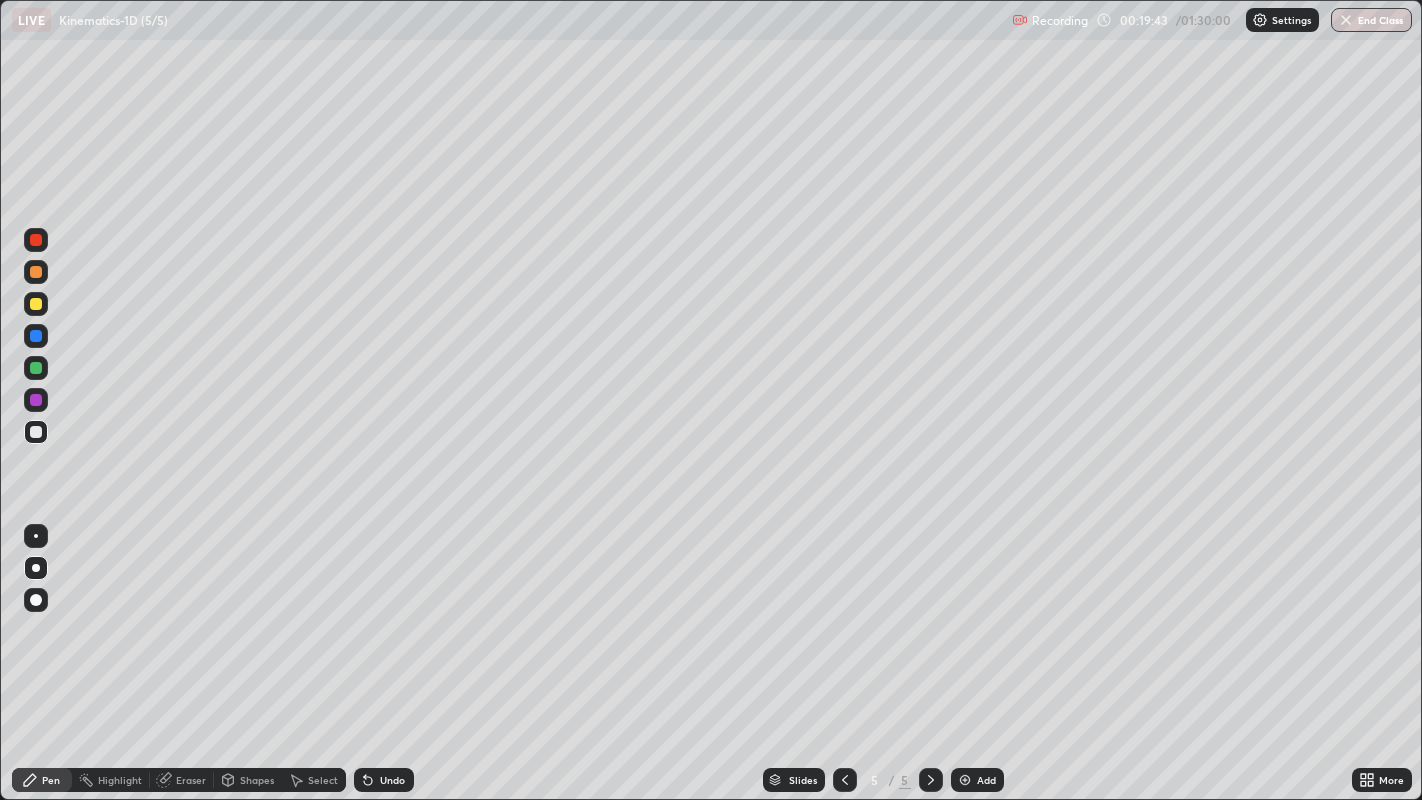 click at bounding box center (36, 304) 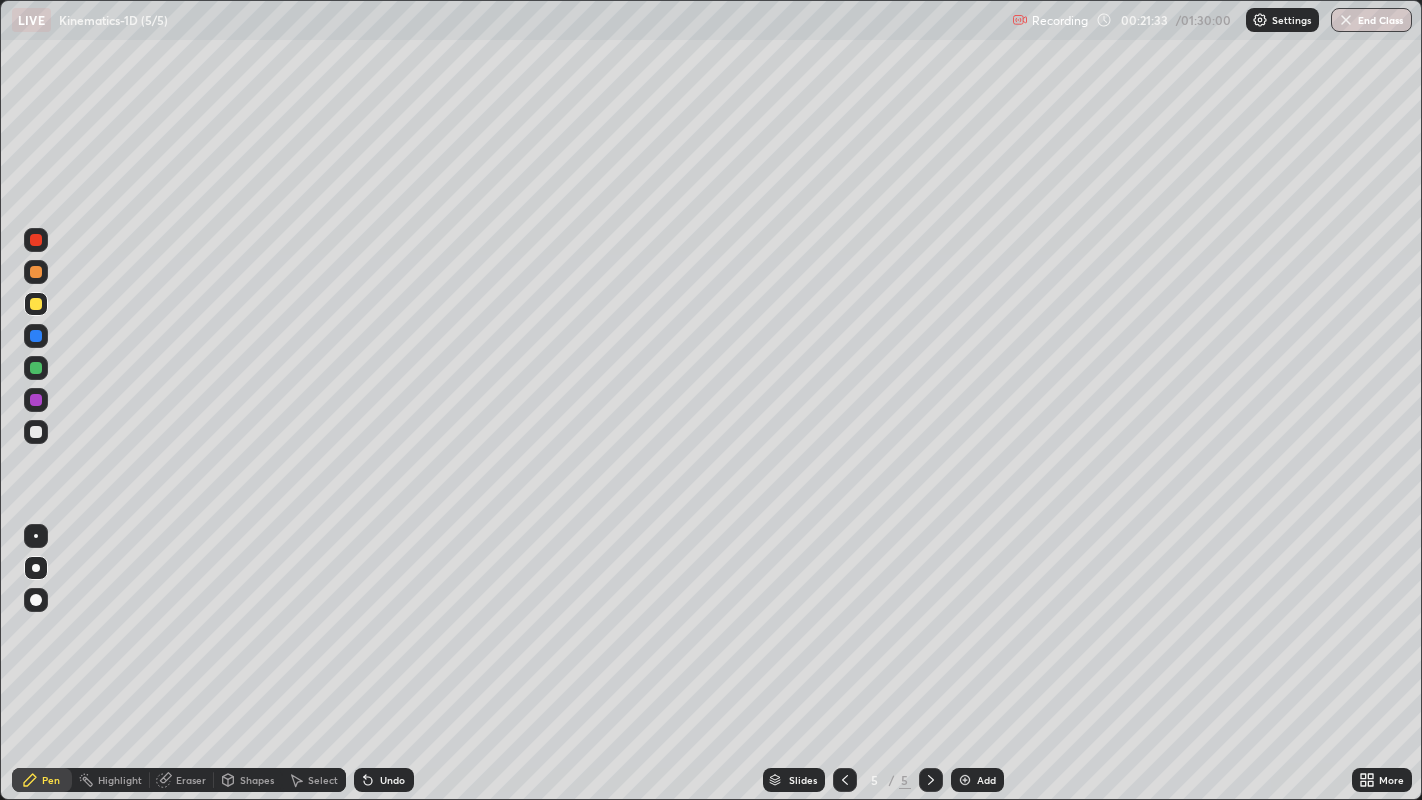 click on "Add" at bounding box center (986, 780) 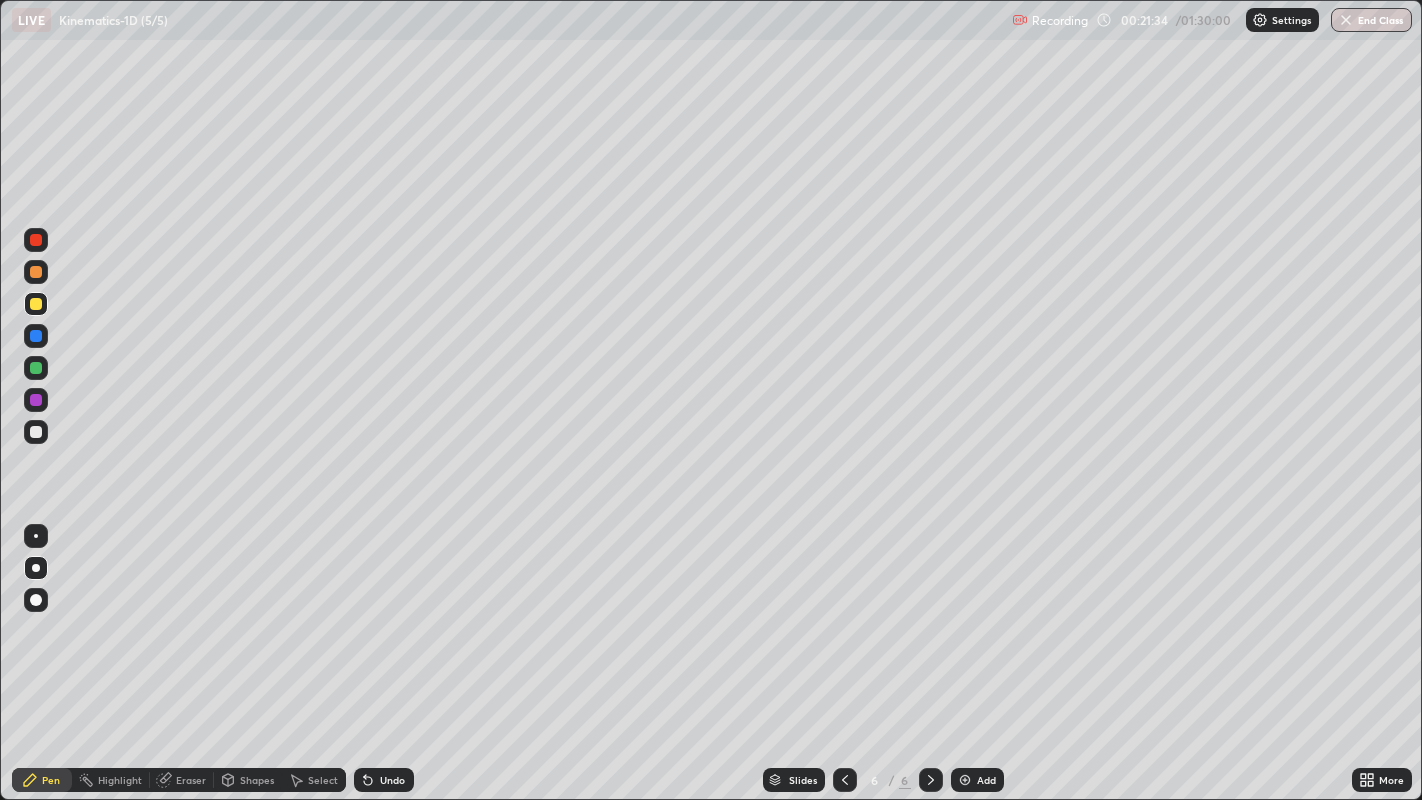 click at bounding box center (36, 304) 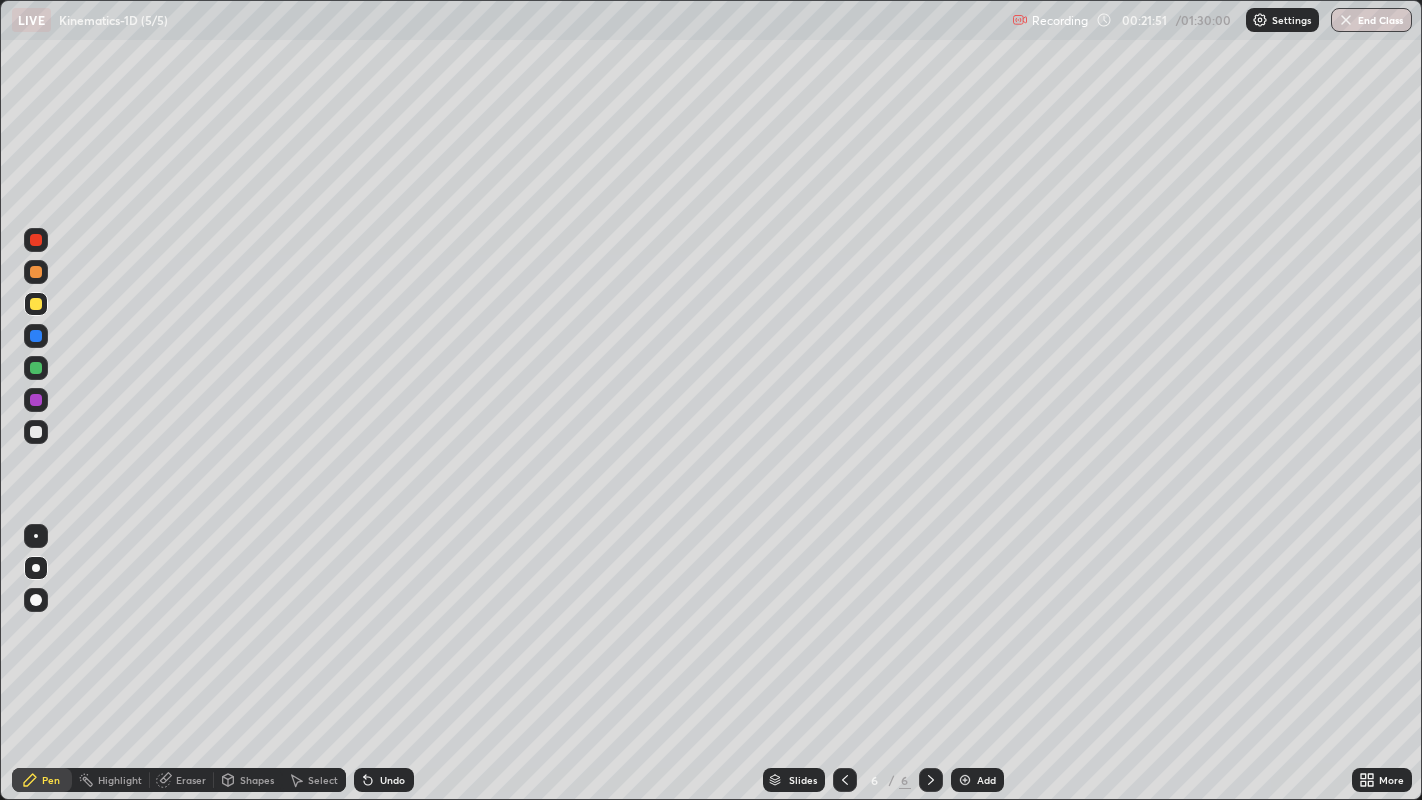 click at bounding box center [36, 368] 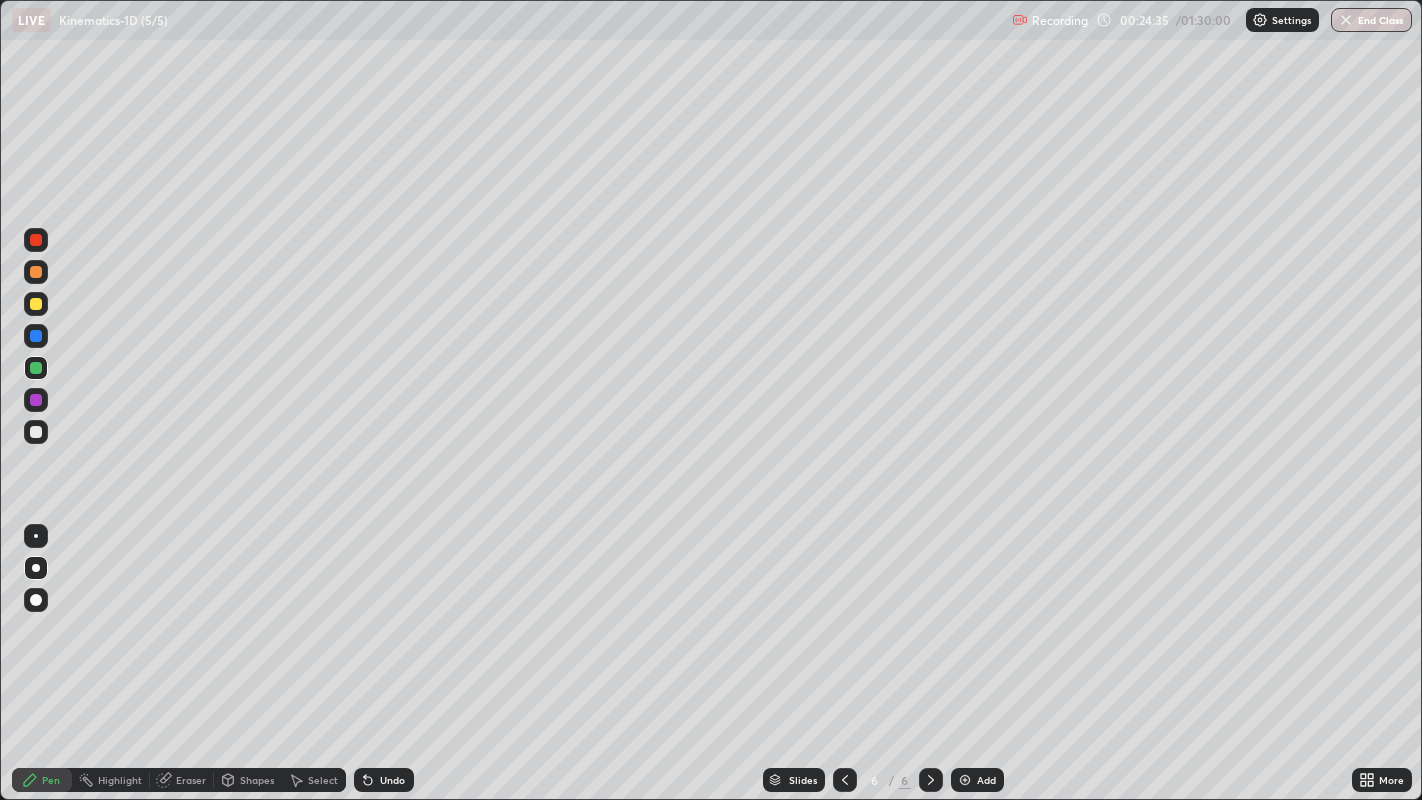 click at bounding box center (36, 368) 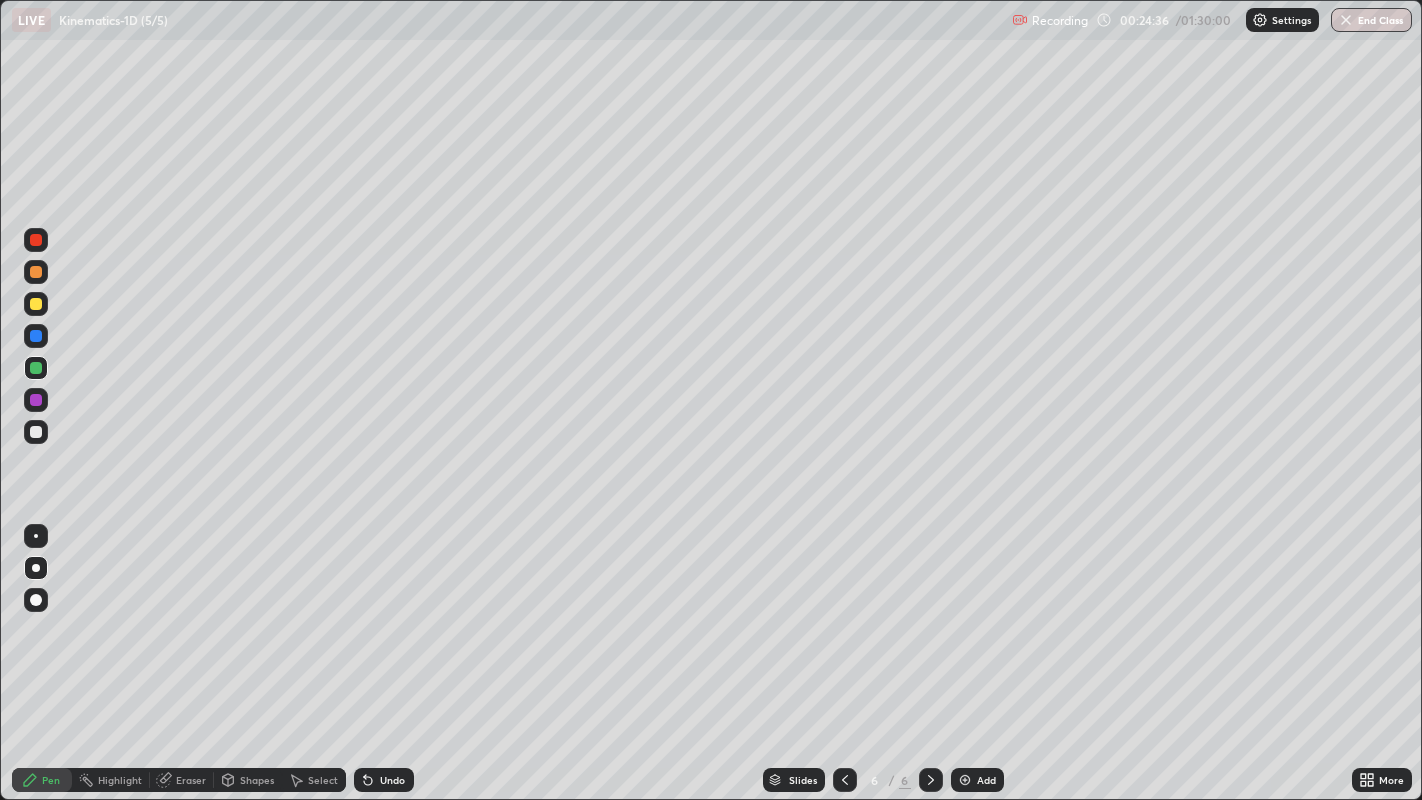 click on "Shapes" at bounding box center [257, 780] 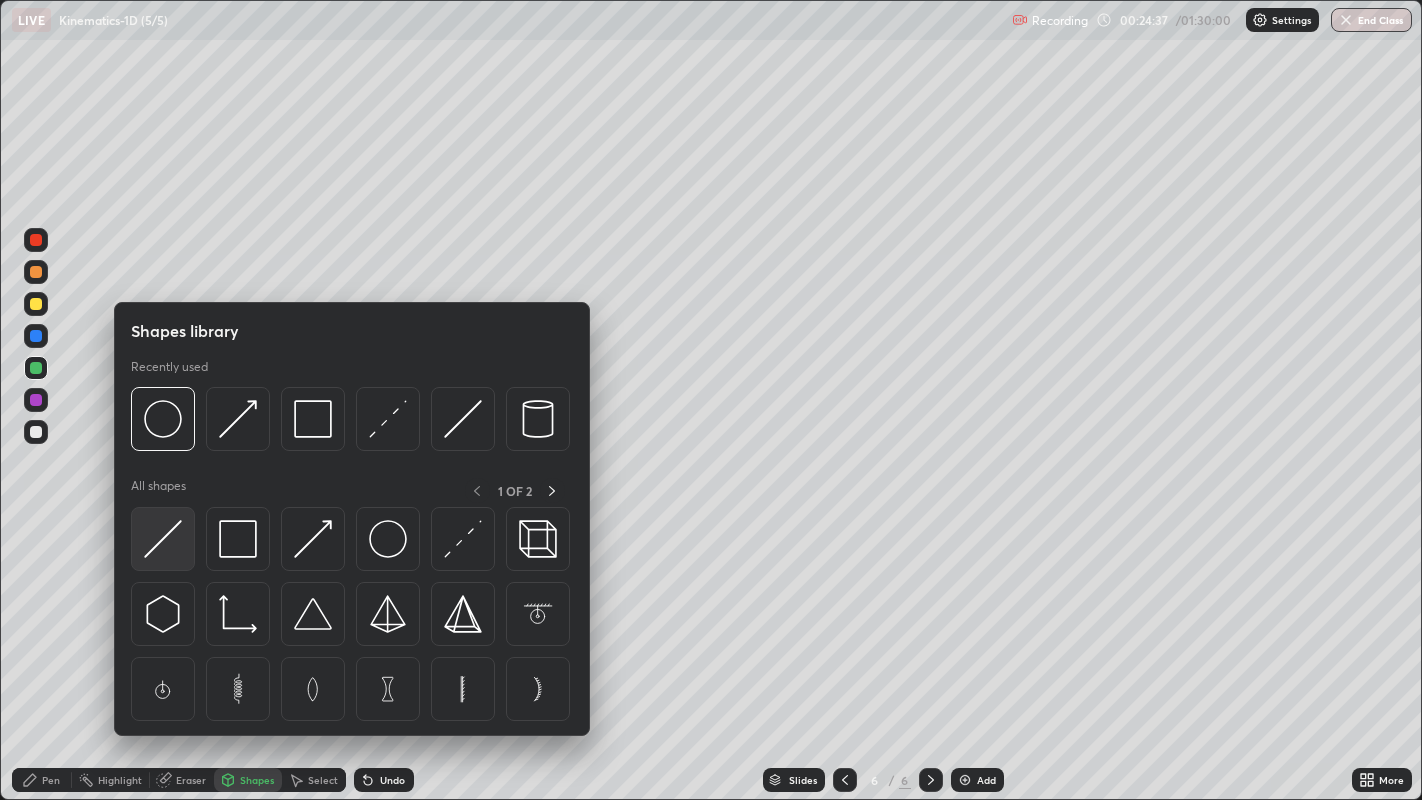click at bounding box center (163, 539) 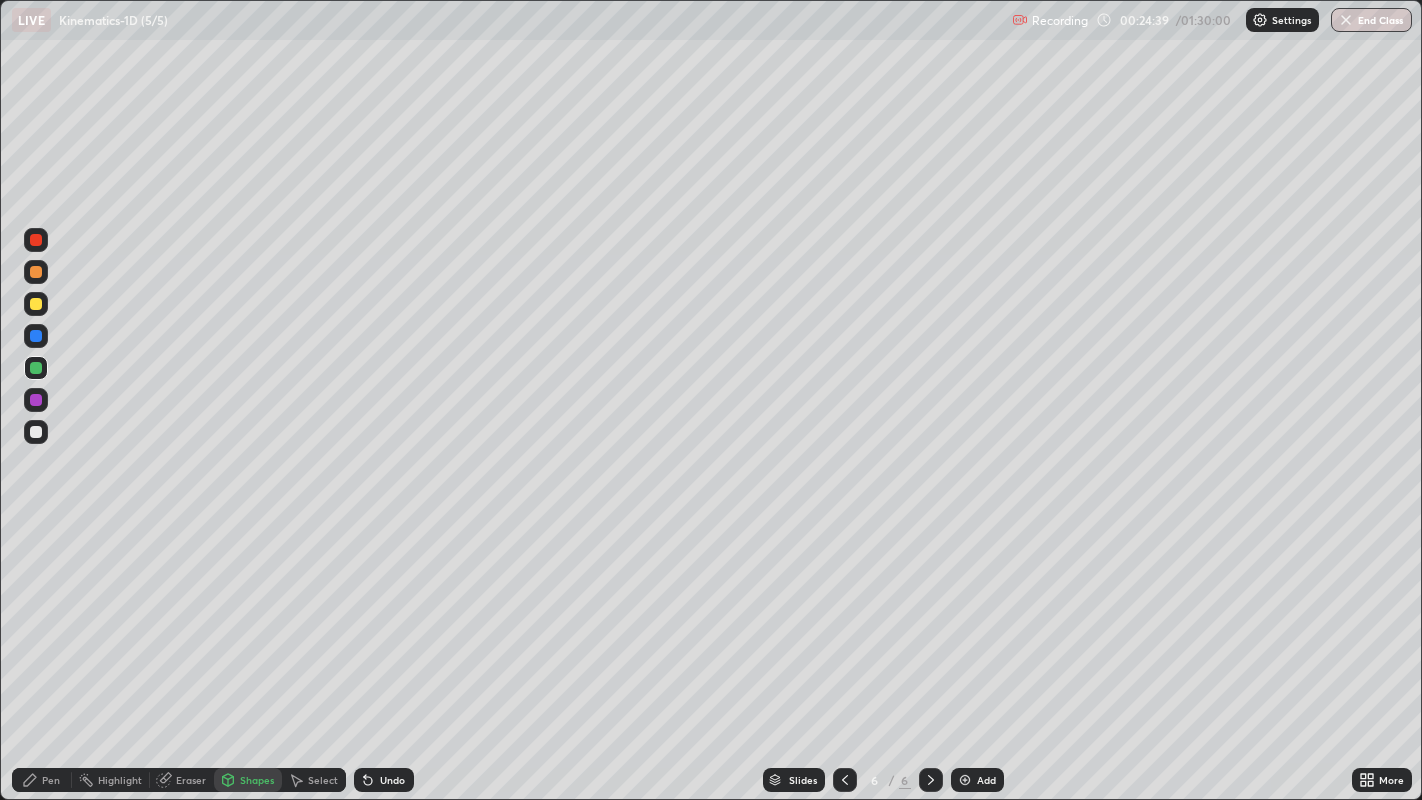 click on "Pen" at bounding box center [42, 780] 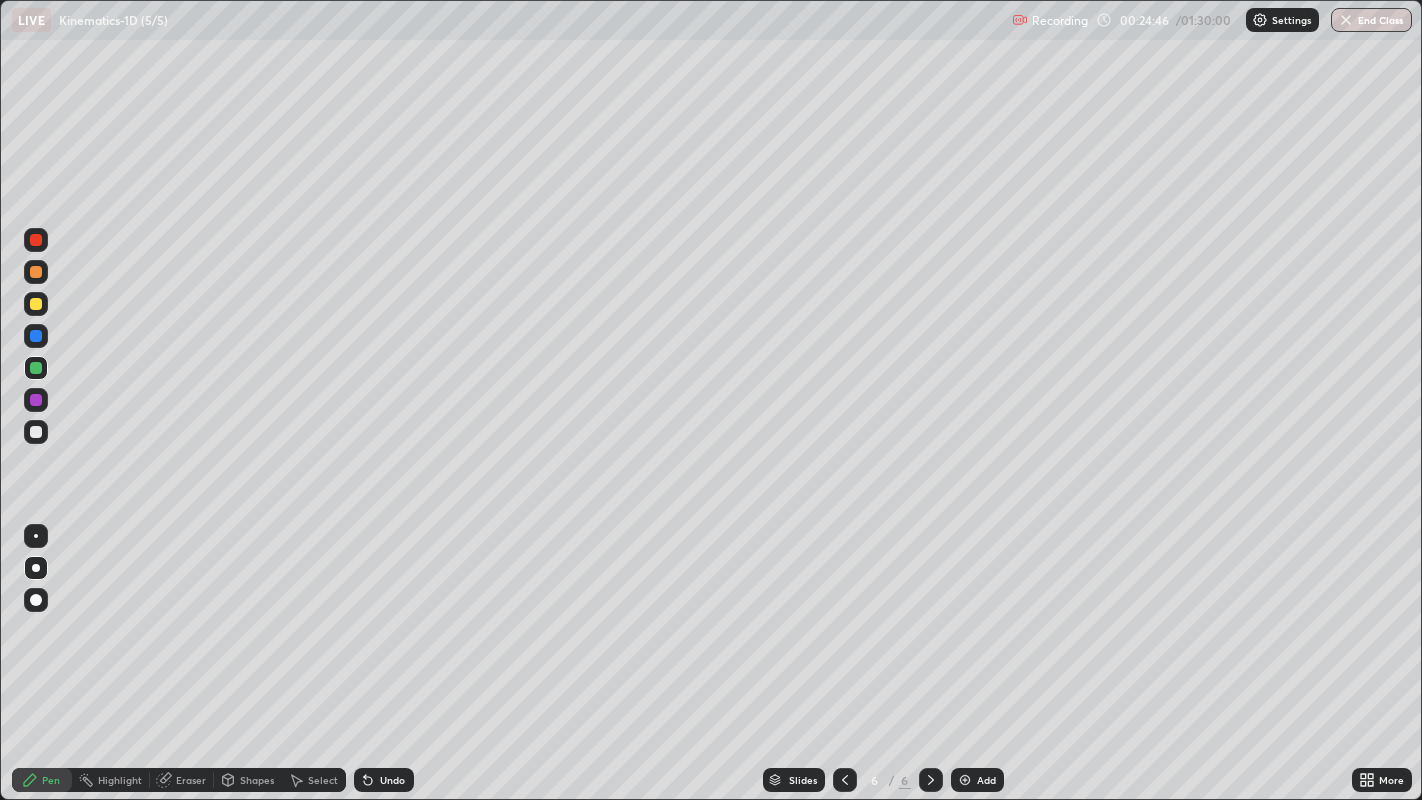 click at bounding box center (36, 432) 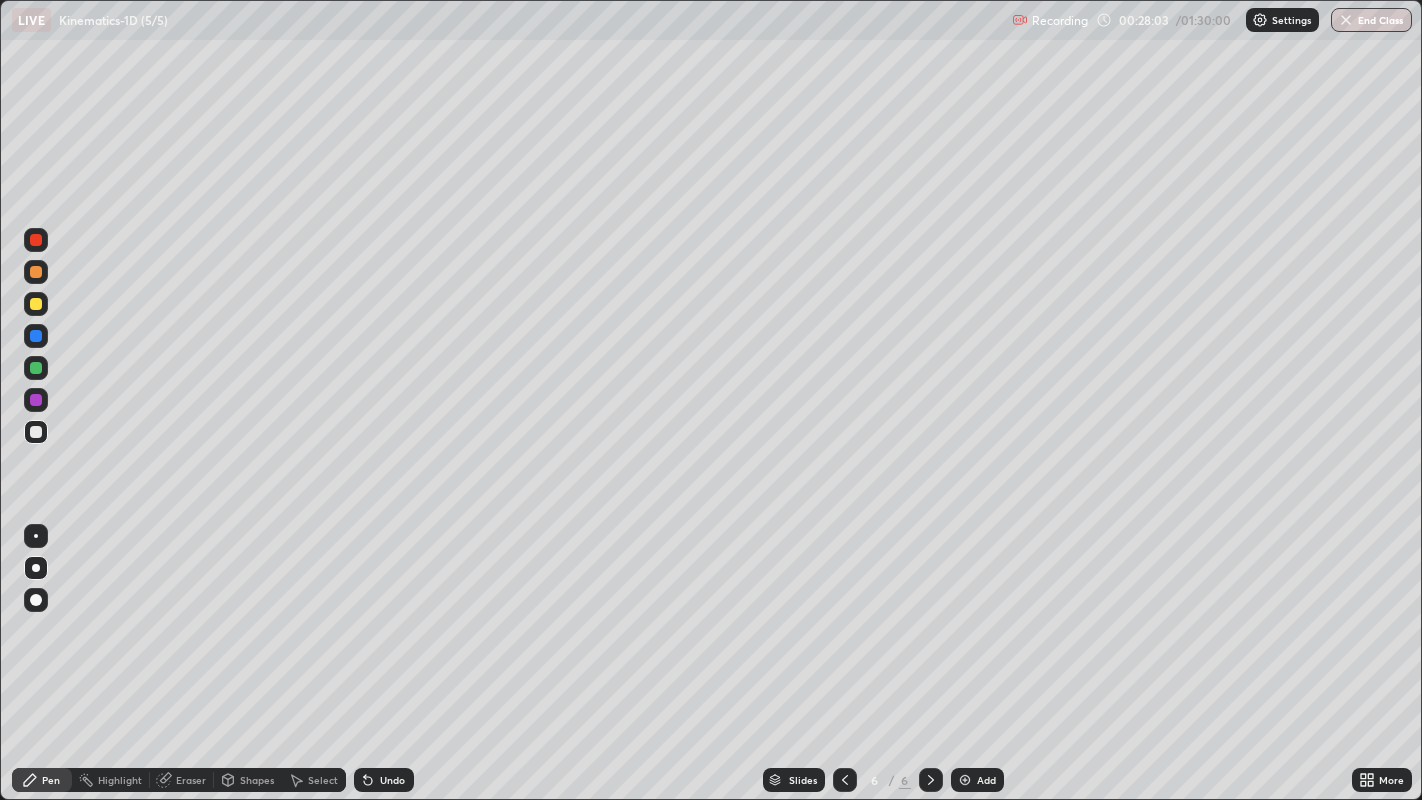 click 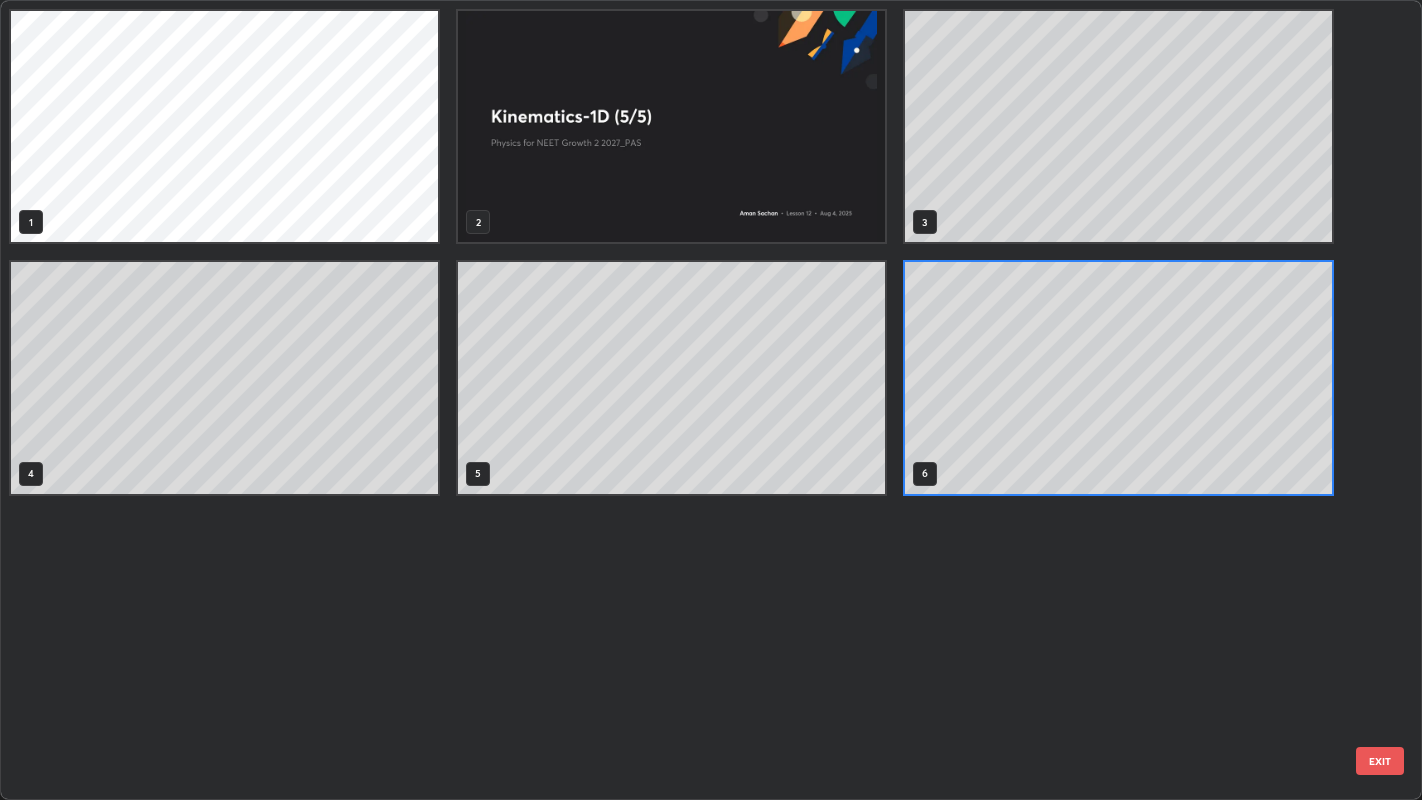 scroll, scrollTop: 7, scrollLeft: 10, axis: both 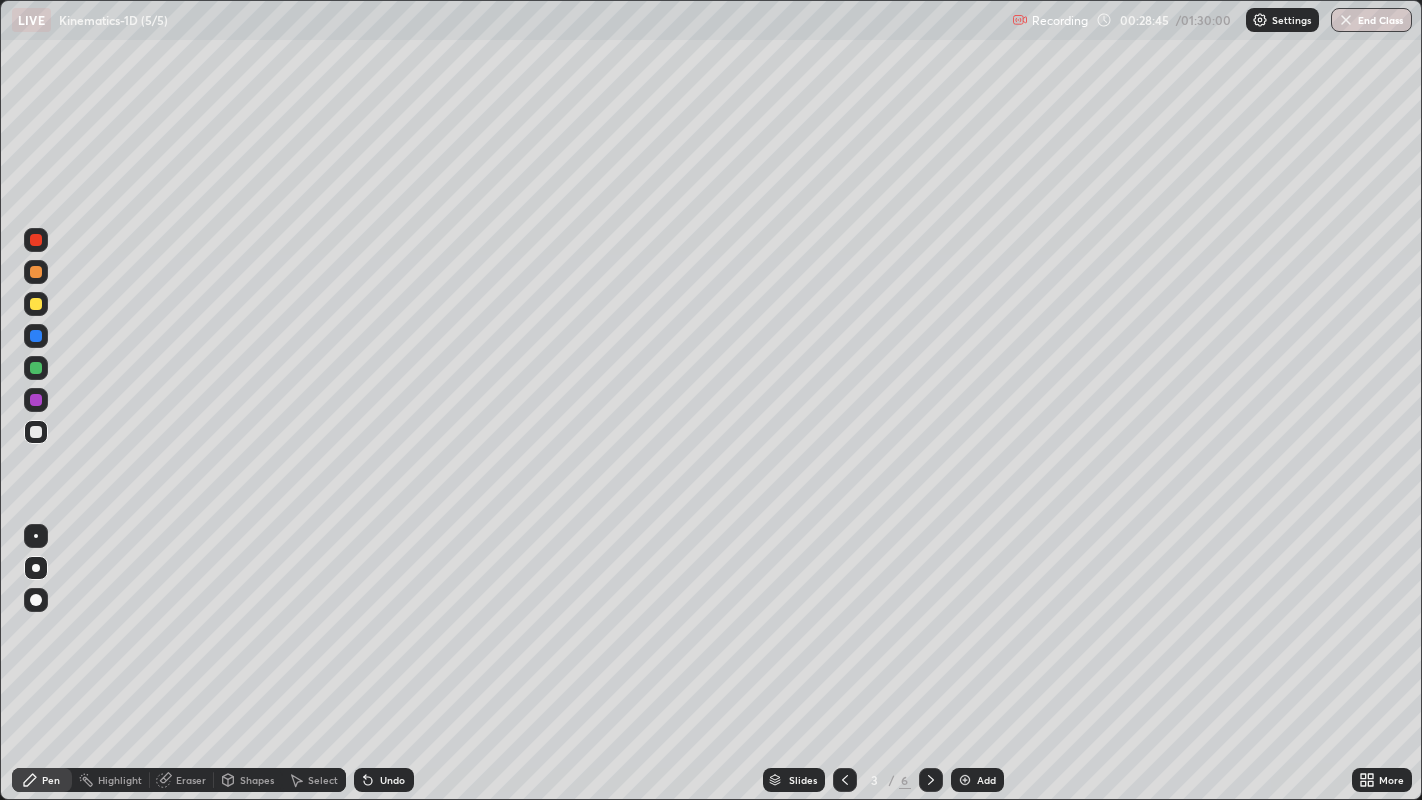click 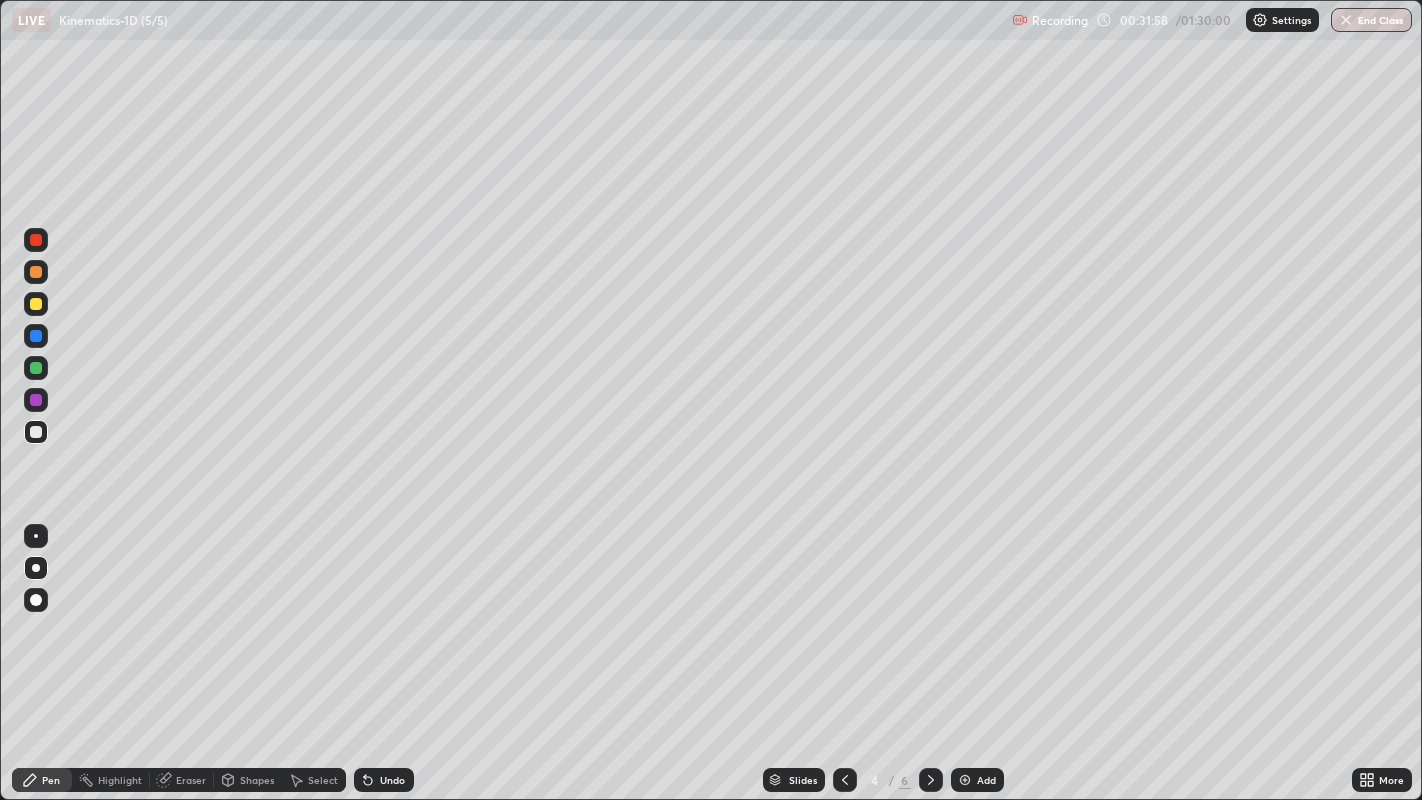 click at bounding box center [931, 780] 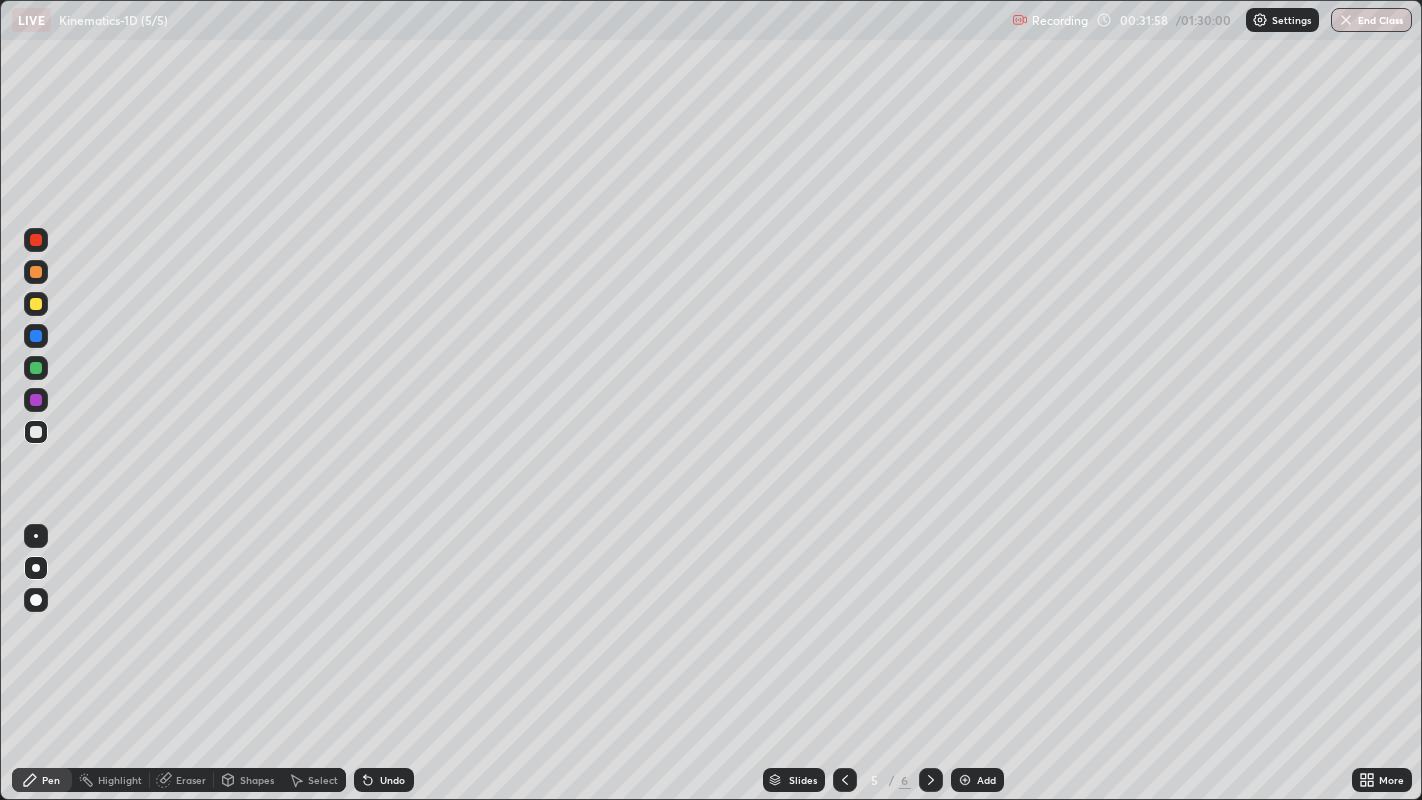 click 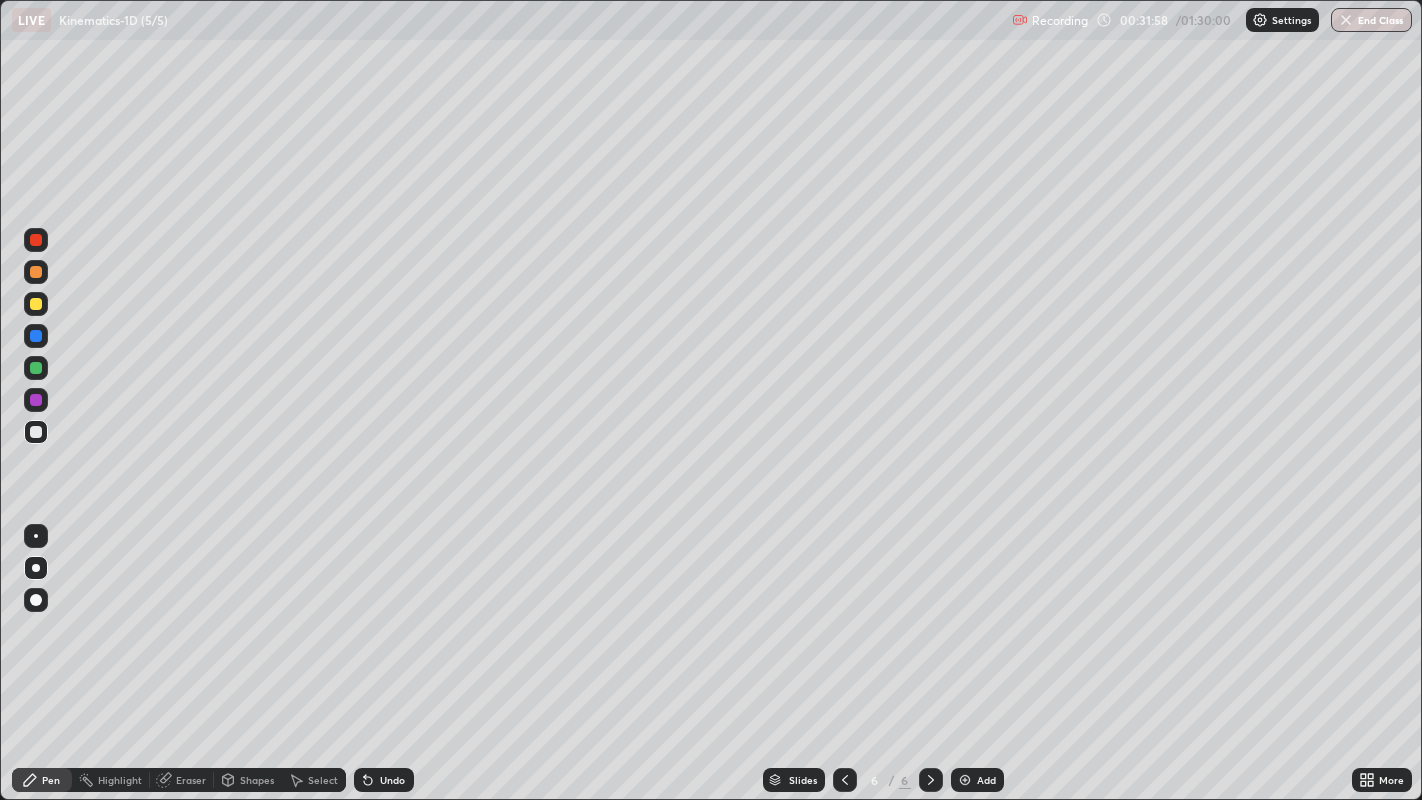 click 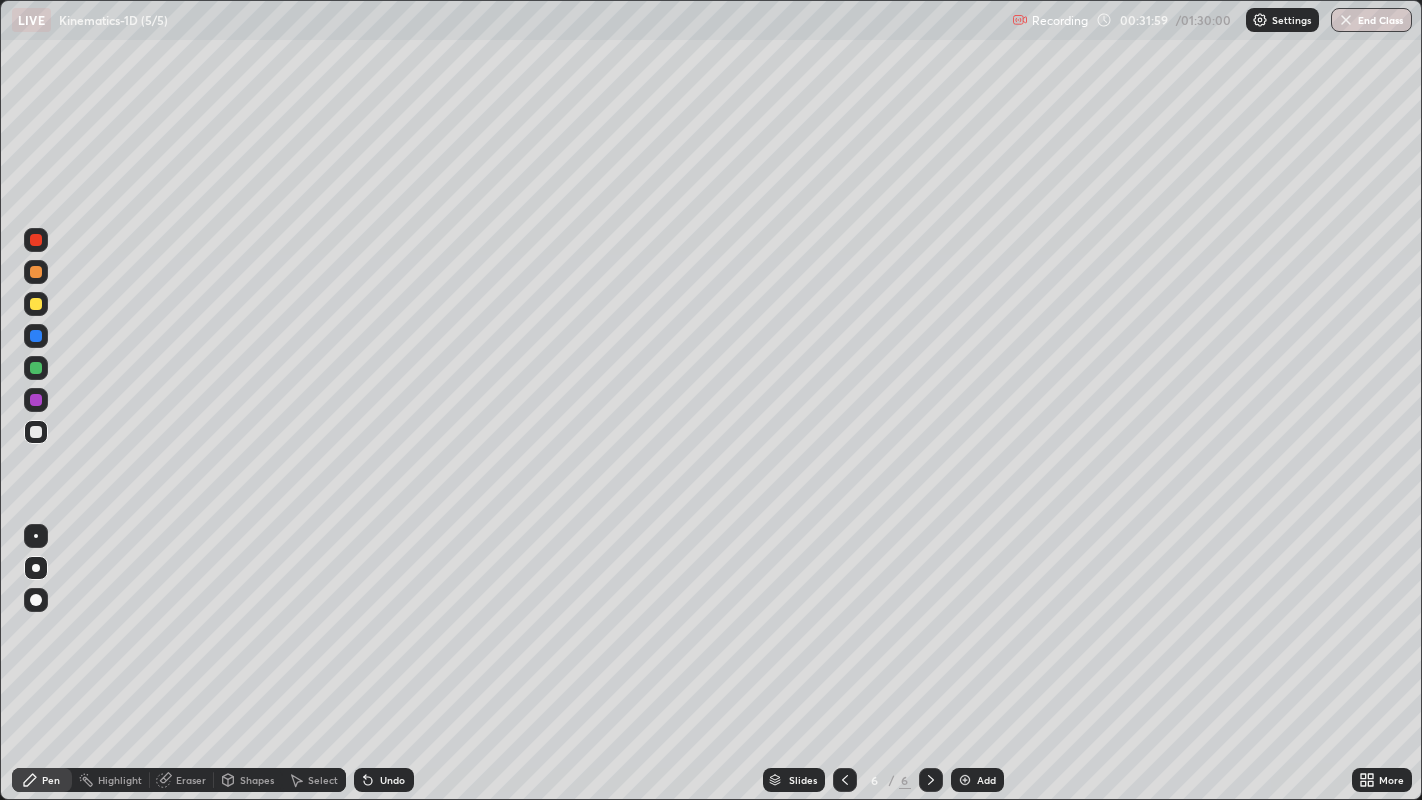 click at bounding box center (36, 304) 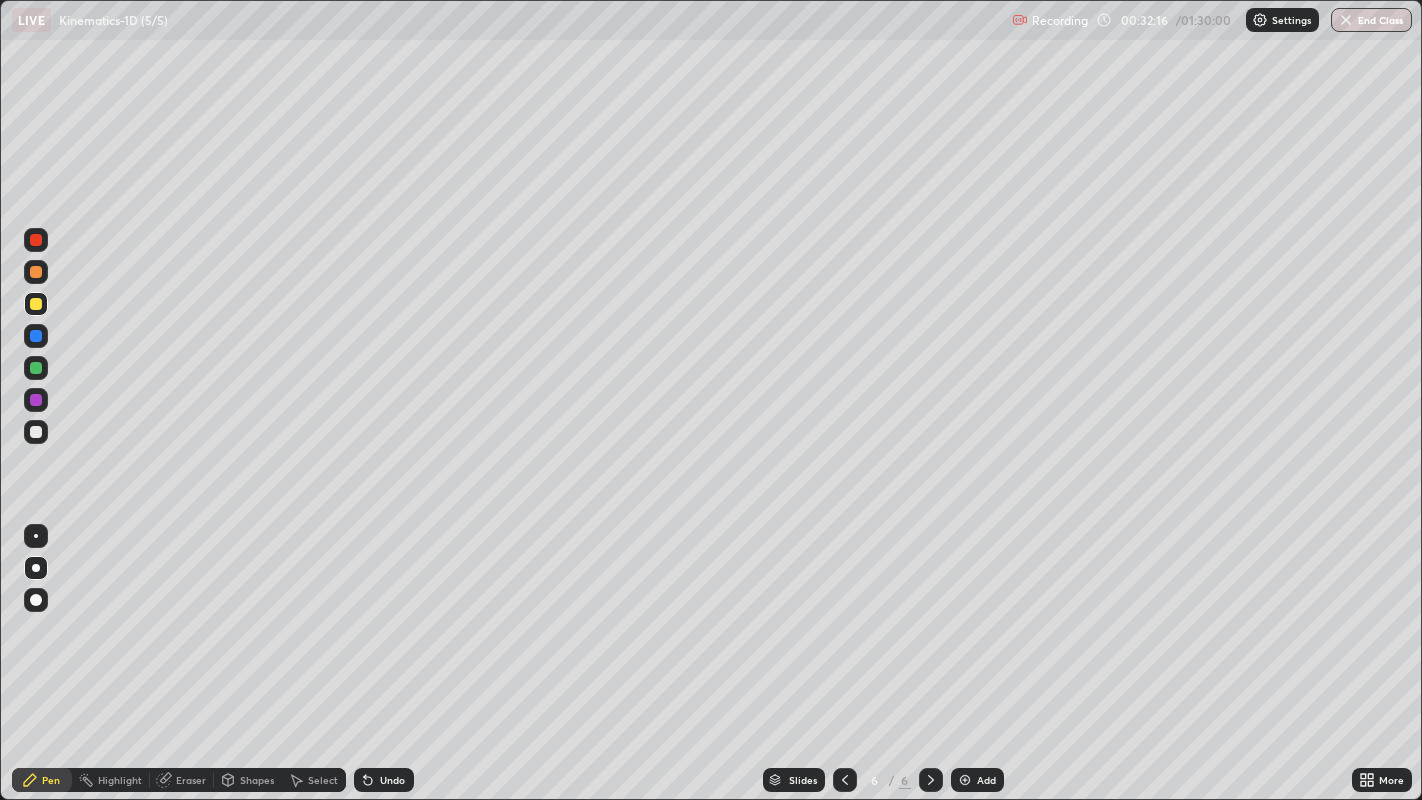 click at bounding box center [36, 432] 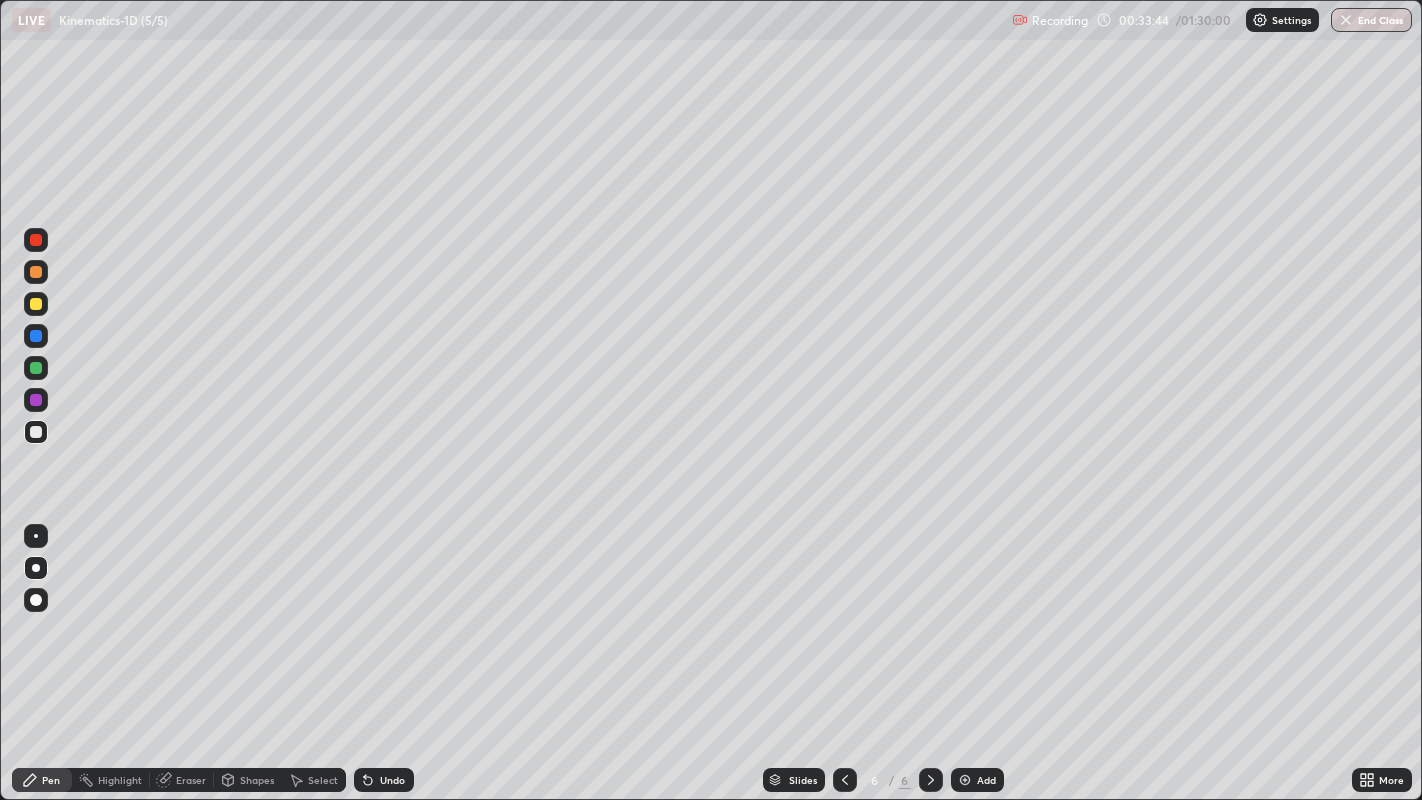 click at bounding box center (36, 368) 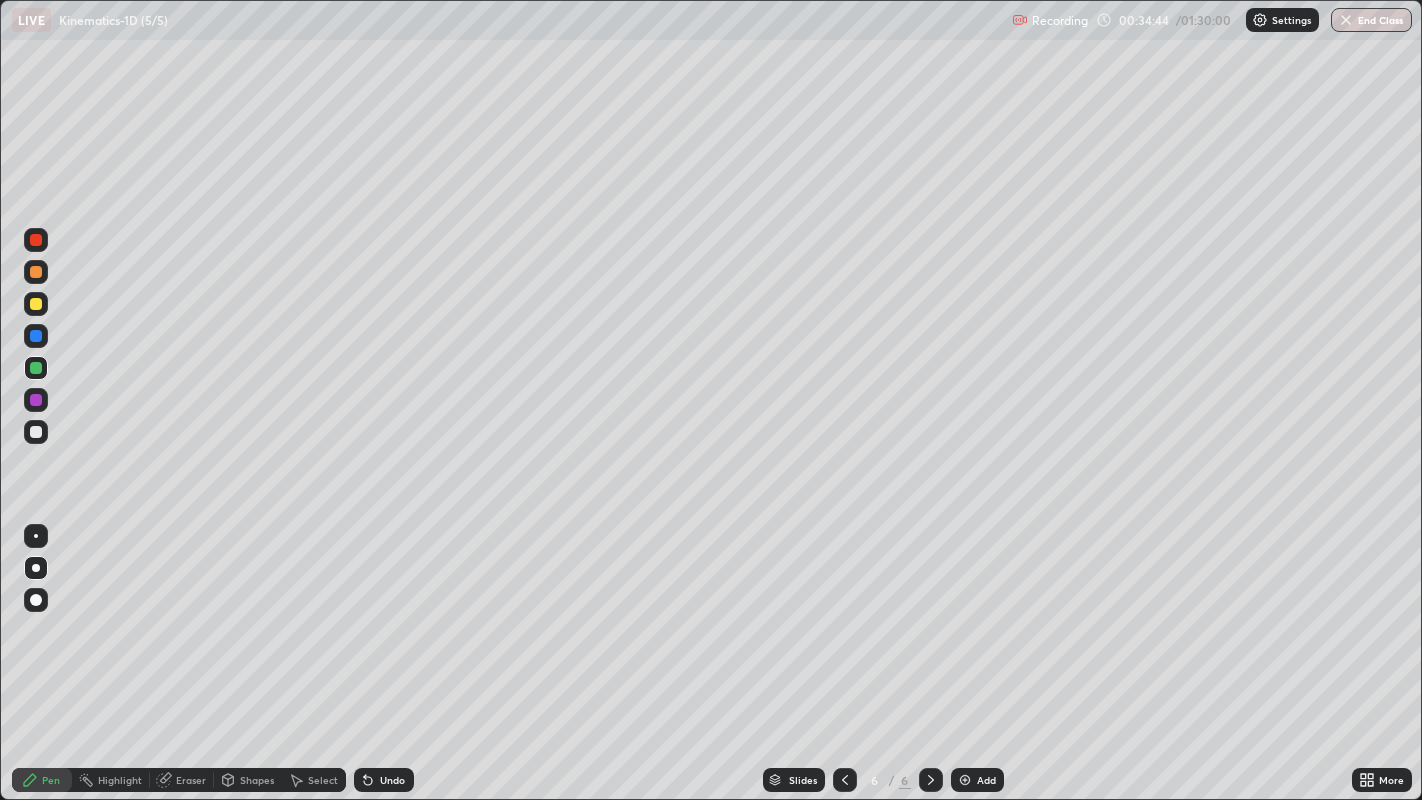 click on "Add" at bounding box center (986, 780) 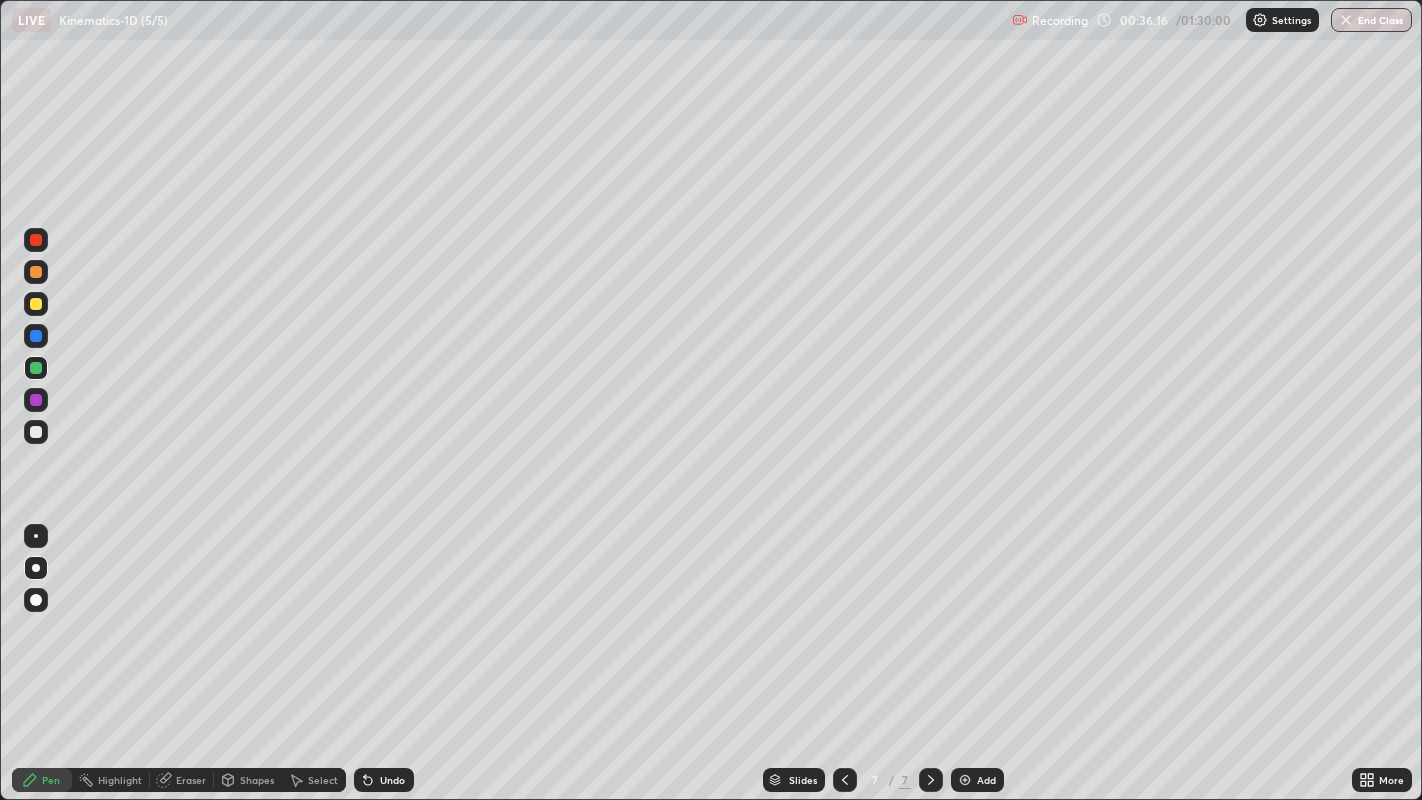 click at bounding box center (36, 304) 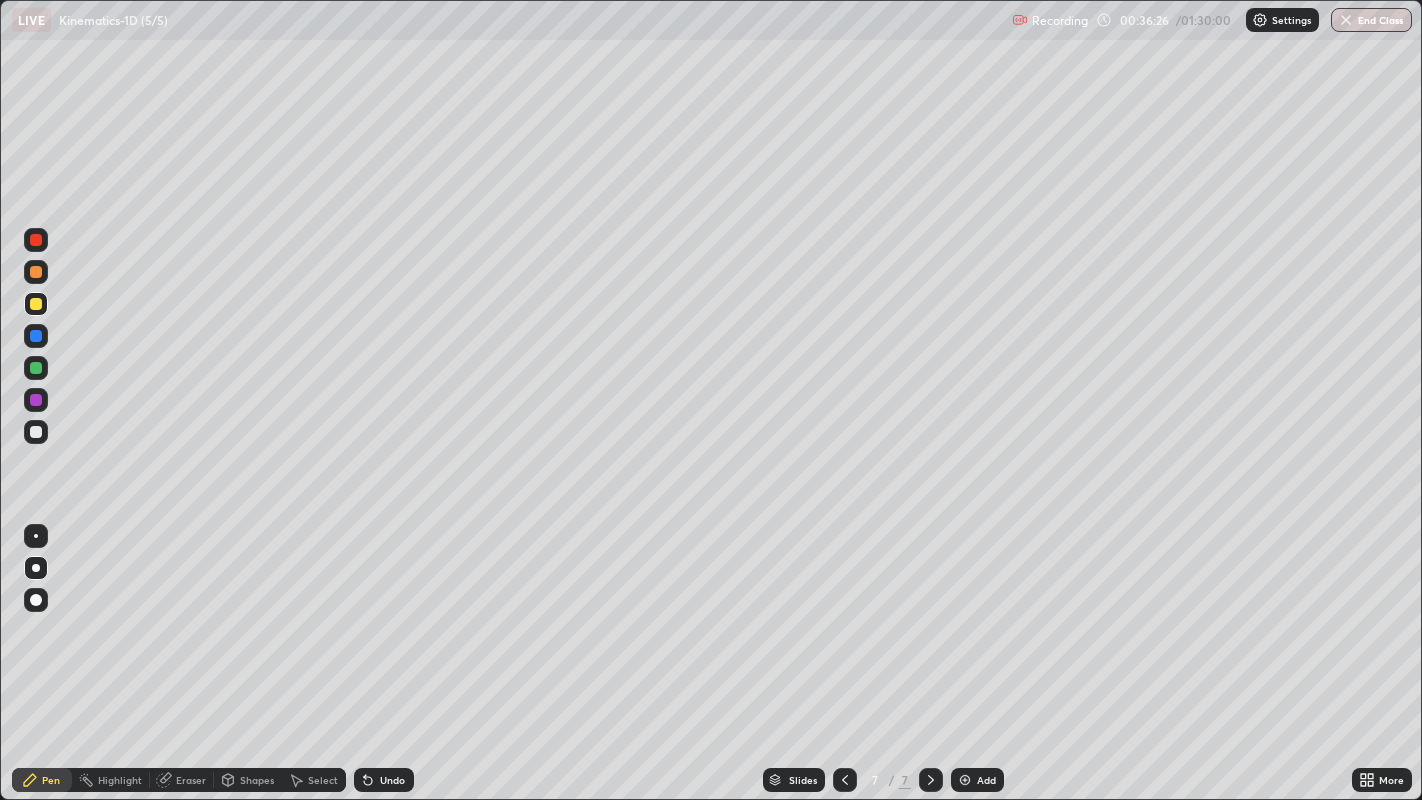 click at bounding box center [36, 432] 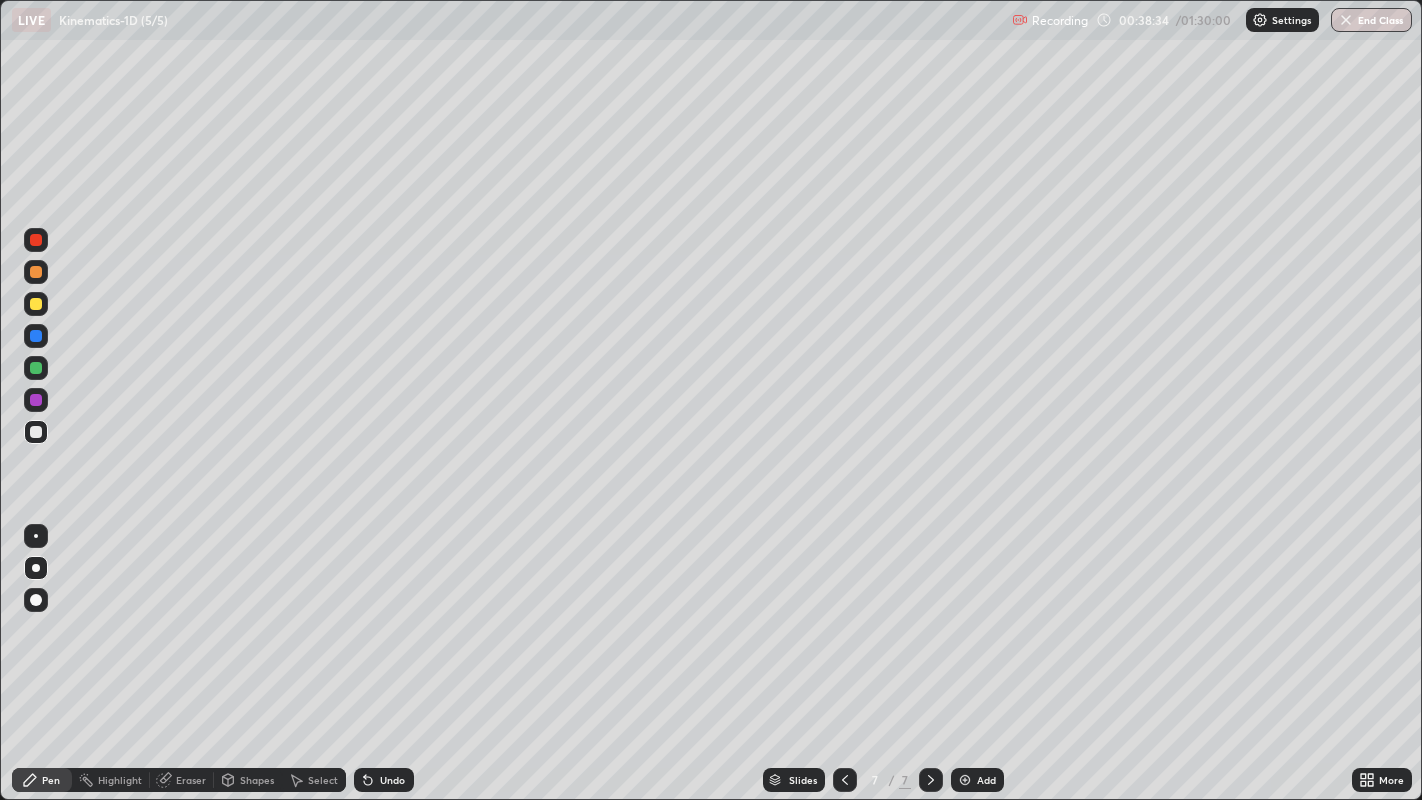 click at bounding box center (36, 368) 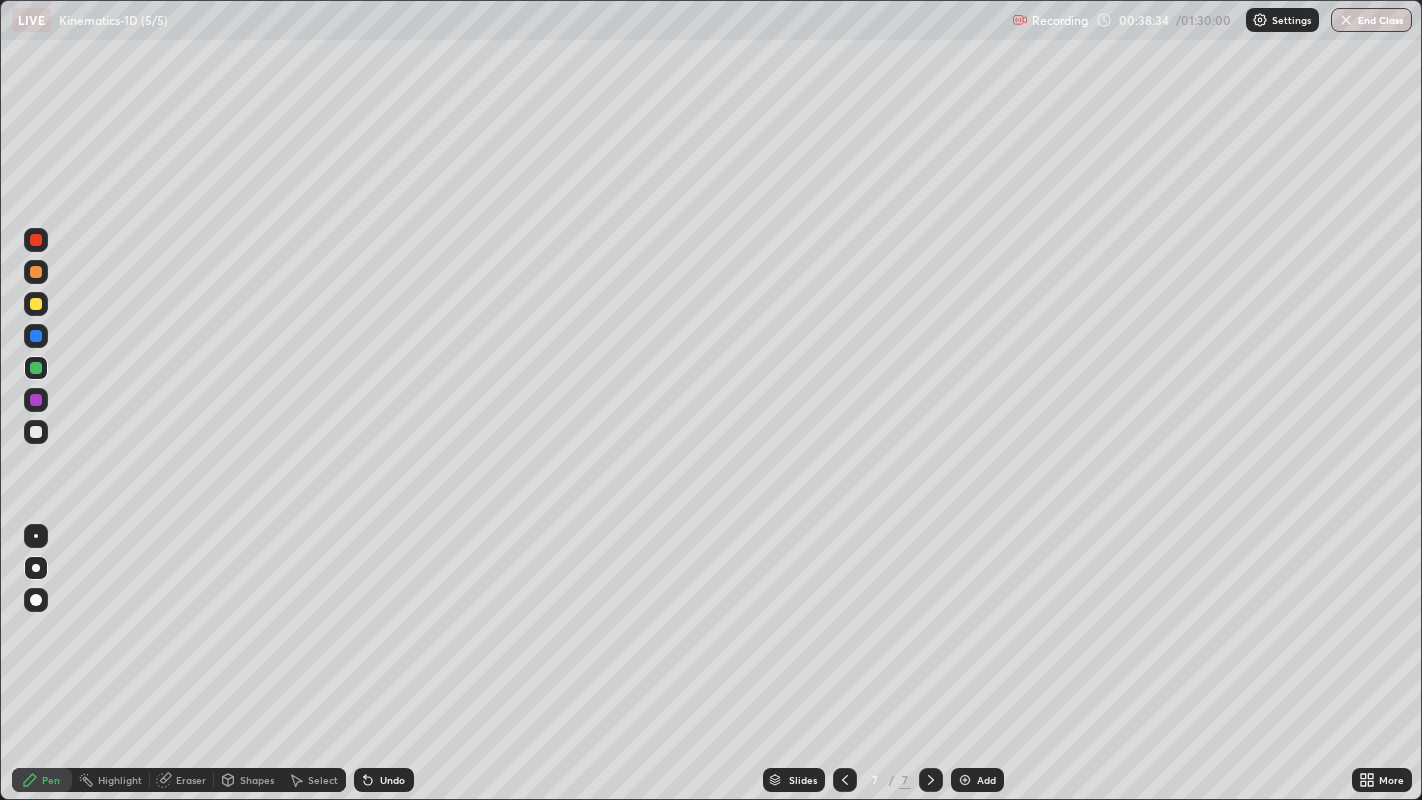 click on "Shapes" at bounding box center (257, 780) 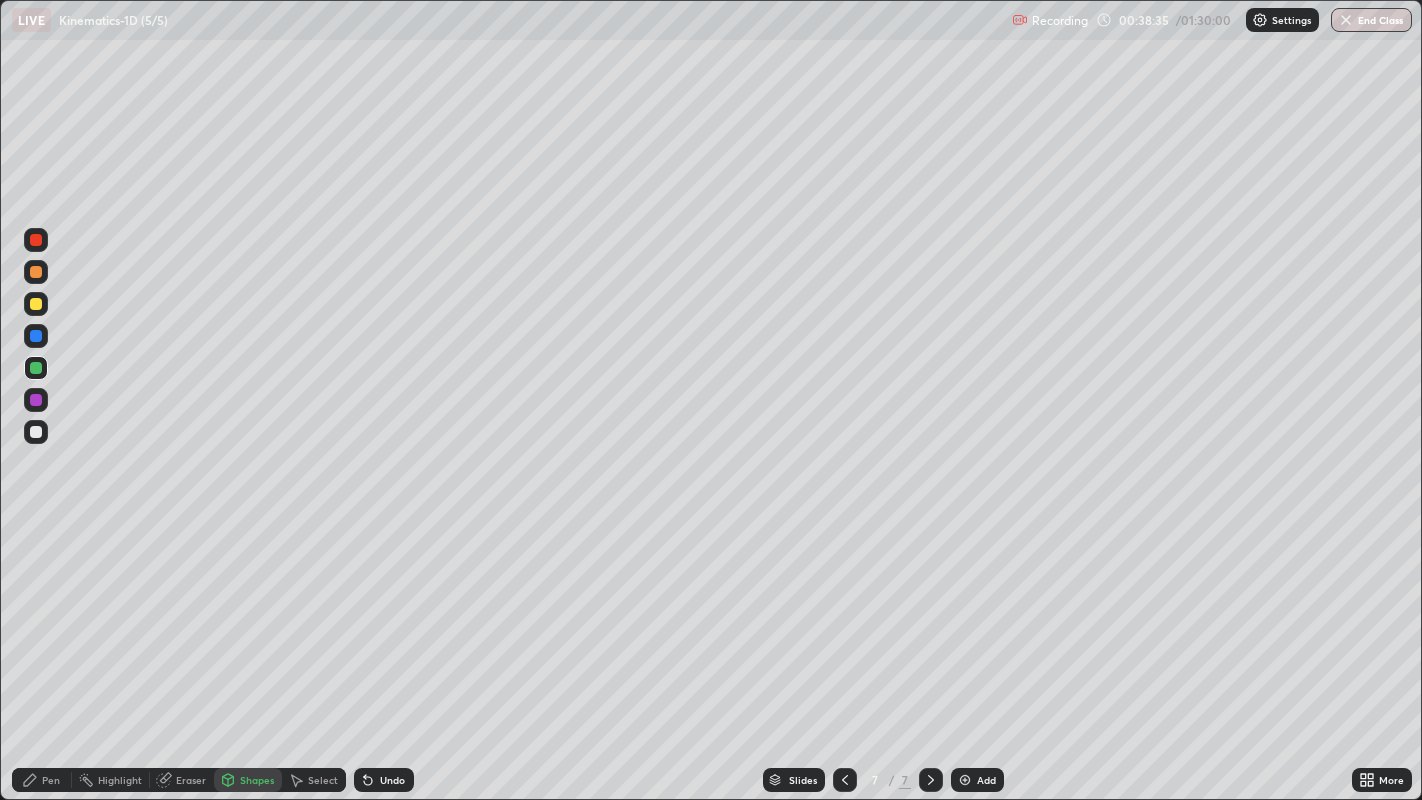 click on "Eraser" at bounding box center [191, 780] 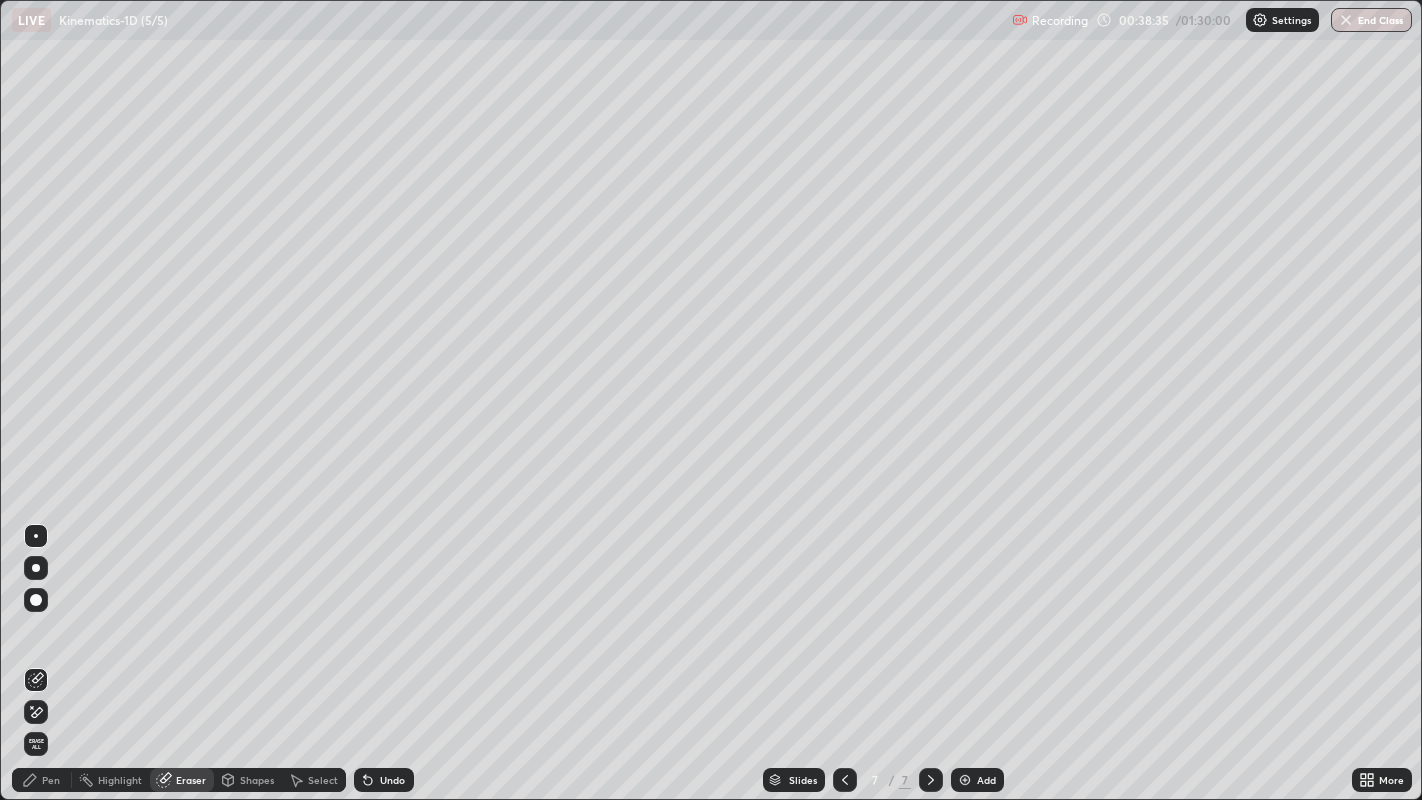 click 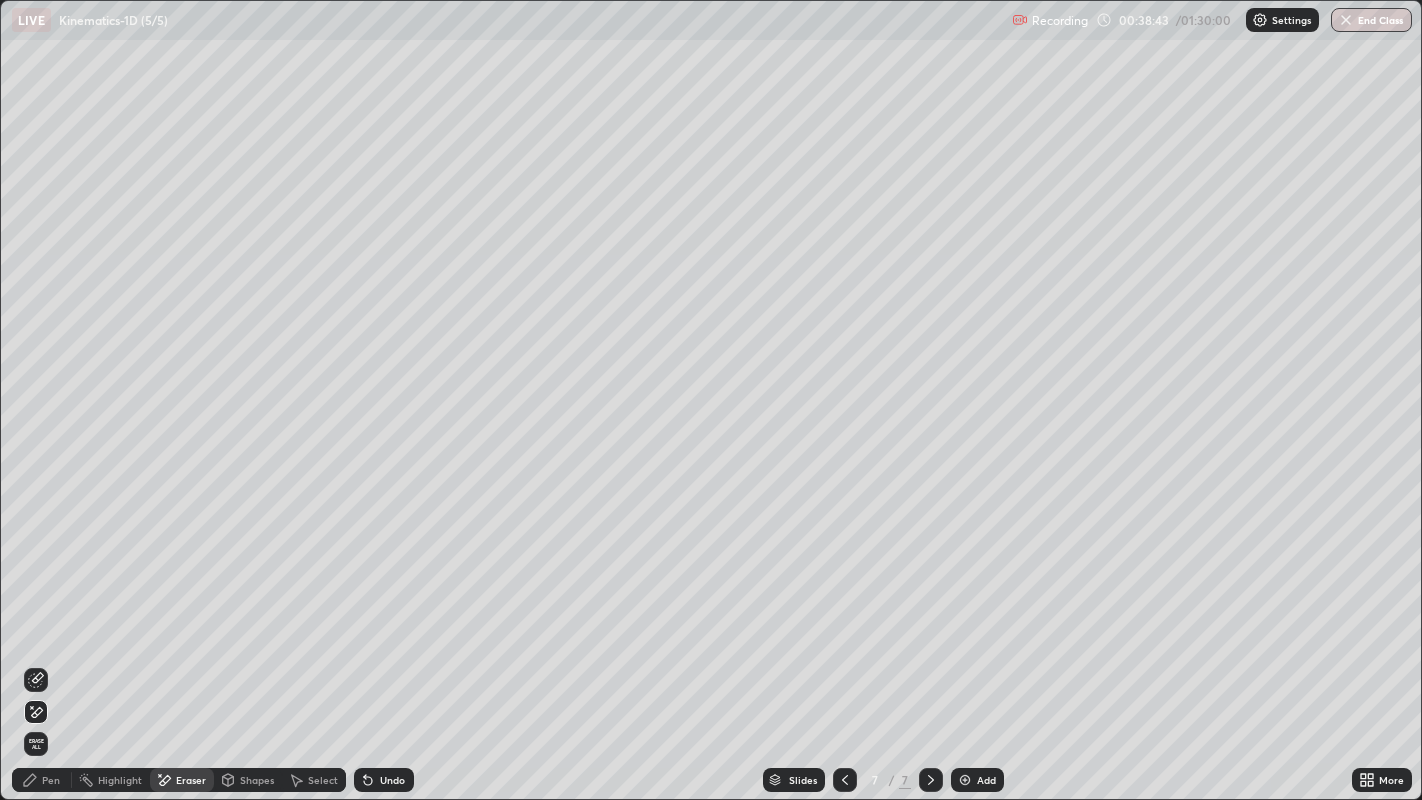 click on "Pen" at bounding box center (51, 780) 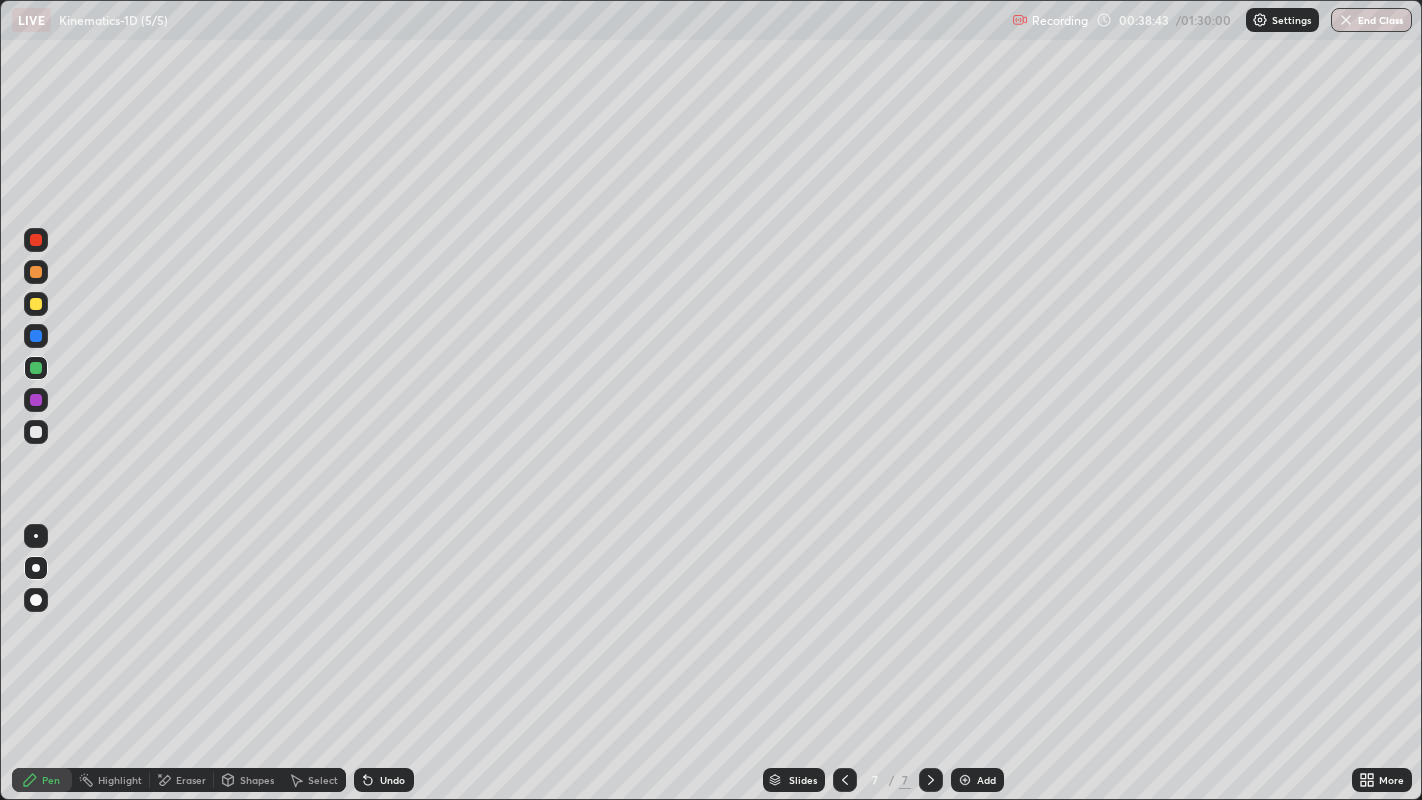 click at bounding box center (36, 432) 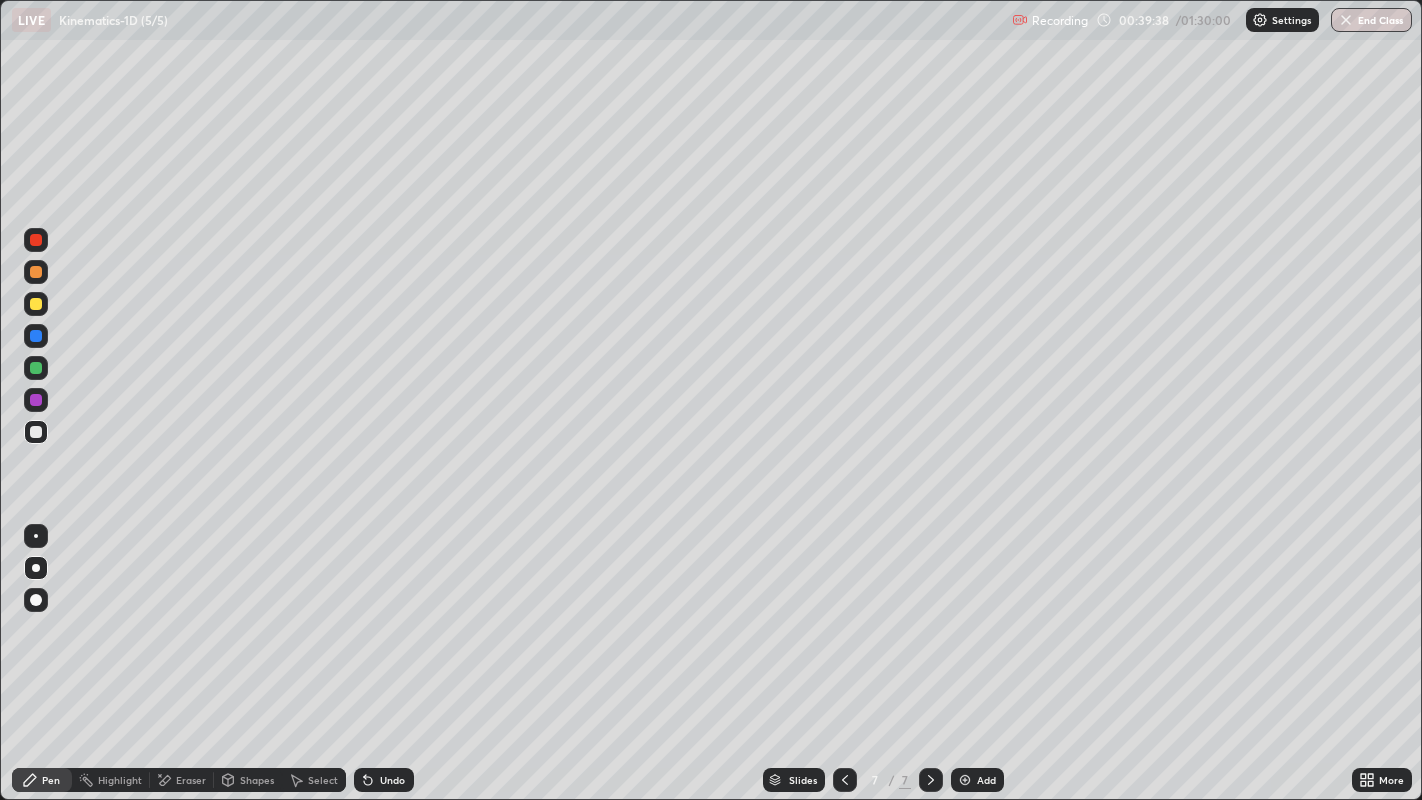 click at bounding box center [36, 368] 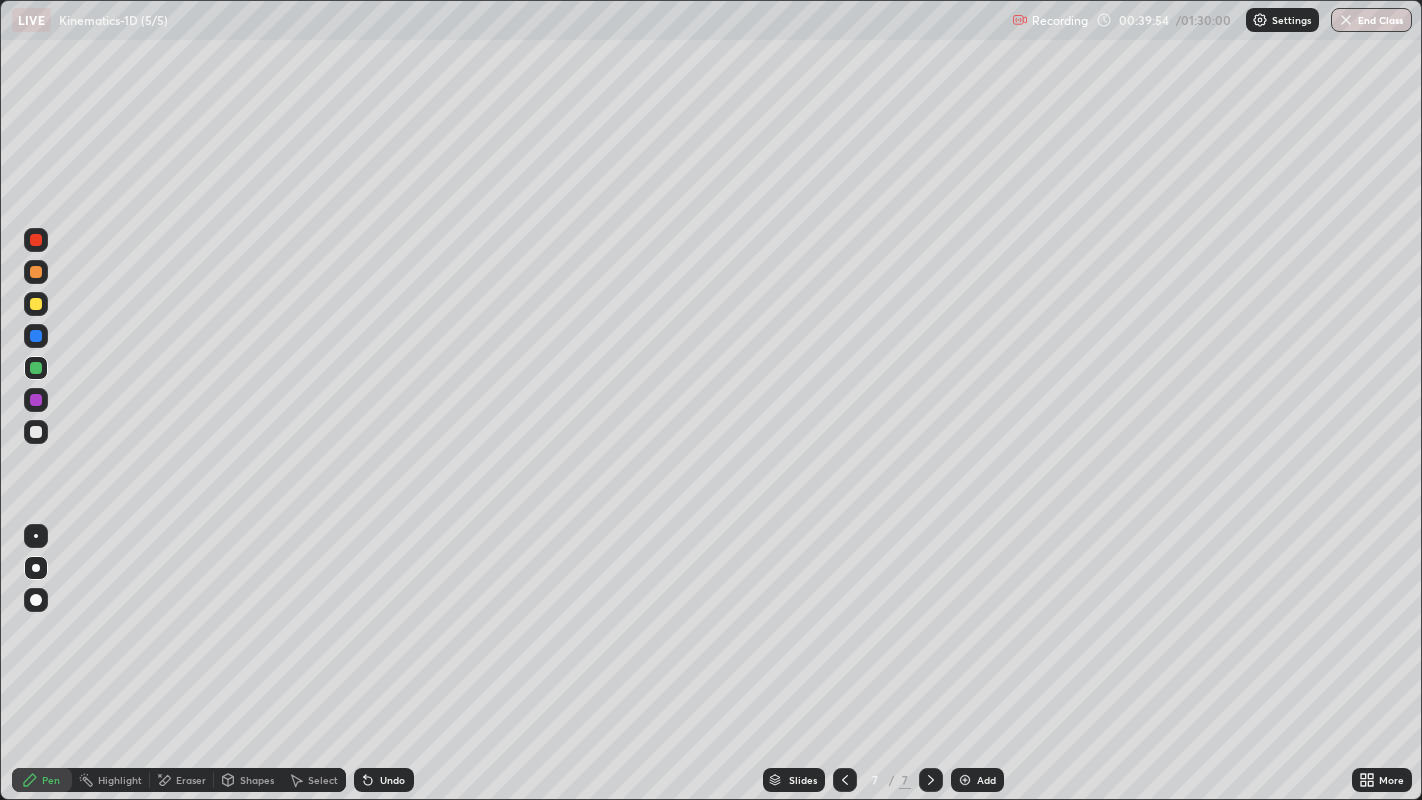 click at bounding box center [36, 432] 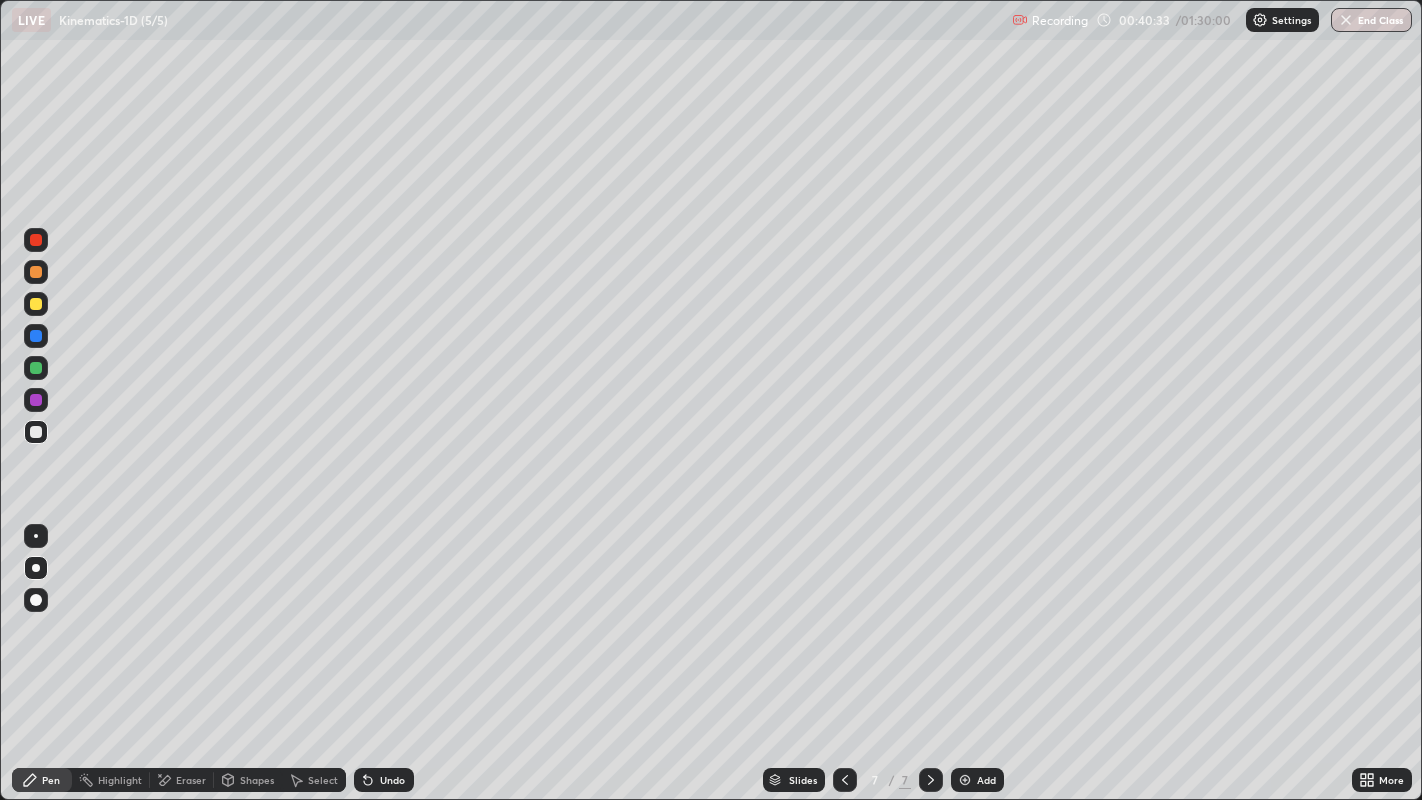click on "Eraser" at bounding box center (191, 780) 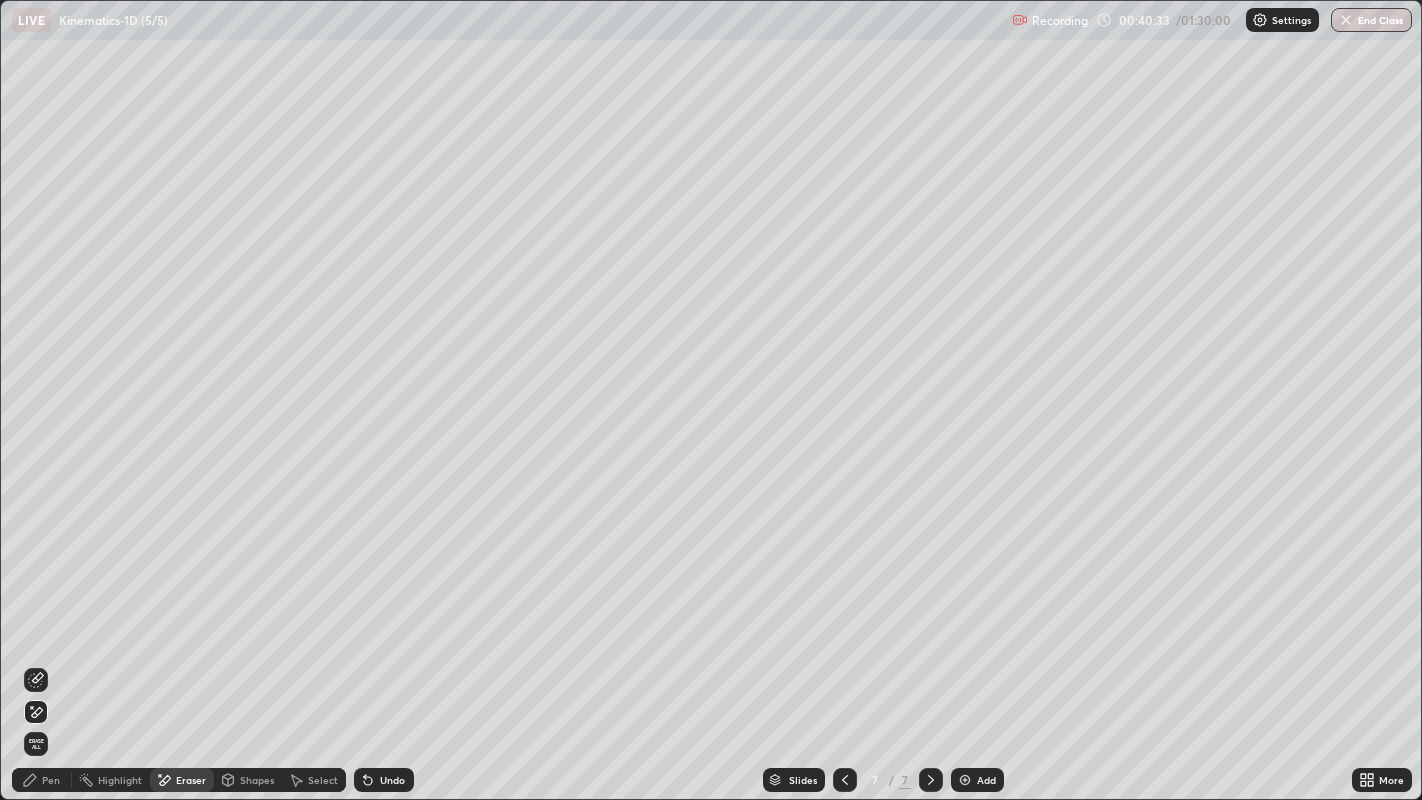 click 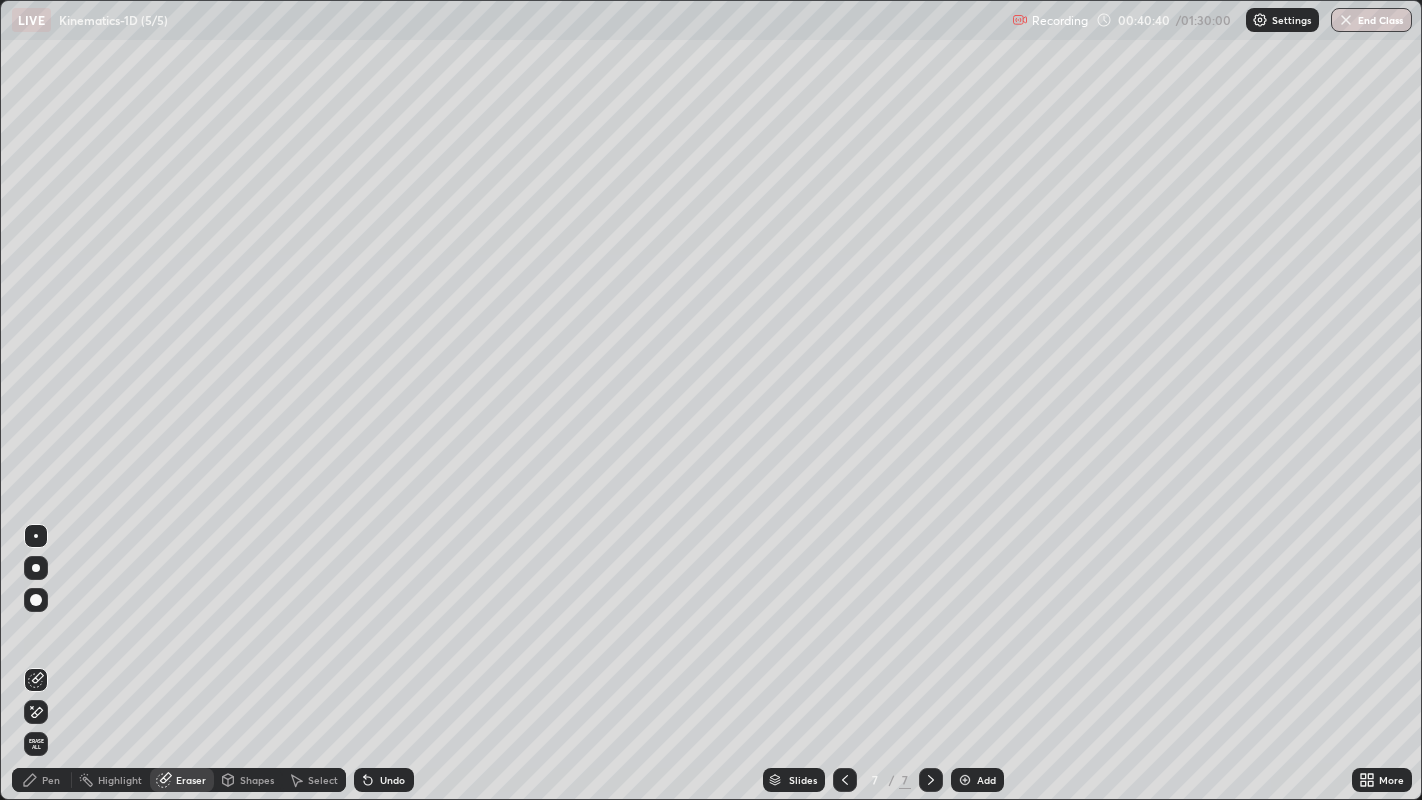 click on "Pen" at bounding box center [51, 780] 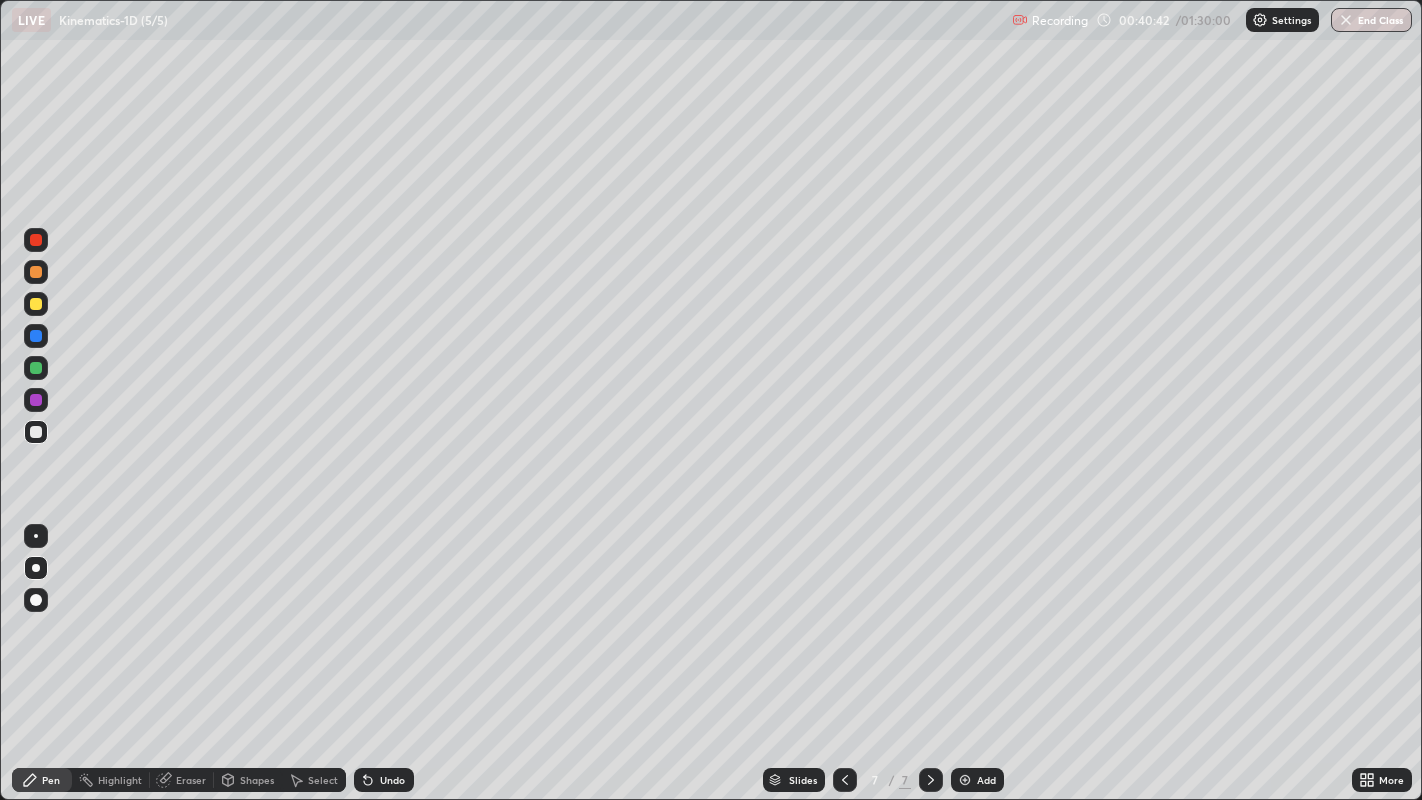click on "Highlight" at bounding box center [120, 780] 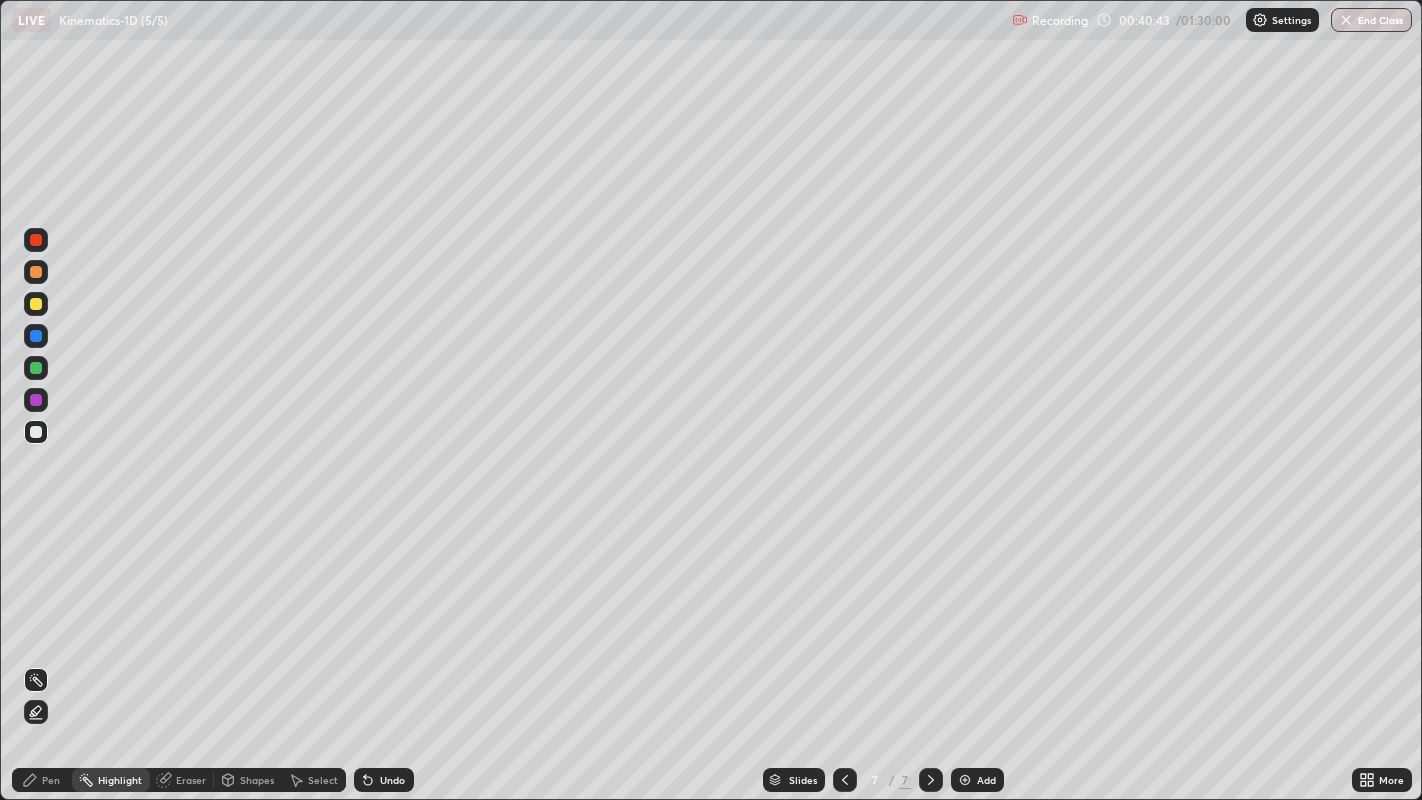 click on "Eraser" at bounding box center (191, 780) 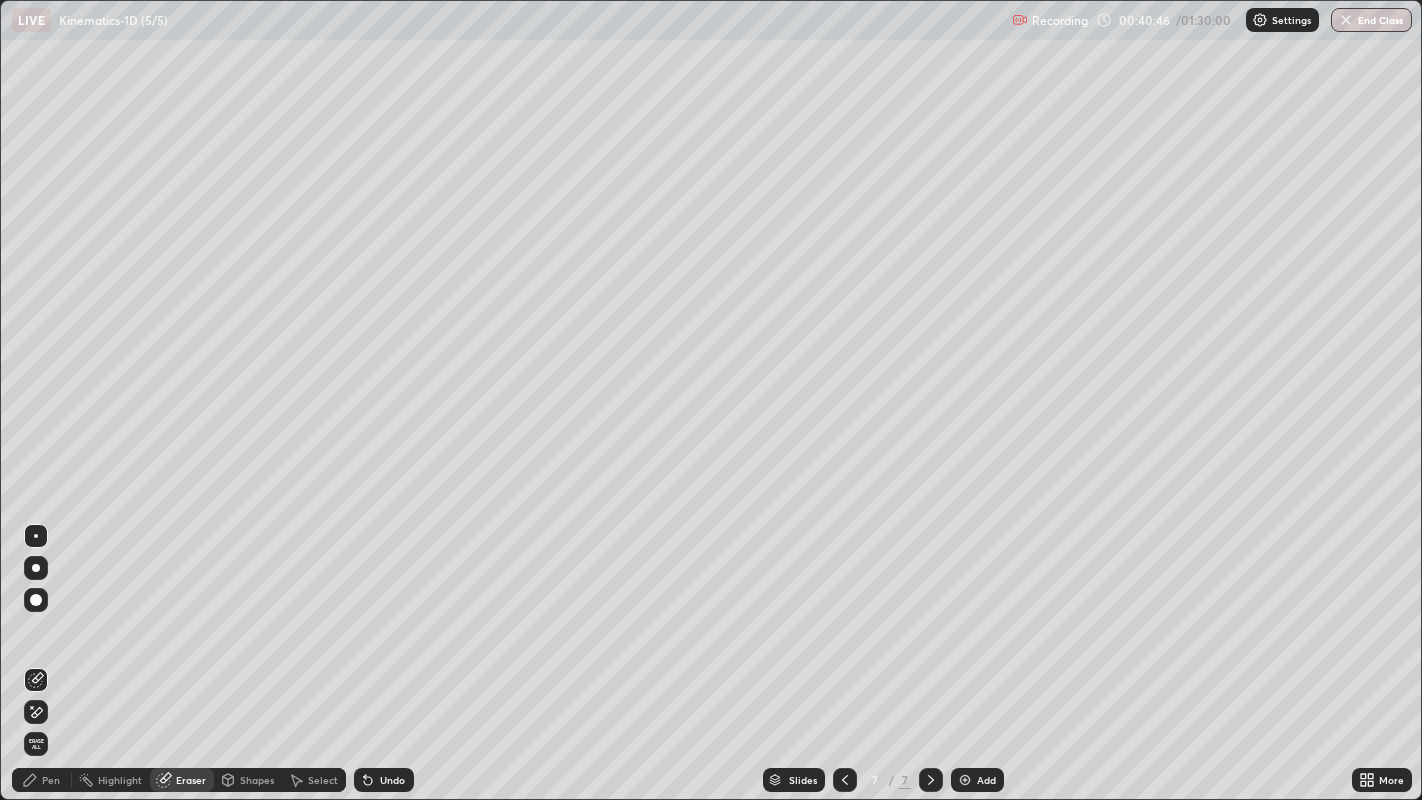 click on "Pen" at bounding box center (42, 780) 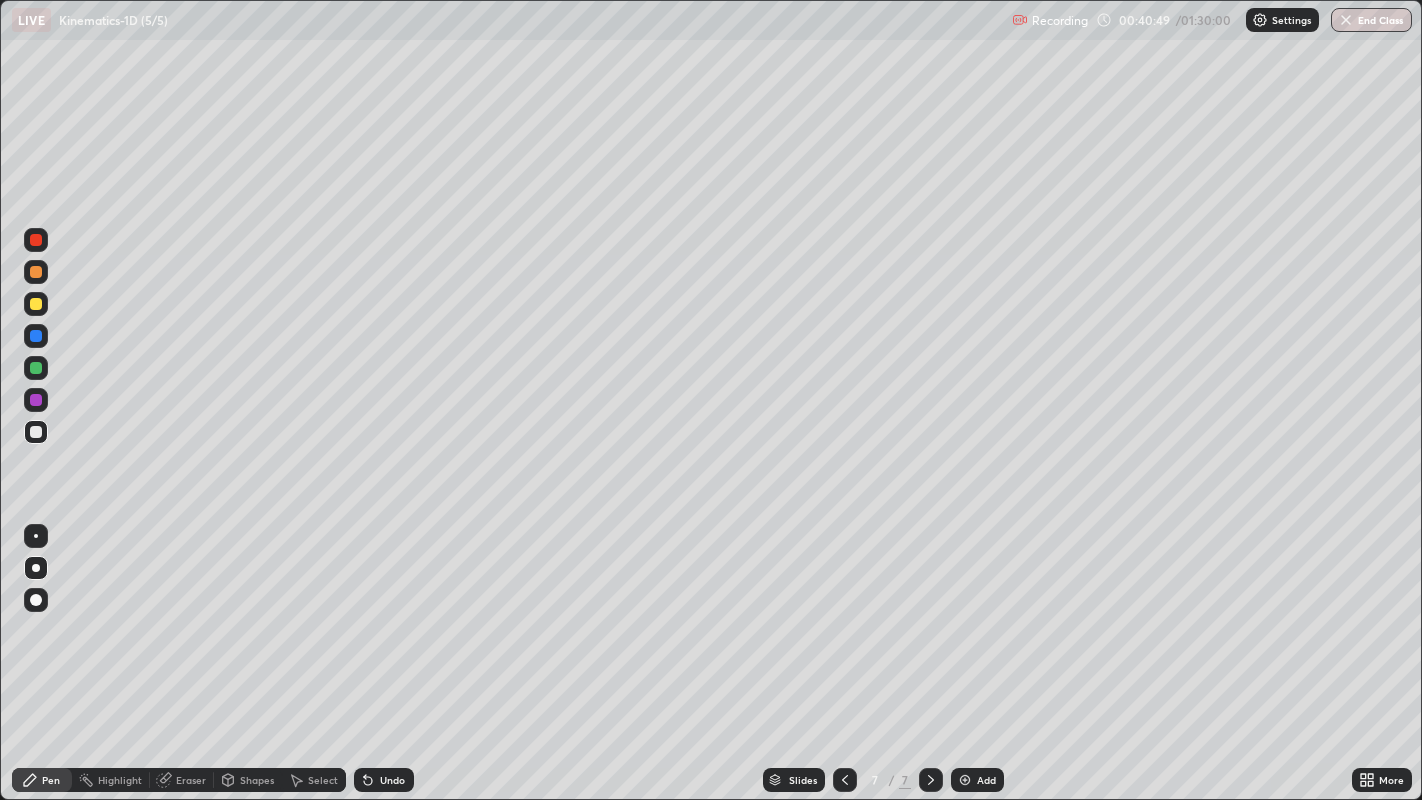 click on "Eraser" at bounding box center (191, 780) 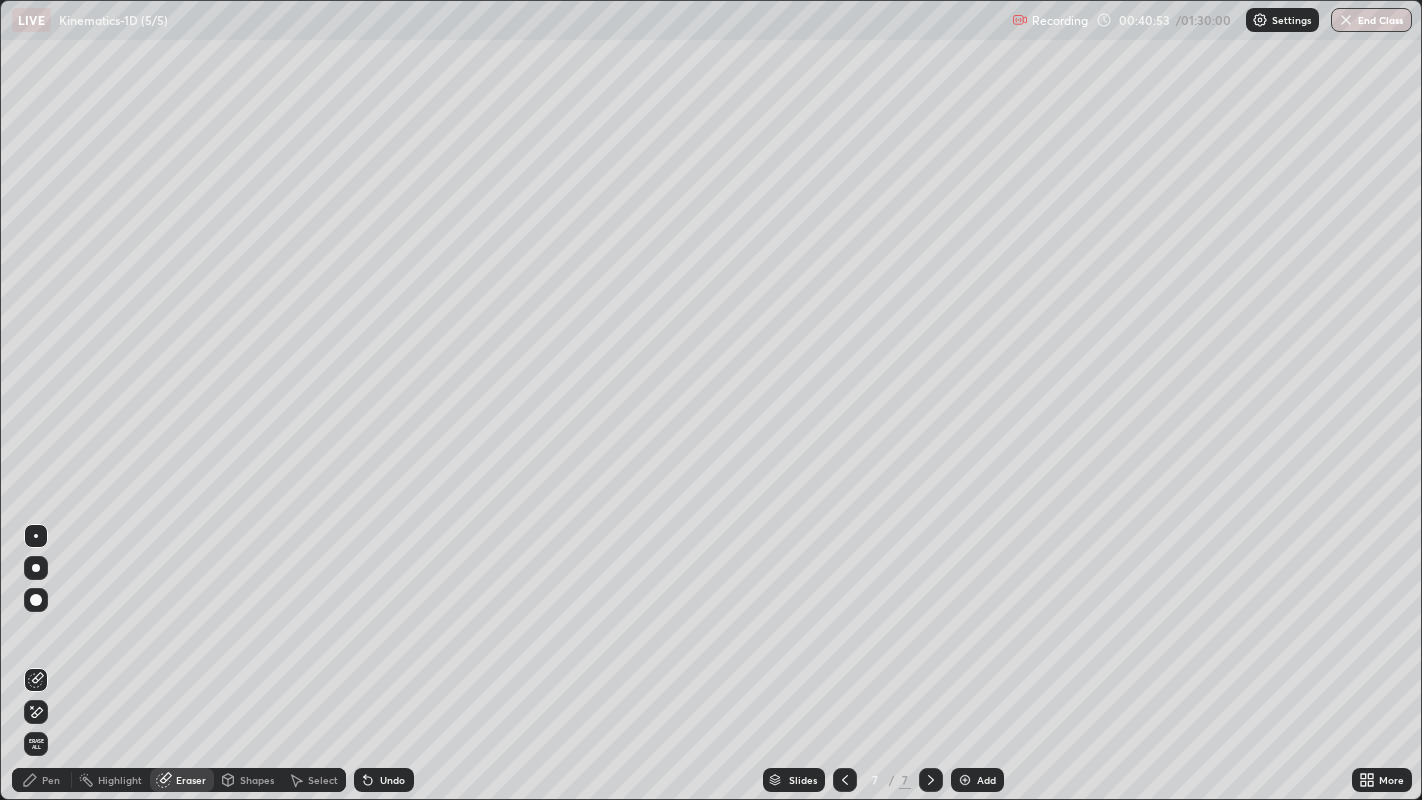 click on "Pen" at bounding box center [42, 780] 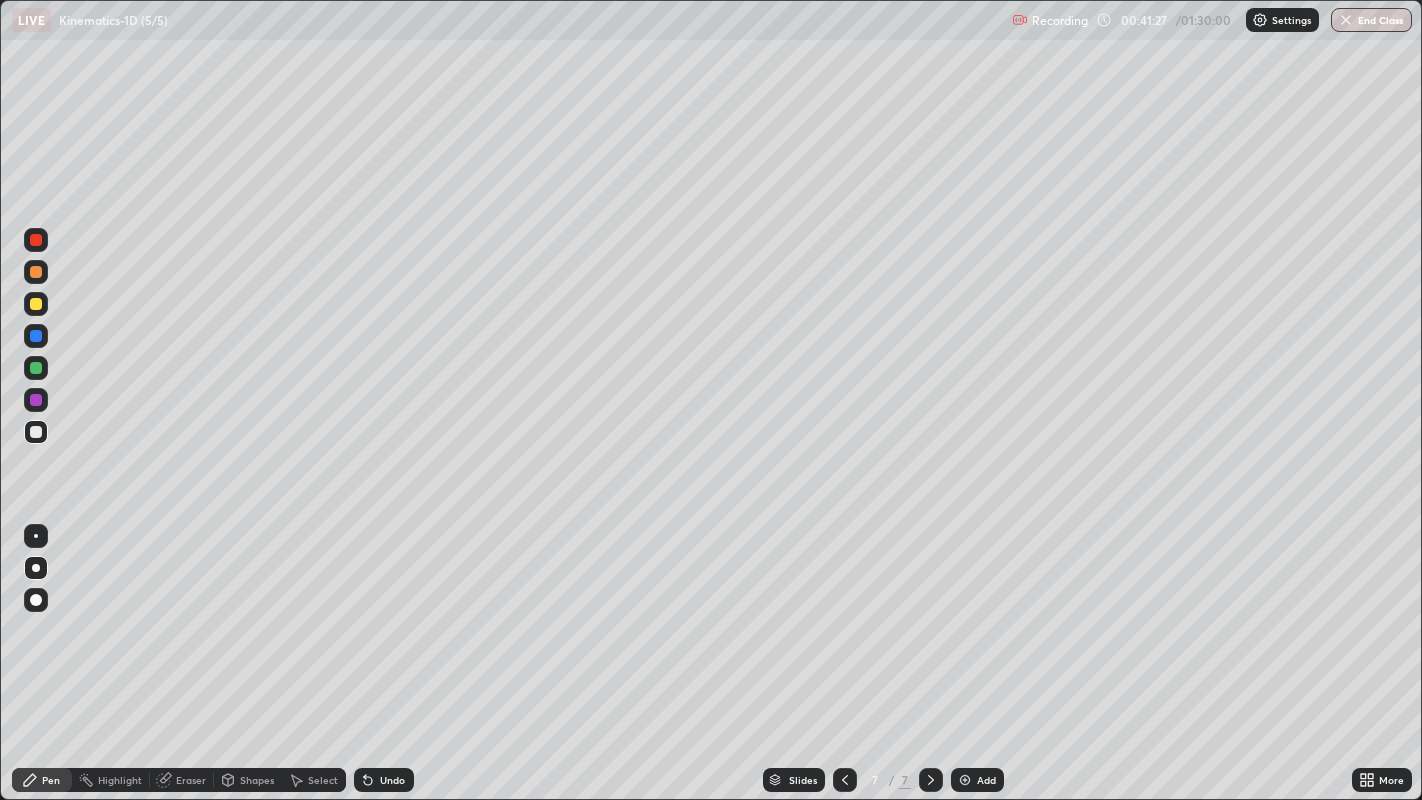click on "Shapes" at bounding box center [248, 780] 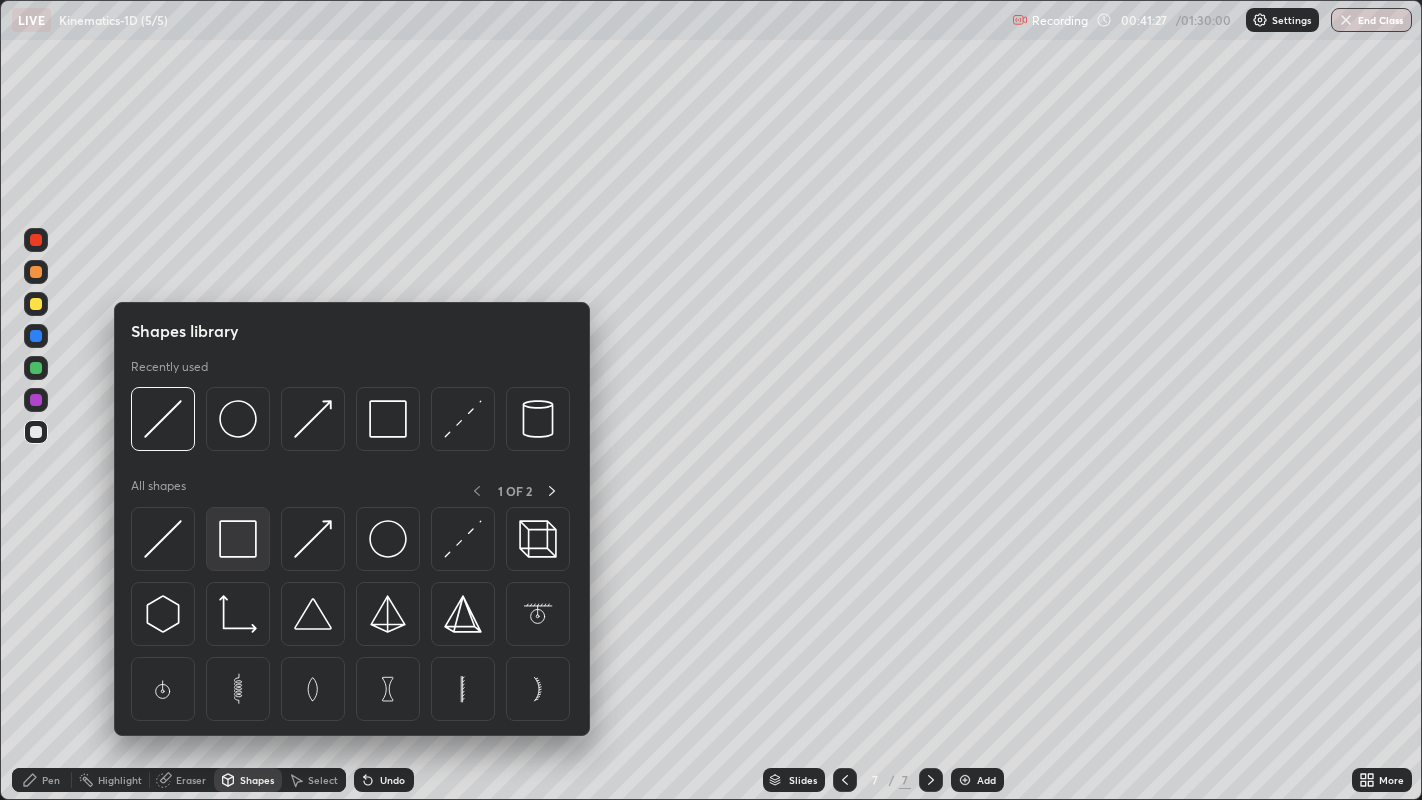 click at bounding box center [238, 539] 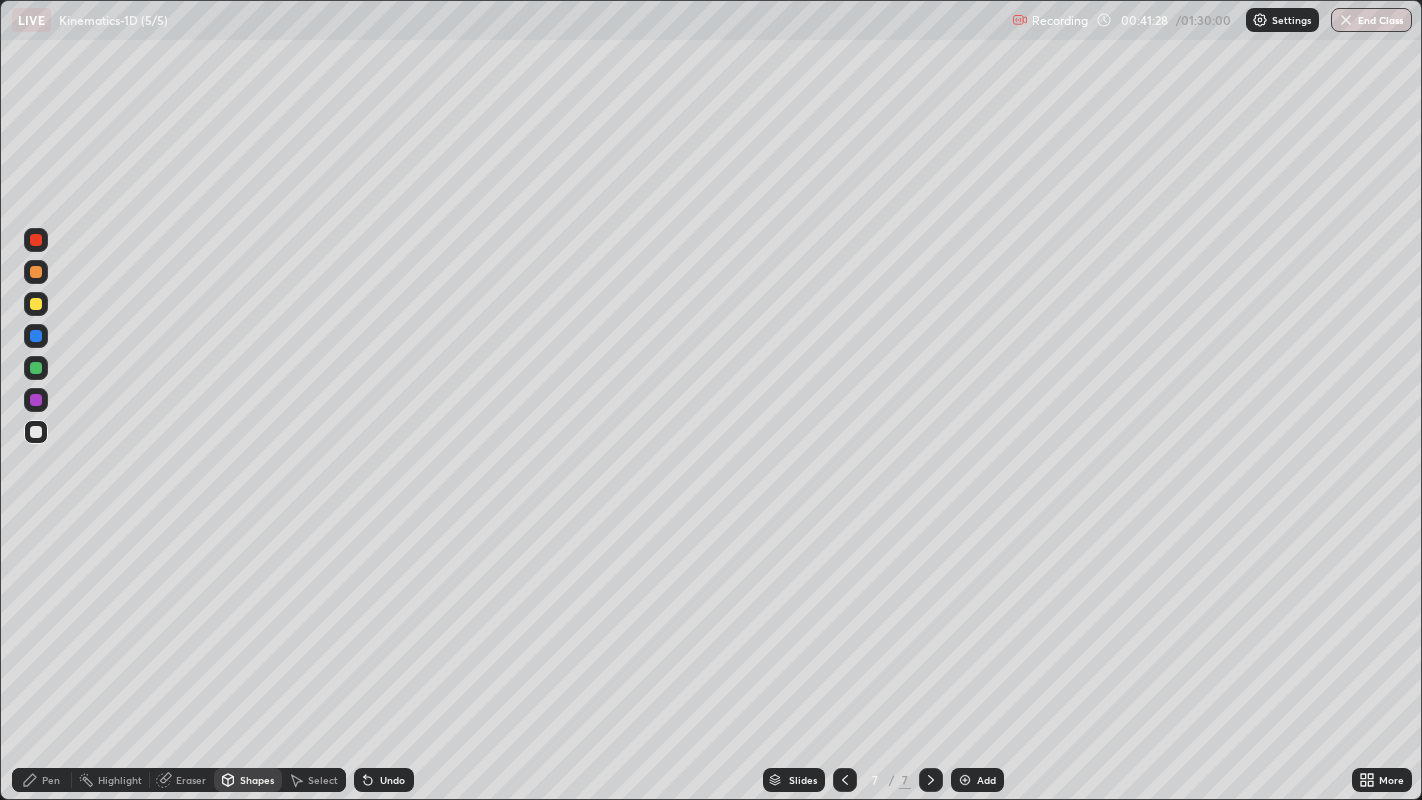 click at bounding box center (36, 400) 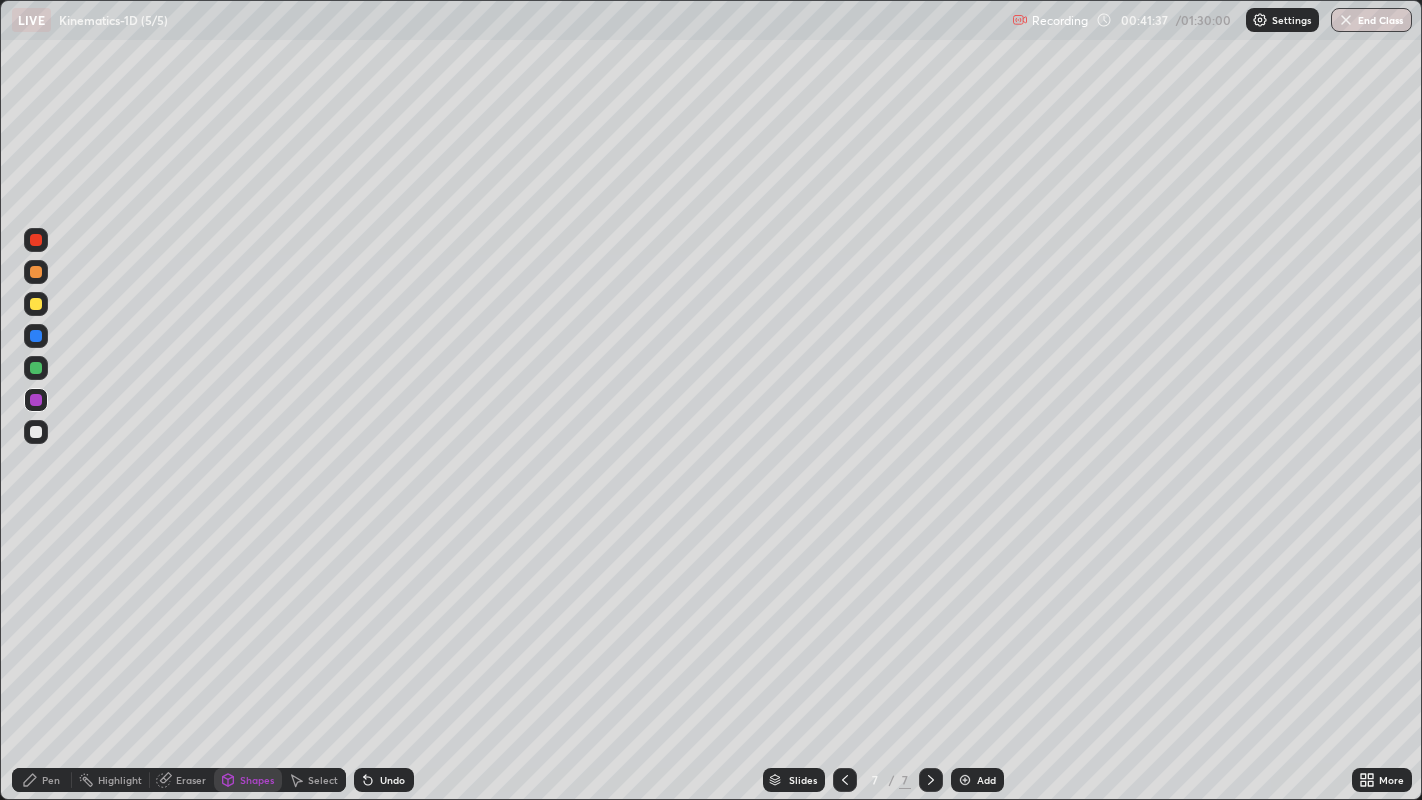 click on "Pen" at bounding box center (51, 780) 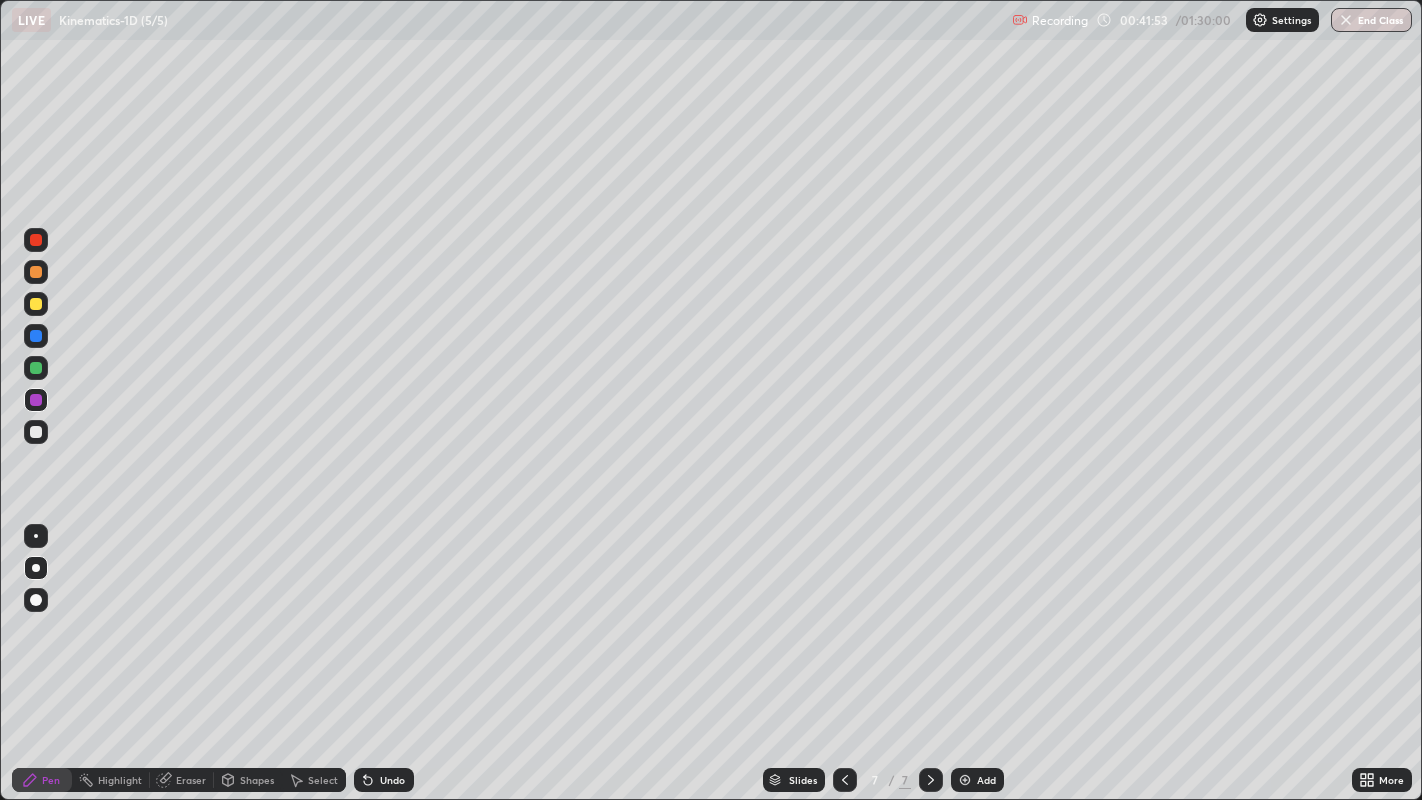 click at bounding box center (36, 368) 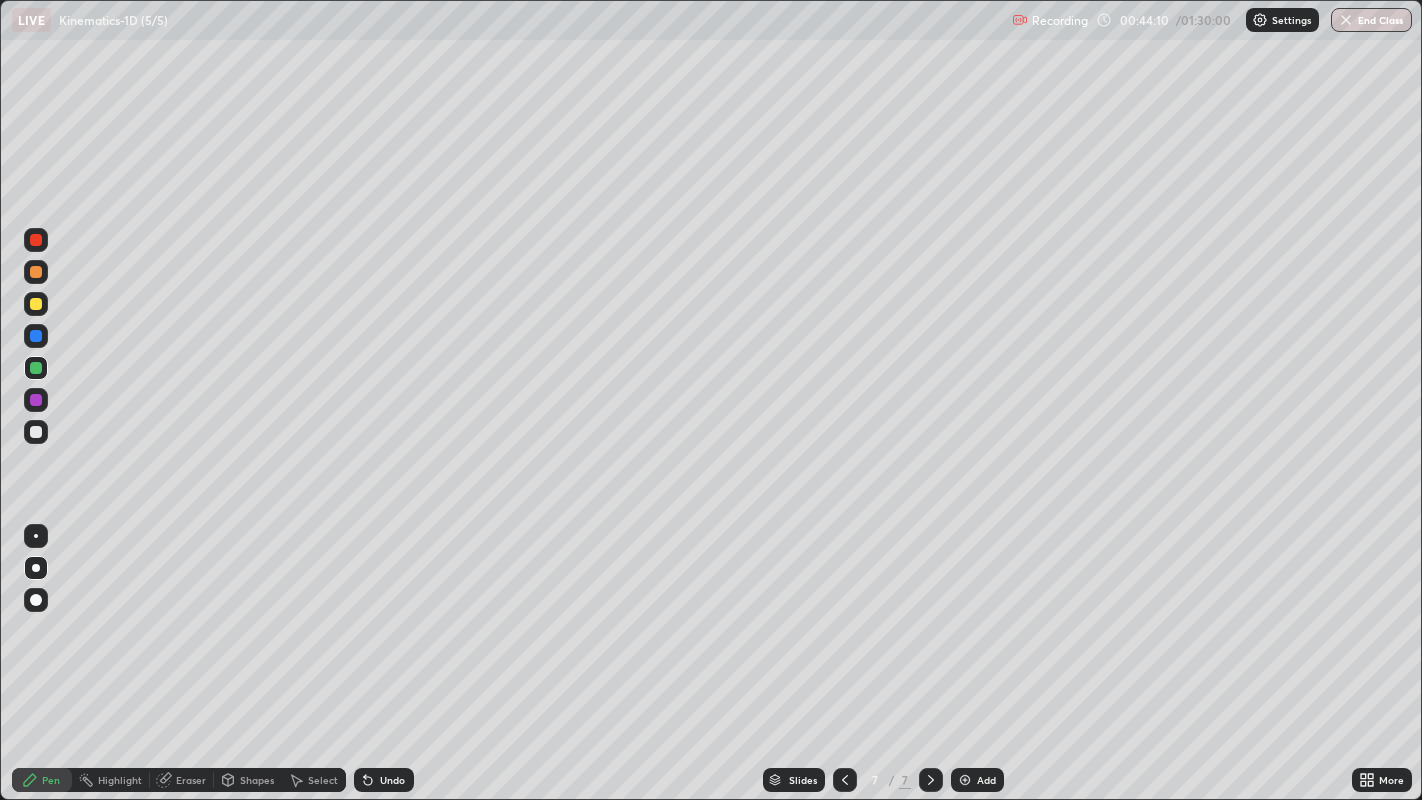 click at bounding box center [36, 432] 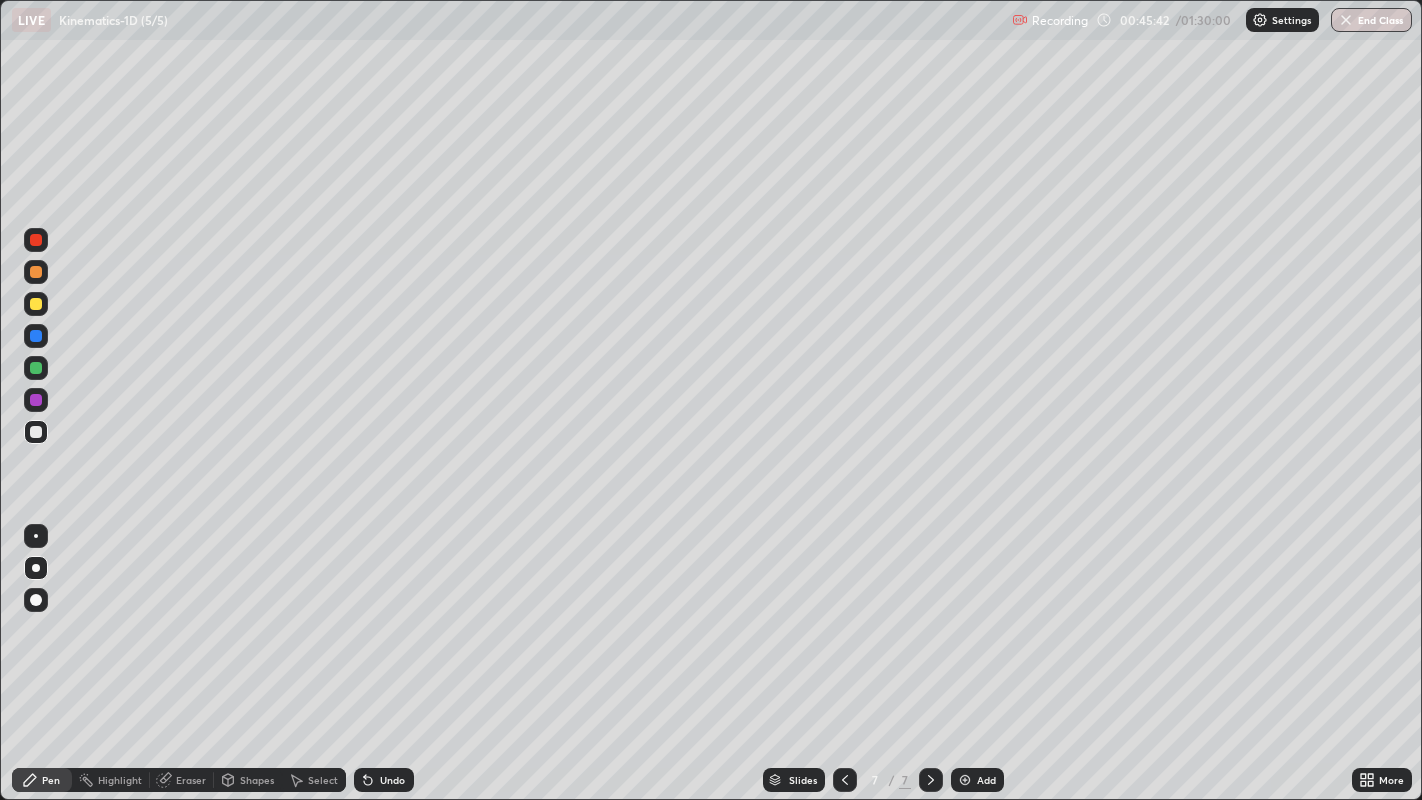 click on "Eraser" at bounding box center (191, 780) 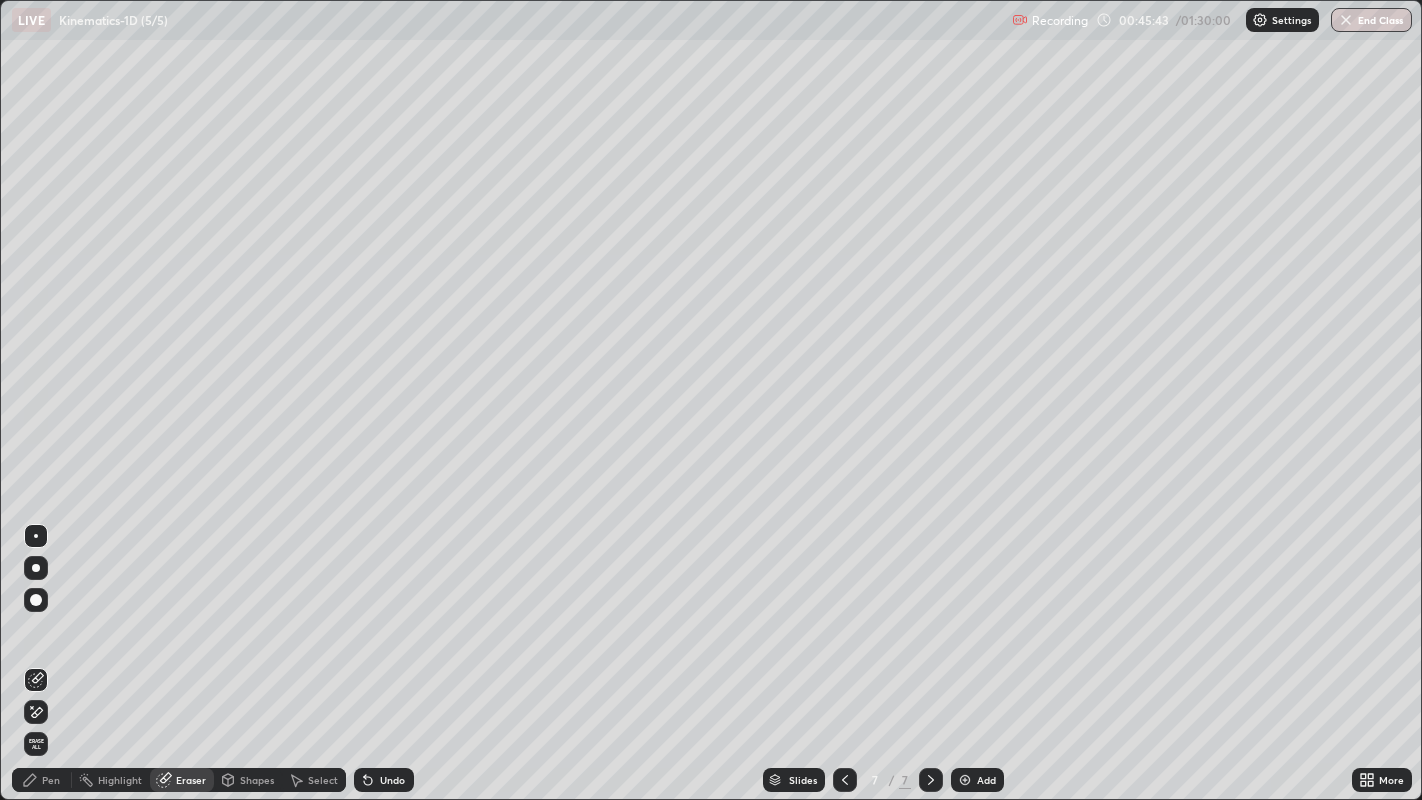 click 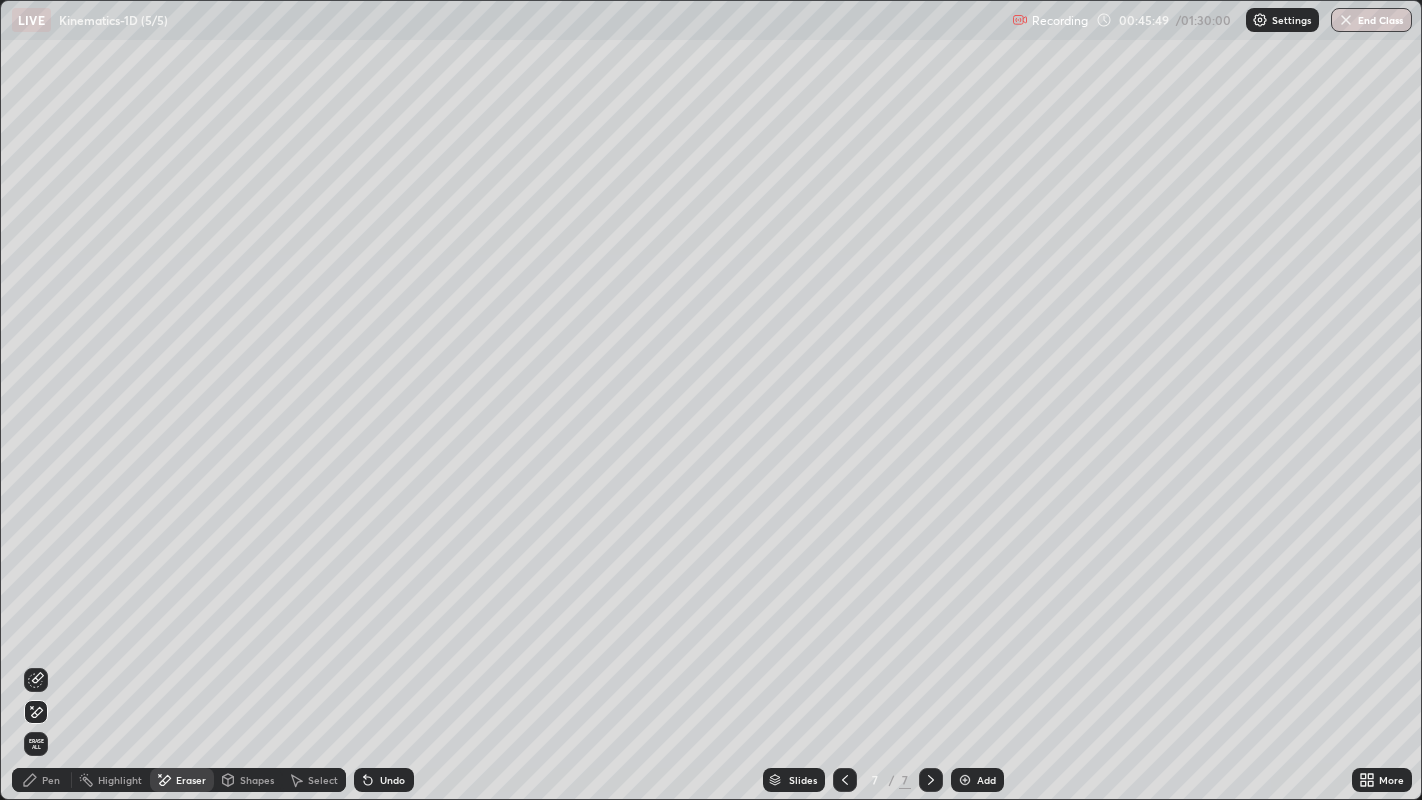 click on "Pen" at bounding box center [51, 780] 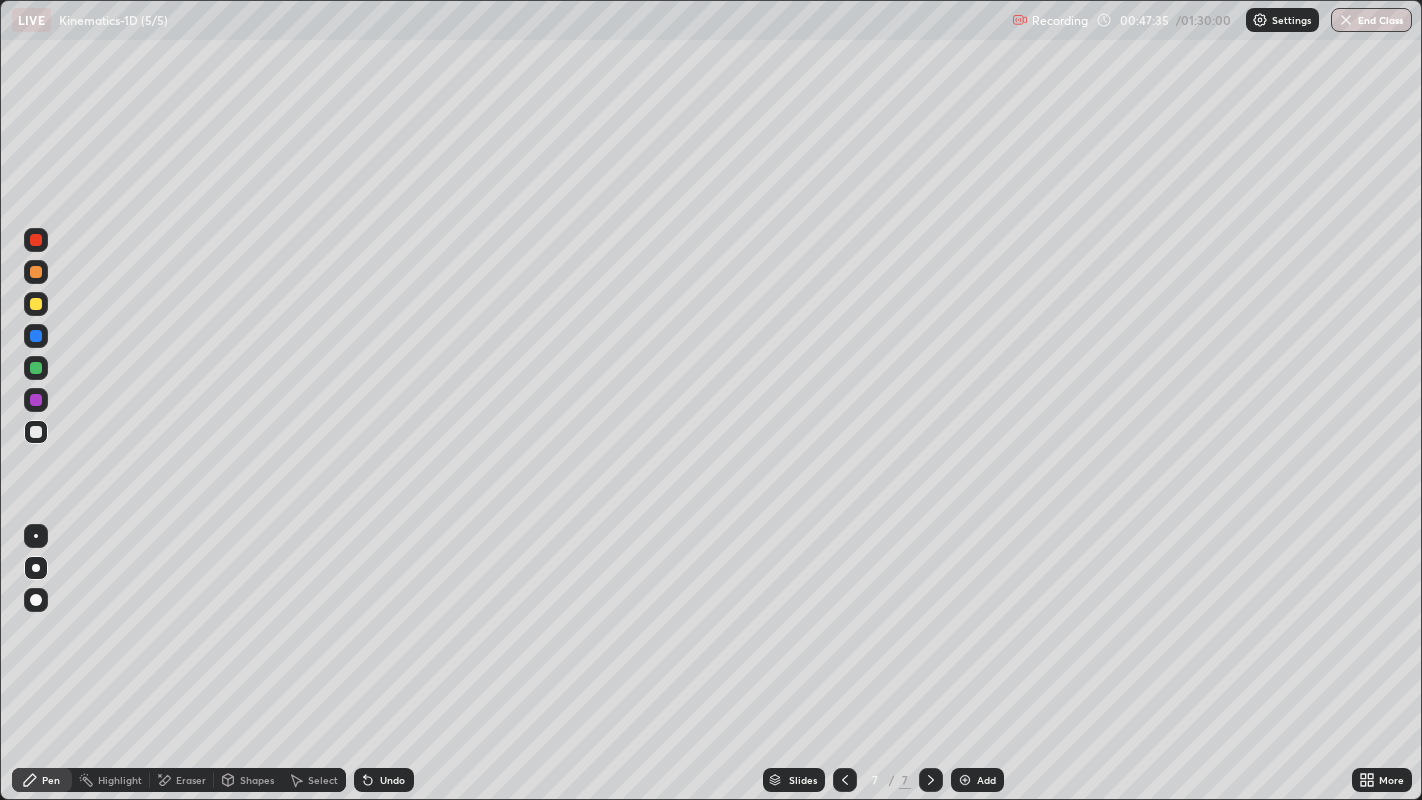 click at bounding box center [36, 304] 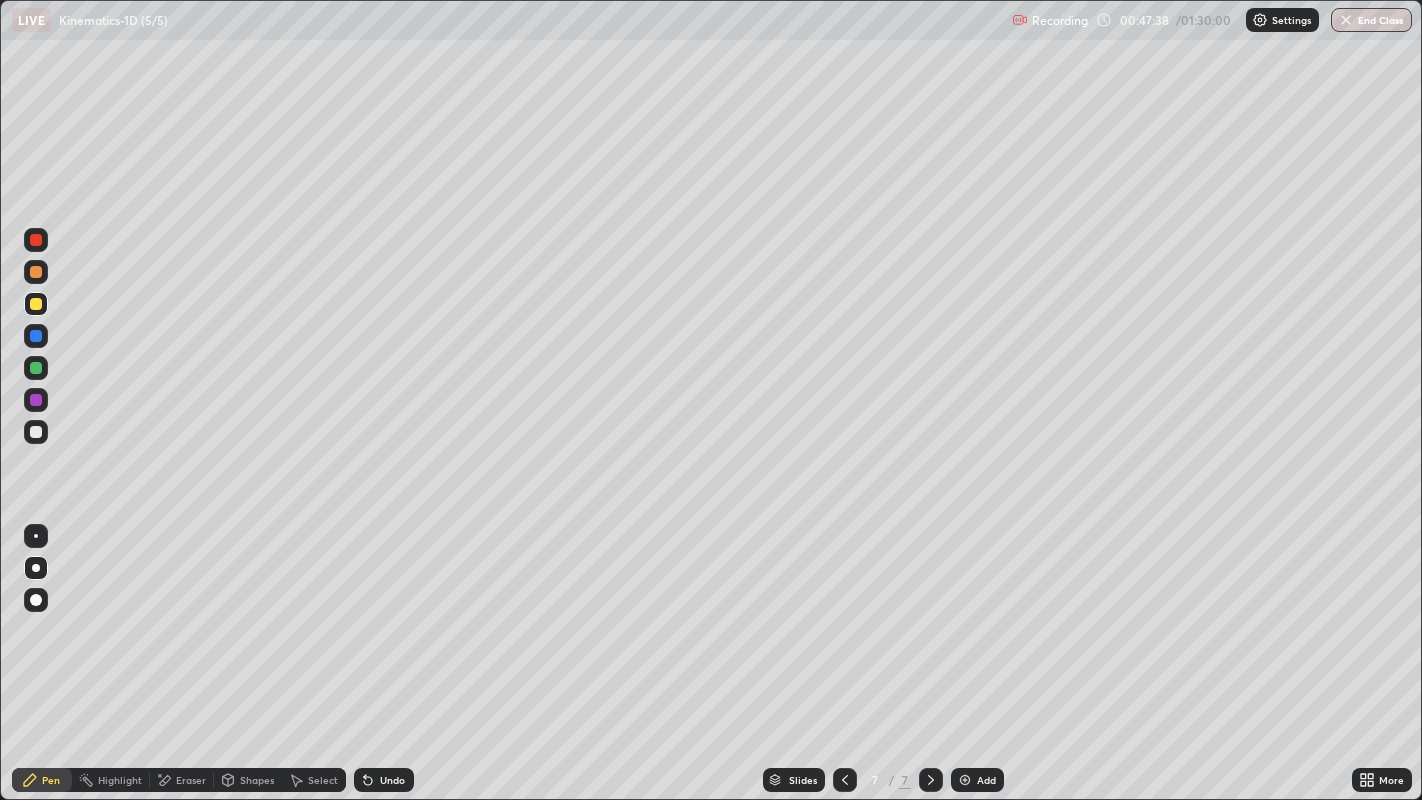 click on "Select" at bounding box center [323, 780] 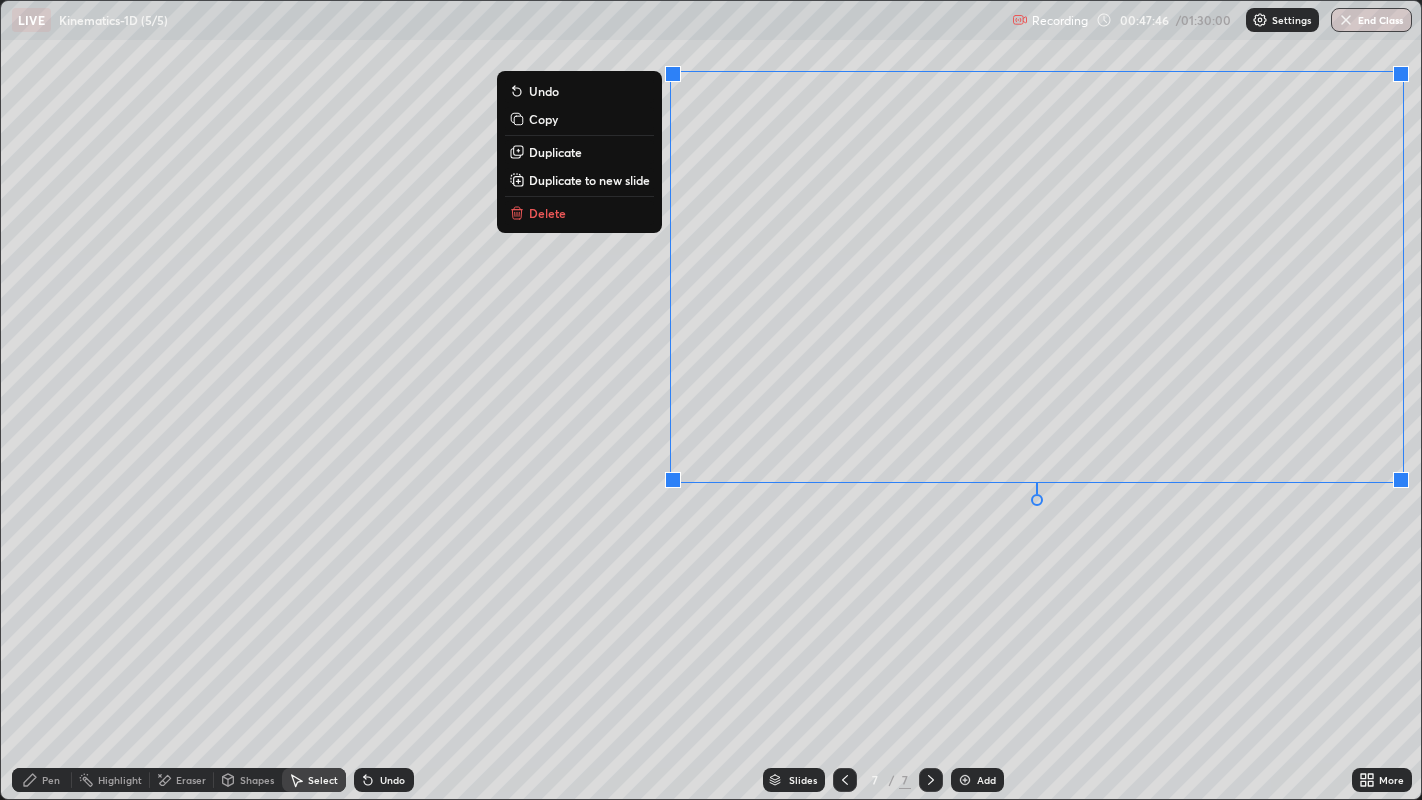 click on "0 ° Undo Copy Duplicate Duplicate to new slide Delete" at bounding box center [711, 400] 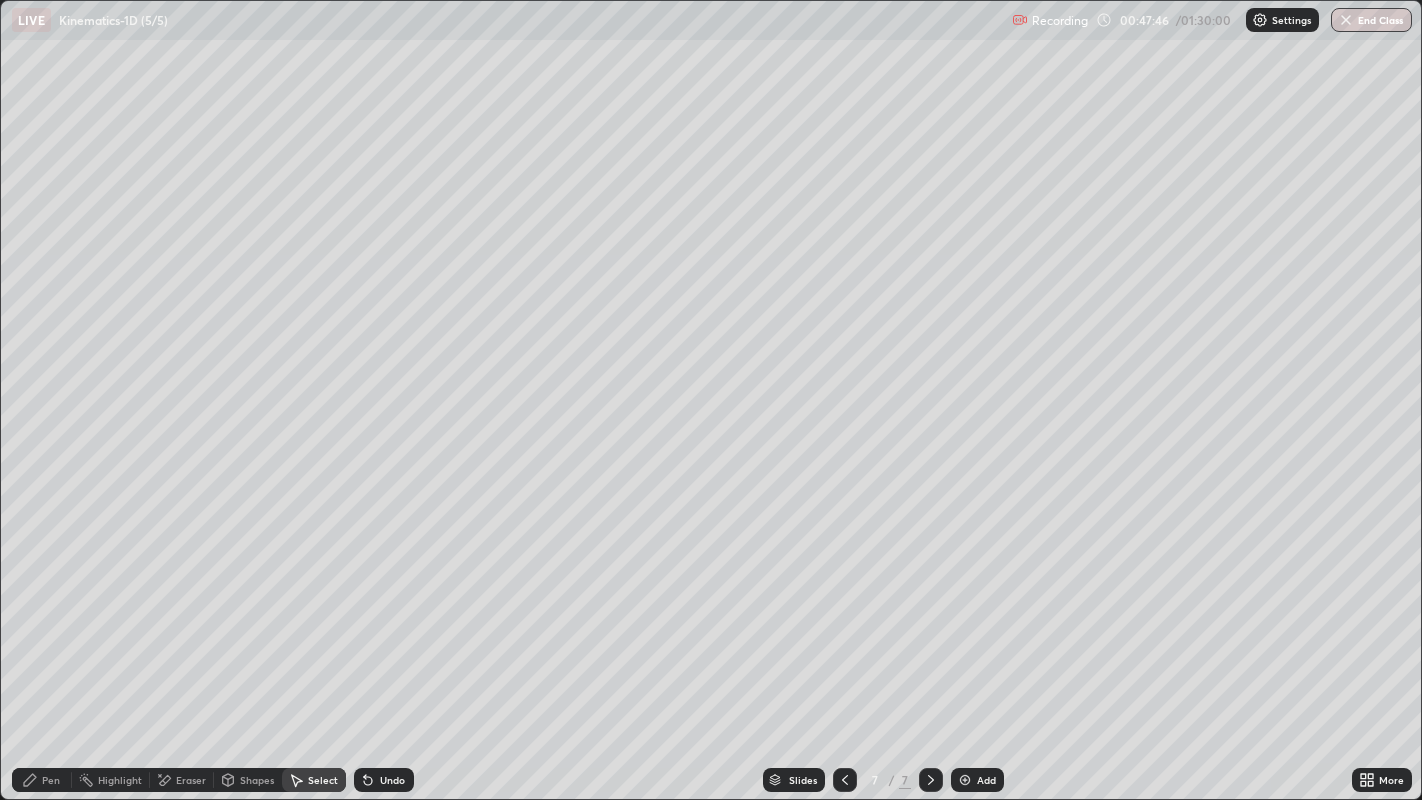 click on "Pen" at bounding box center (42, 780) 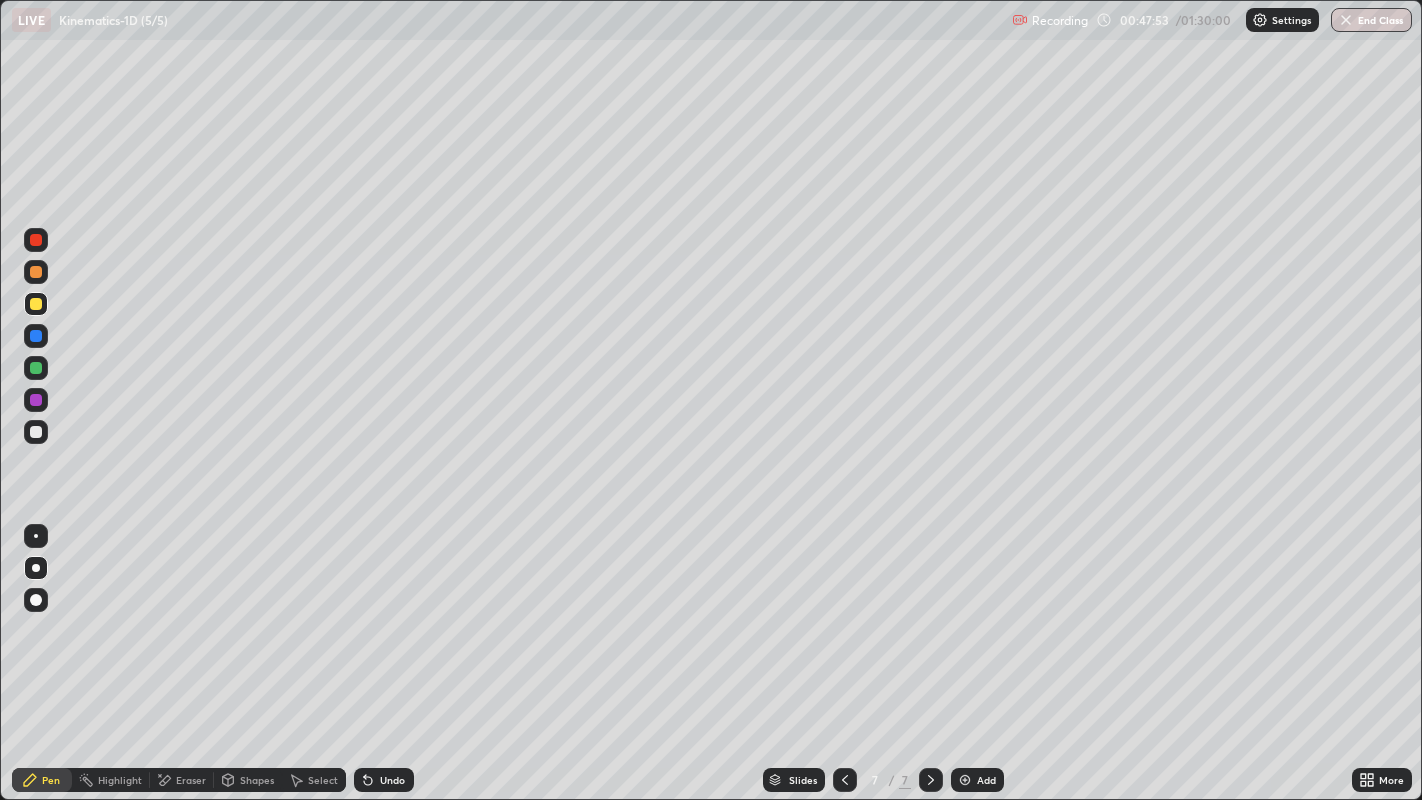 click at bounding box center (36, 432) 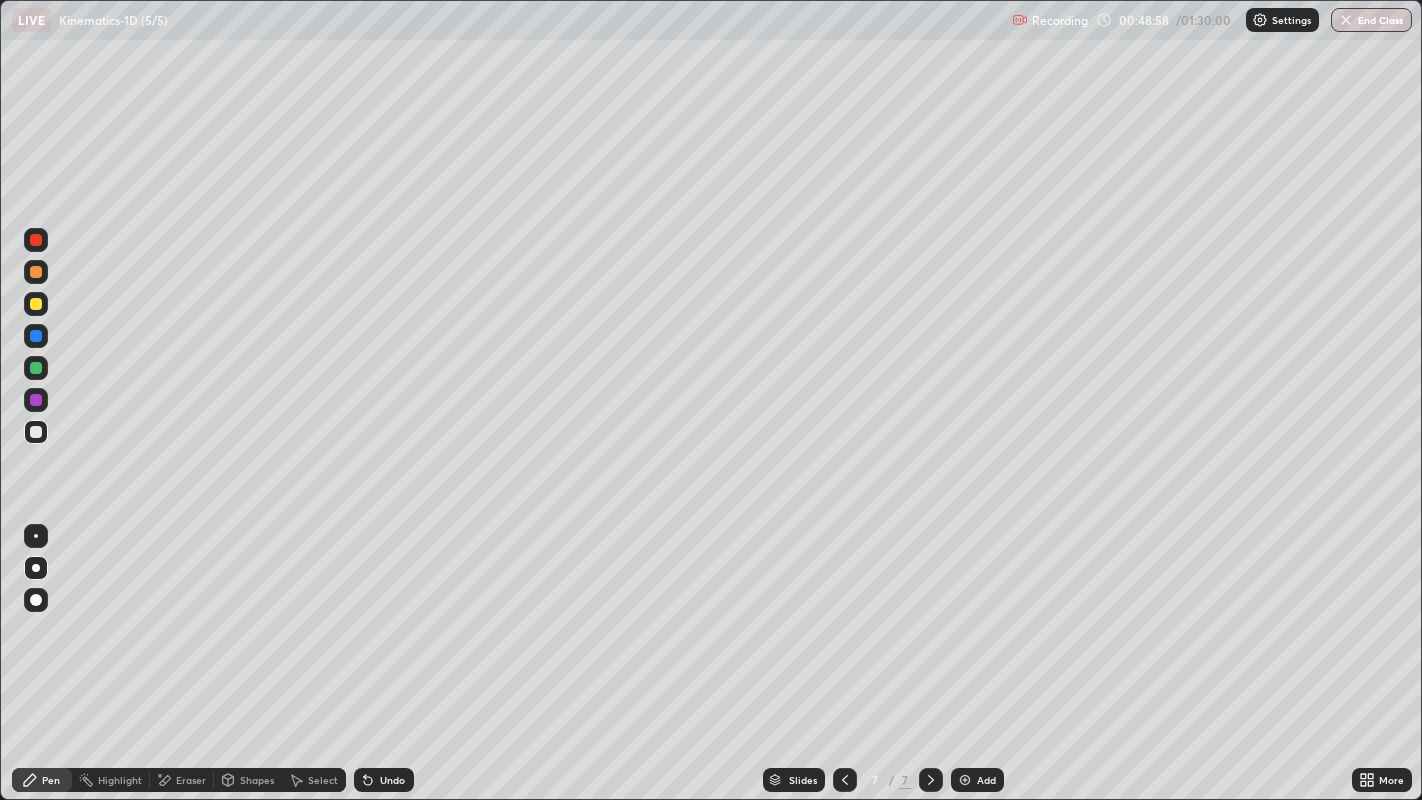 click at bounding box center (36, 336) 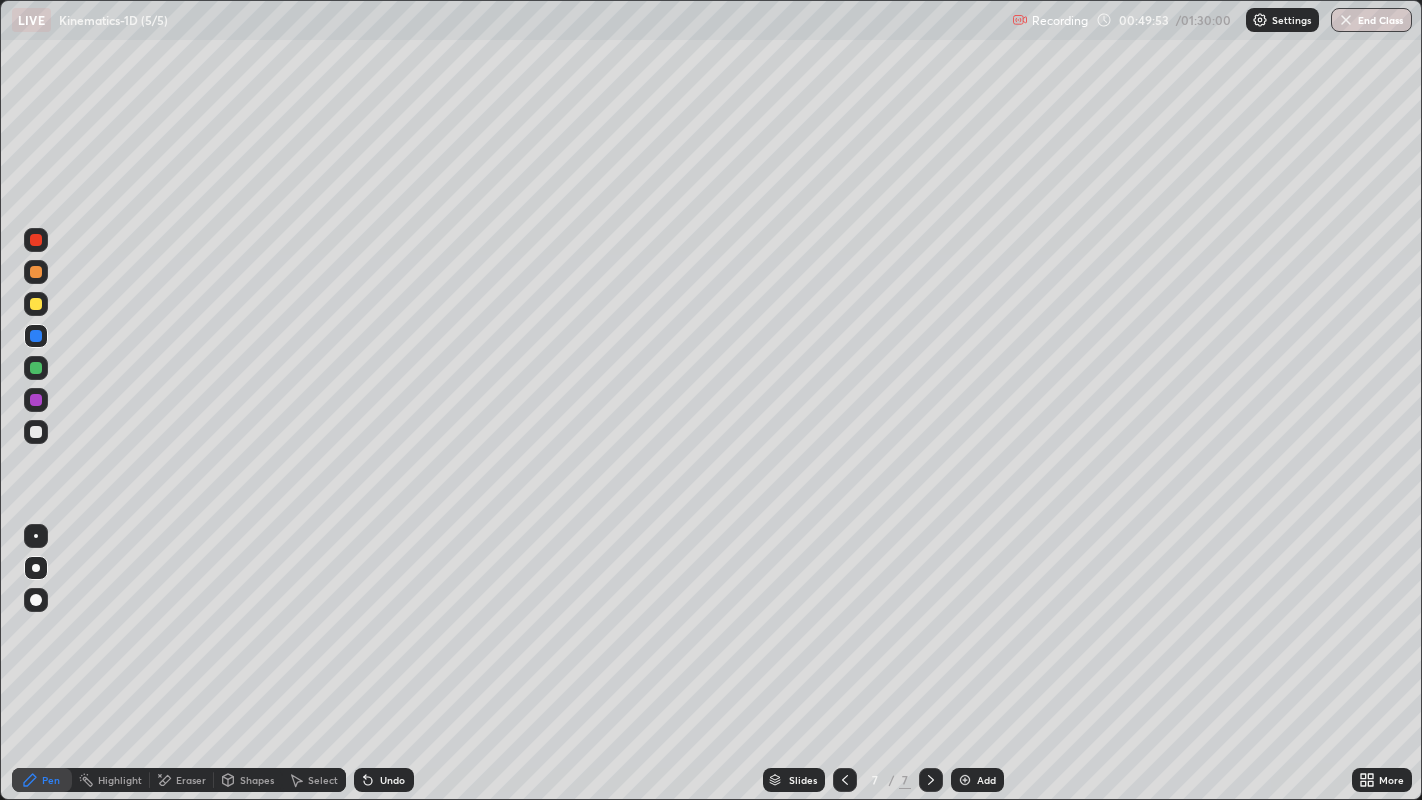 click at bounding box center [36, 304] 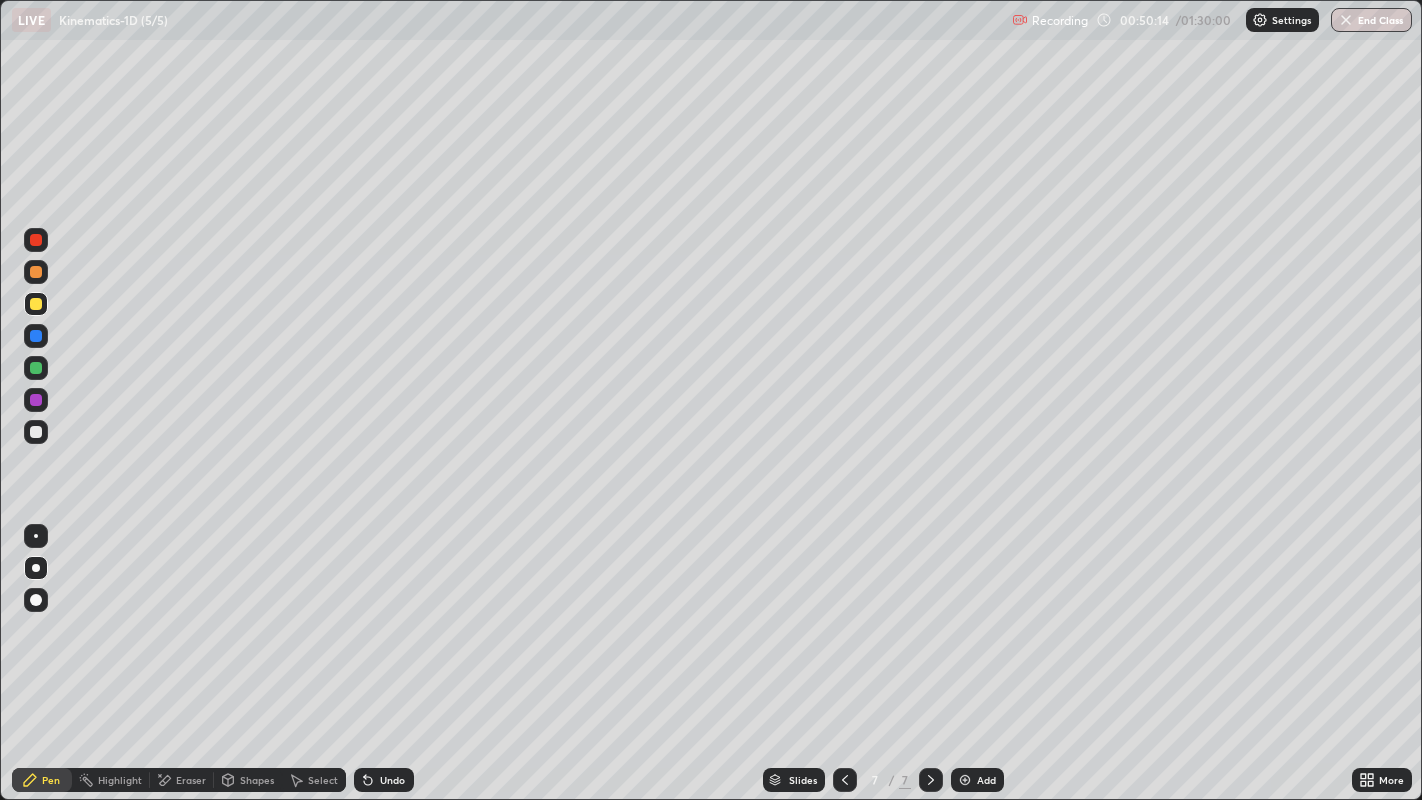 click on "Add" at bounding box center (977, 780) 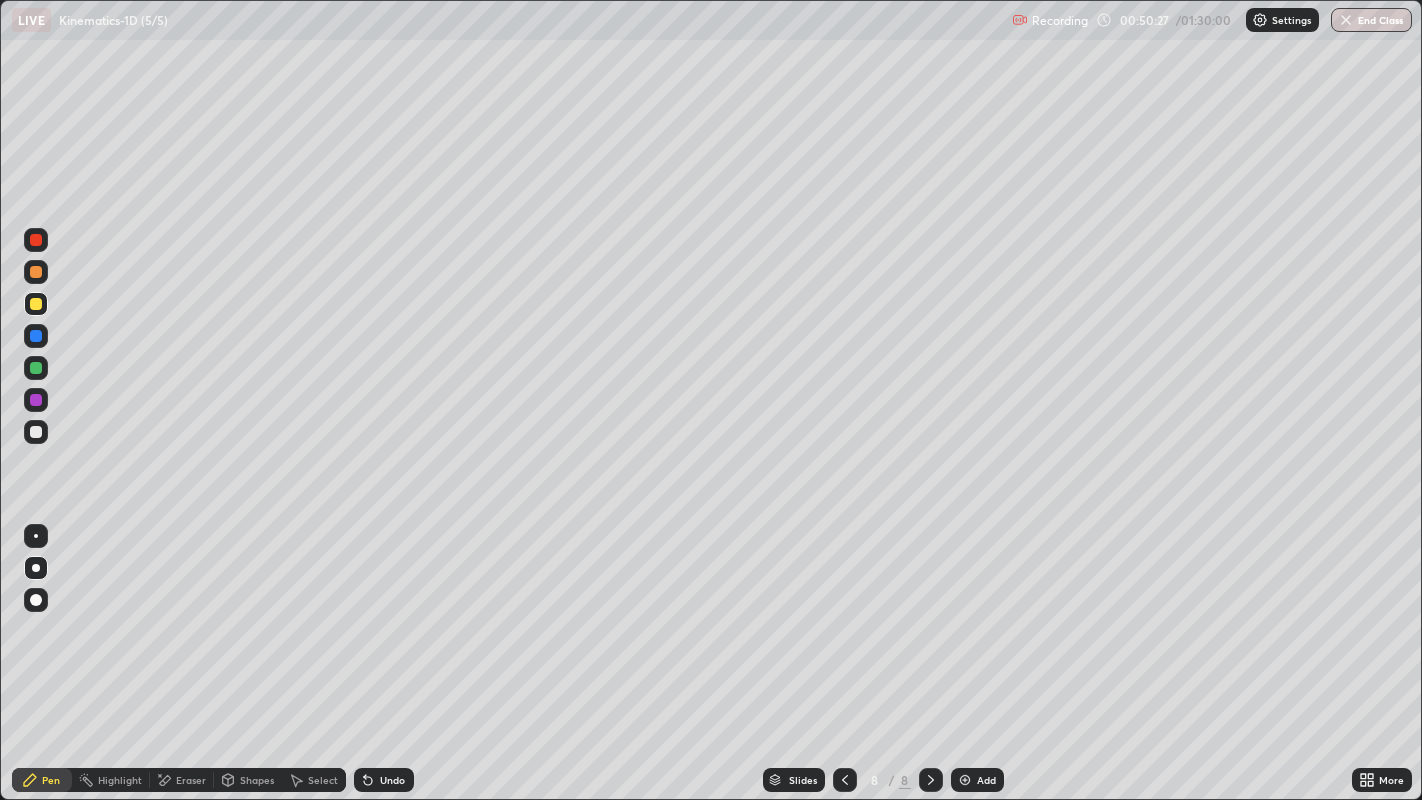 click on "Shapes" at bounding box center [257, 780] 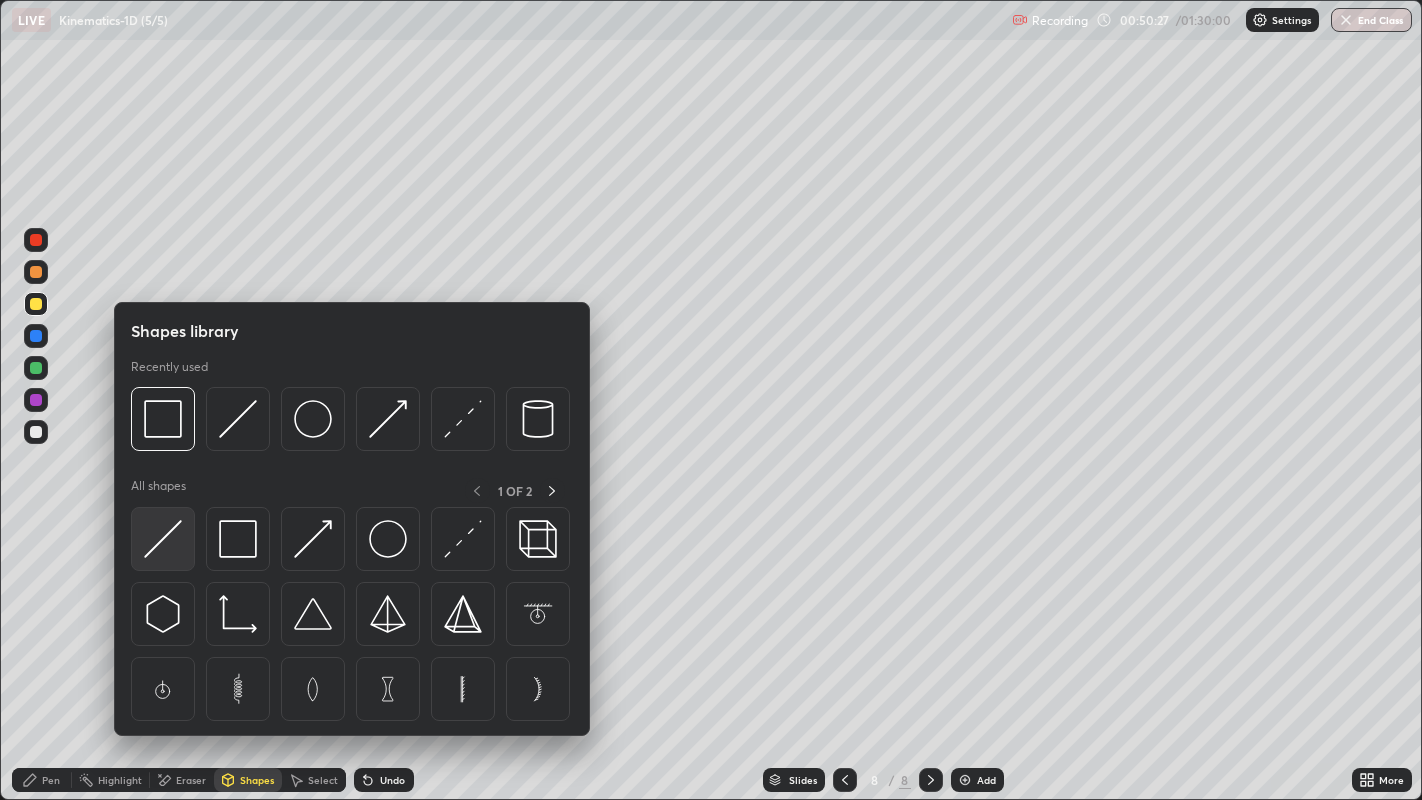click at bounding box center [163, 539] 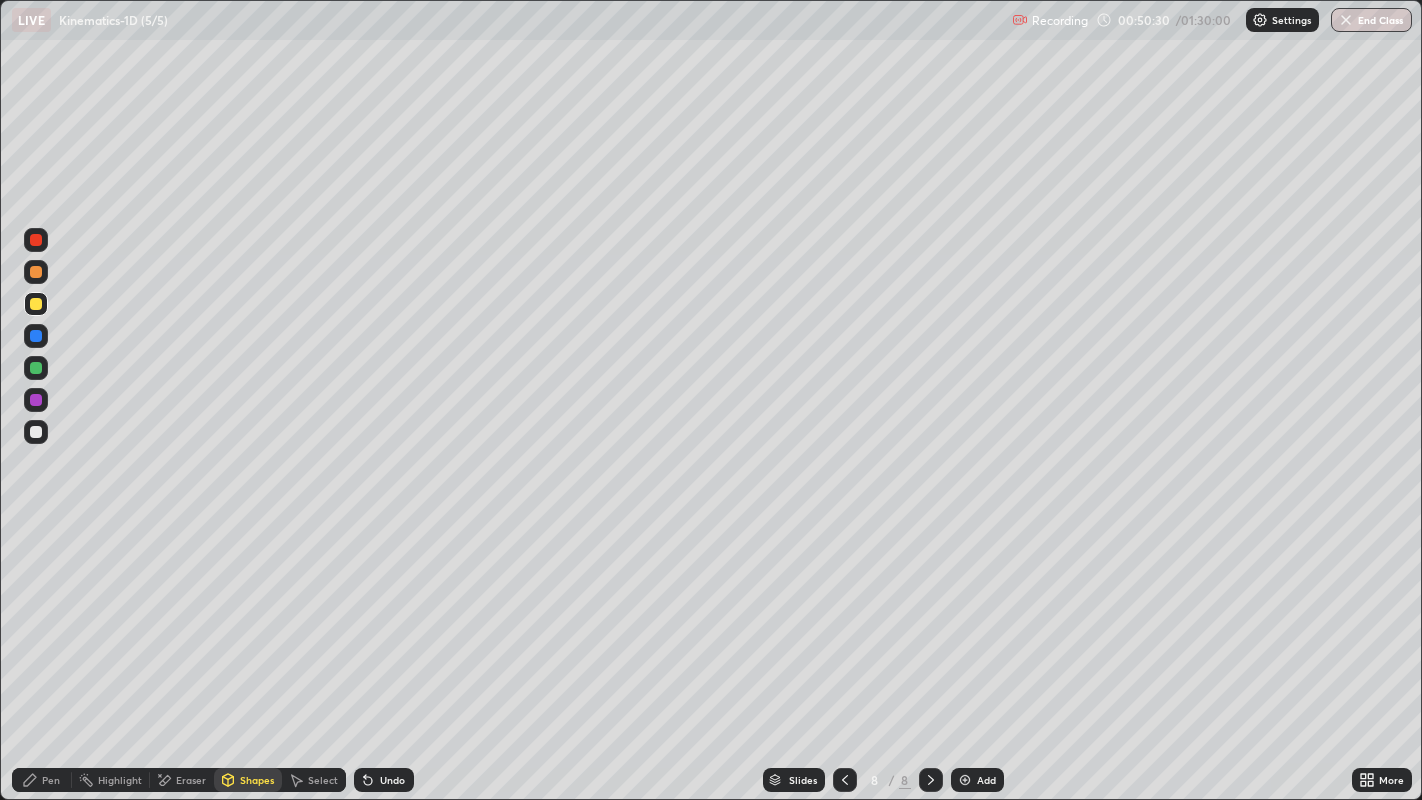 click on "Pen" at bounding box center (51, 780) 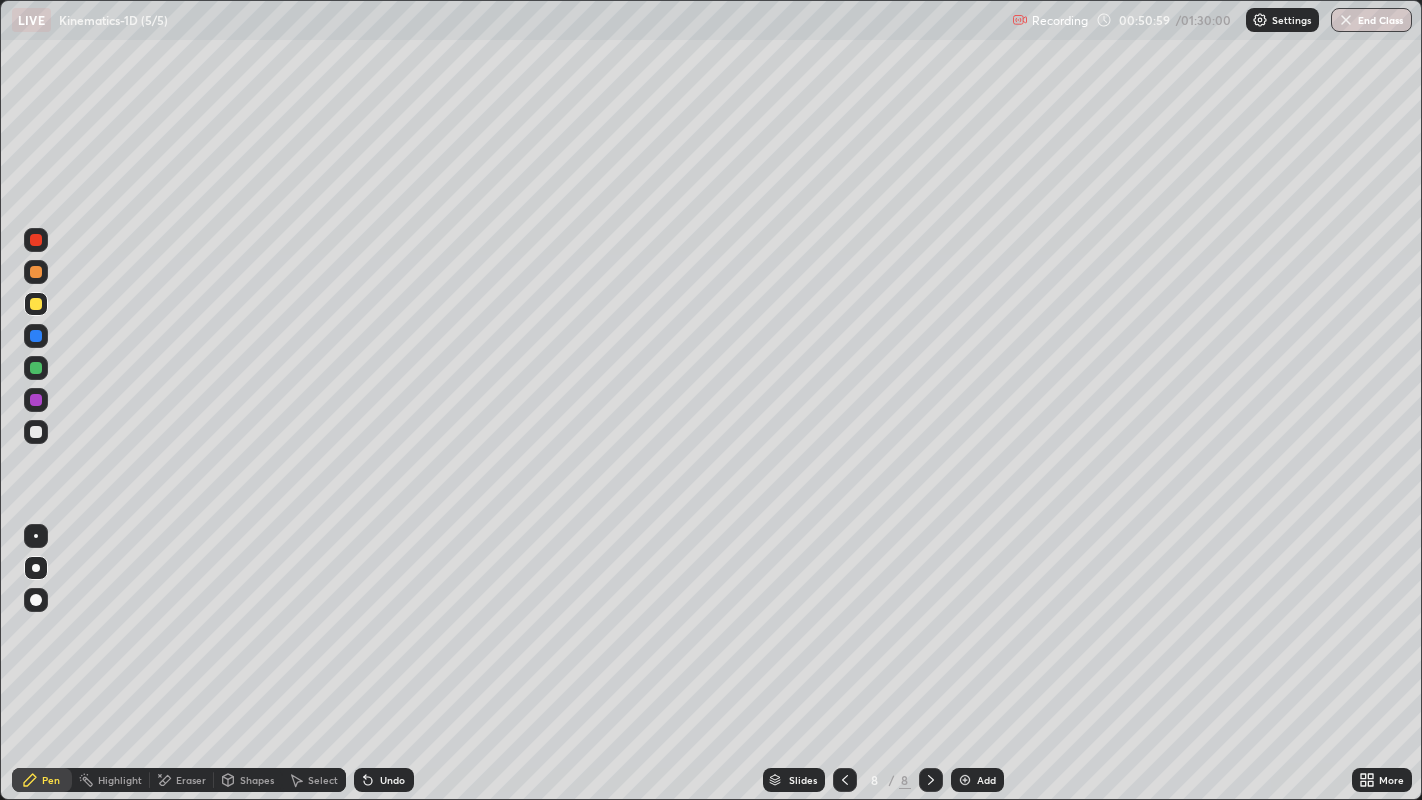 click at bounding box center (36, 432) 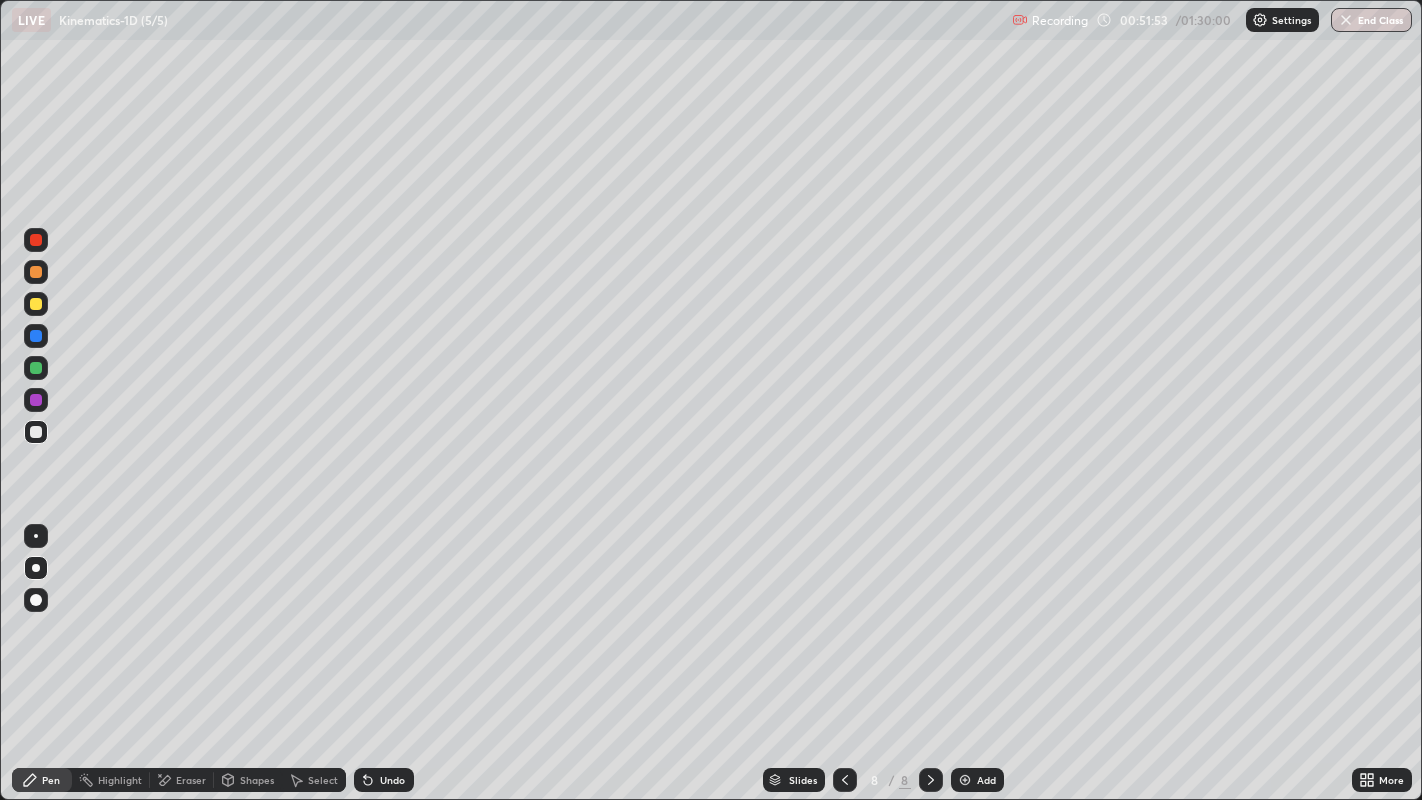 click at bounding box center (36, 304) 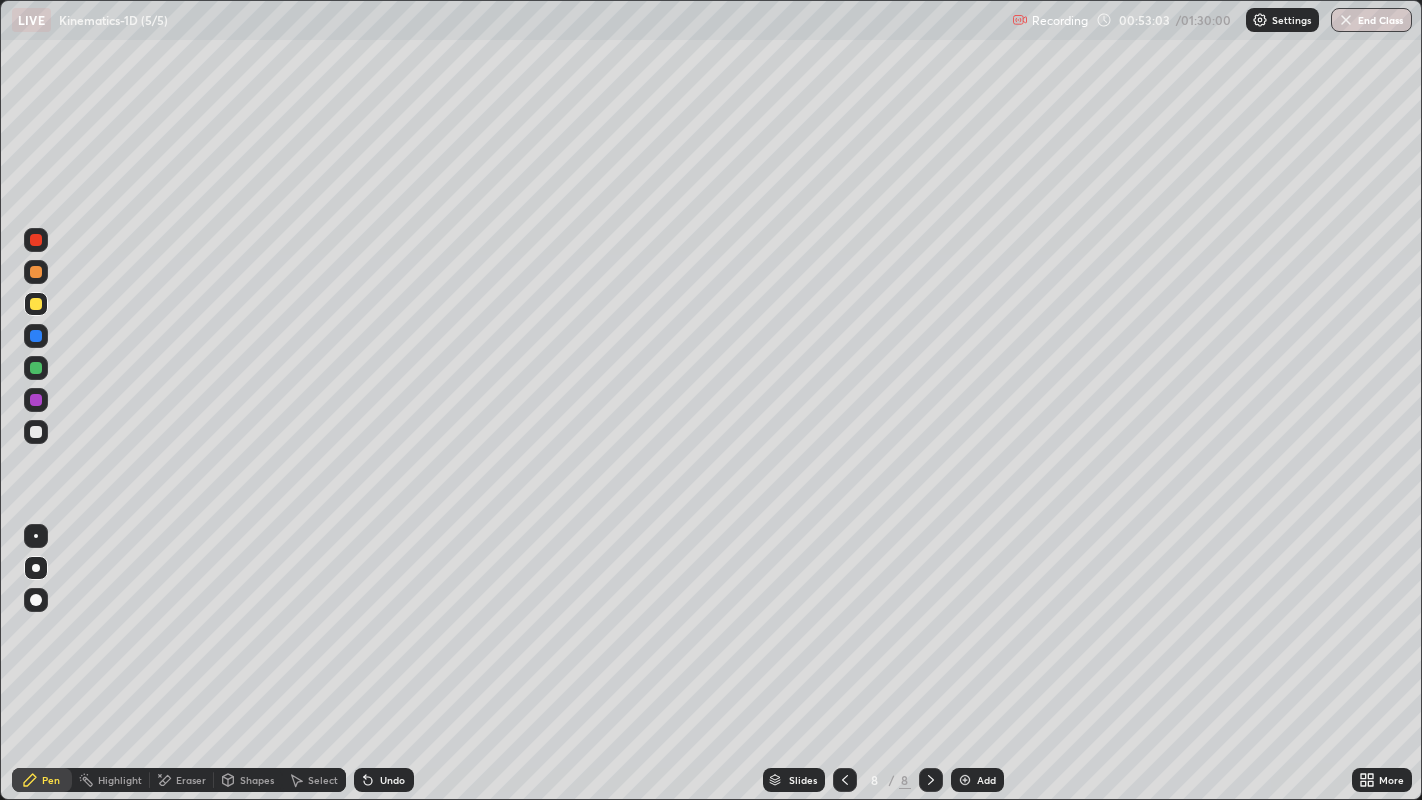 click at bounding box center (36, 432) 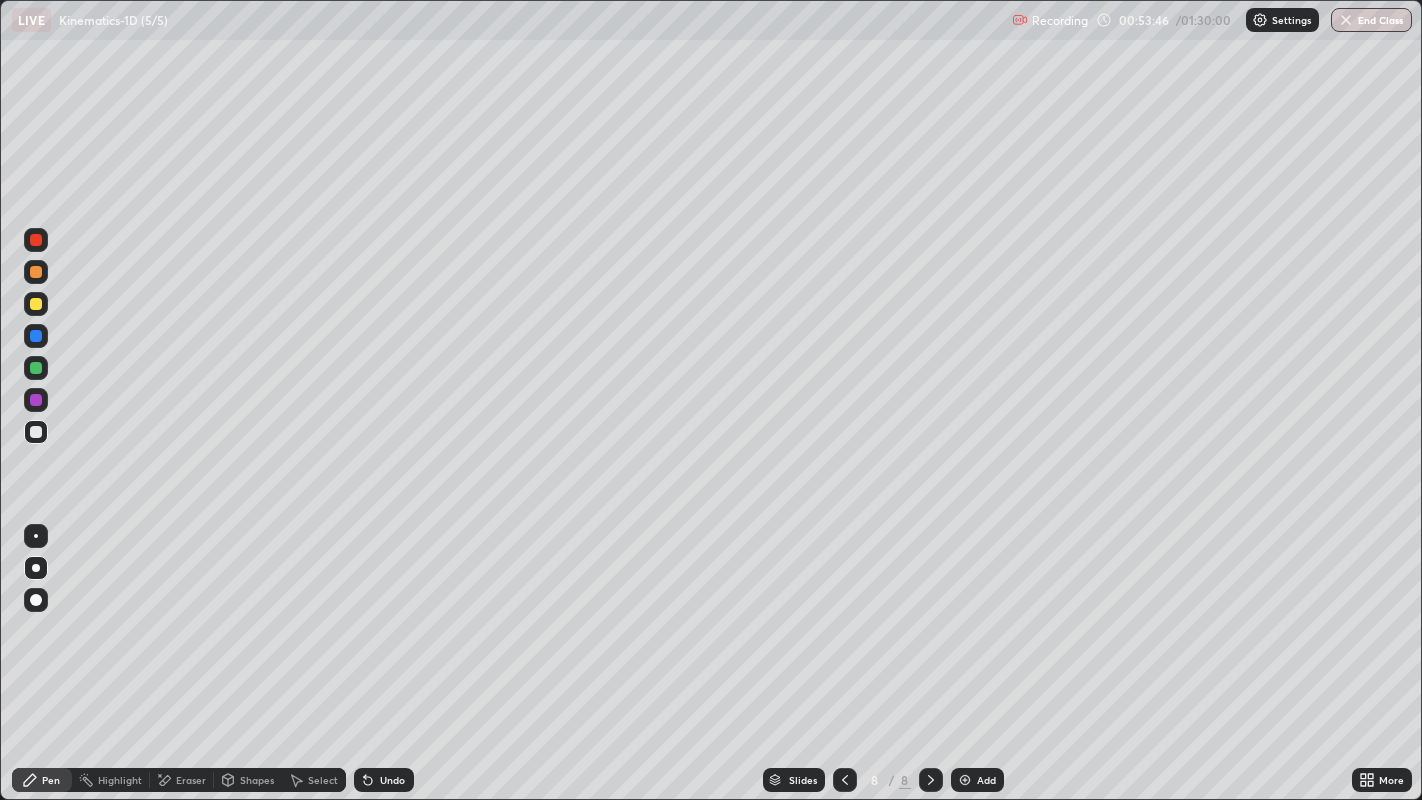 click at bounding box center [36, 368] 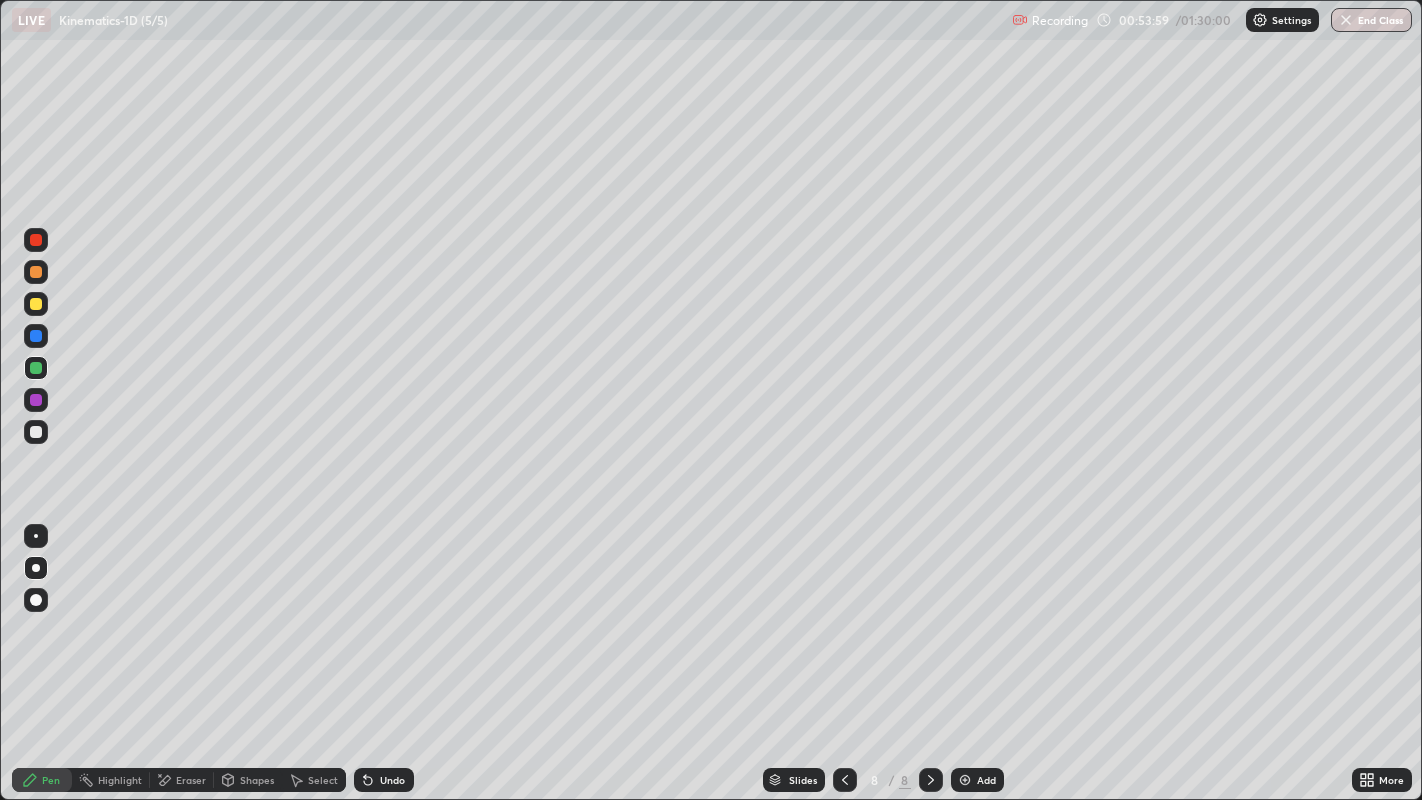 click at bounding box center [36, 432] 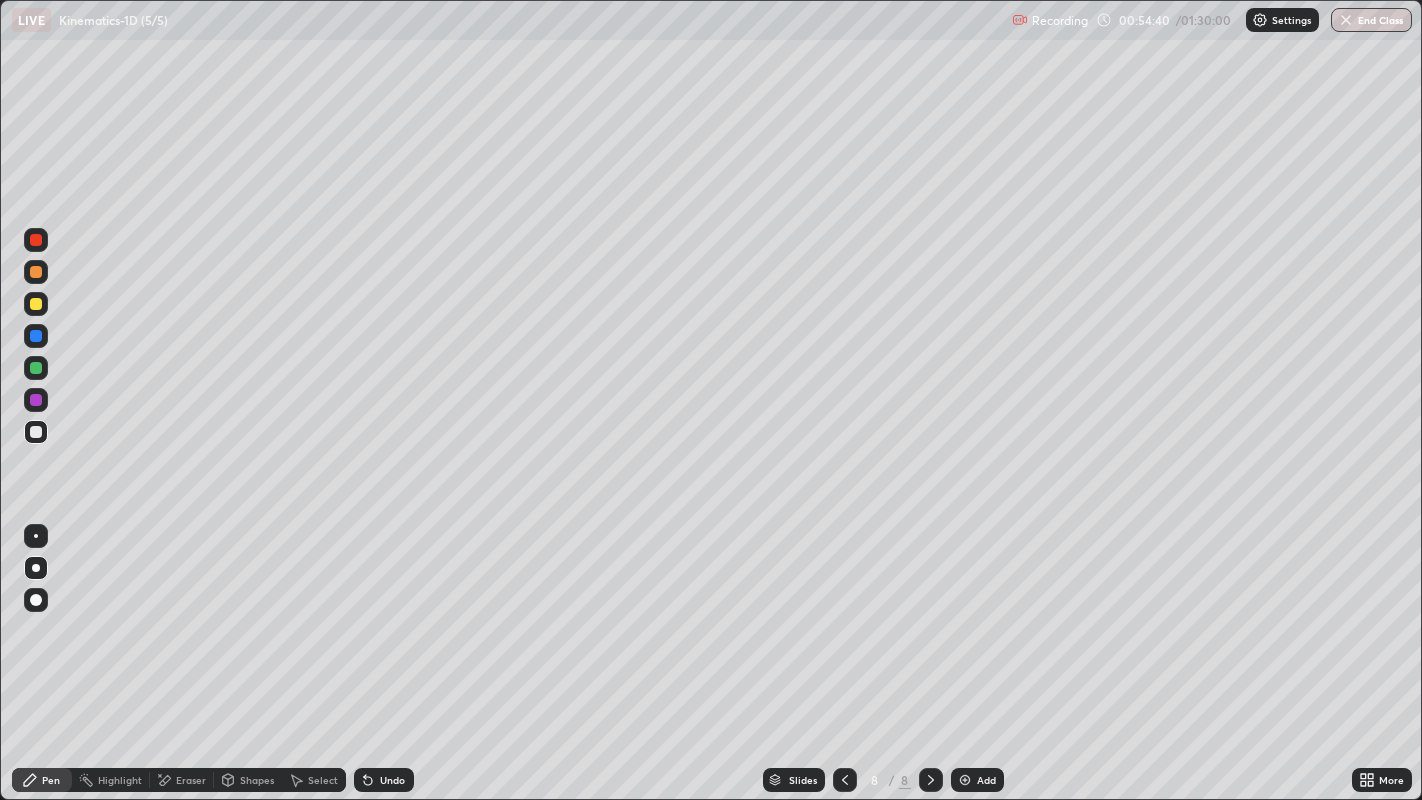 click on "Eraser" at bounding box center [191, 780] 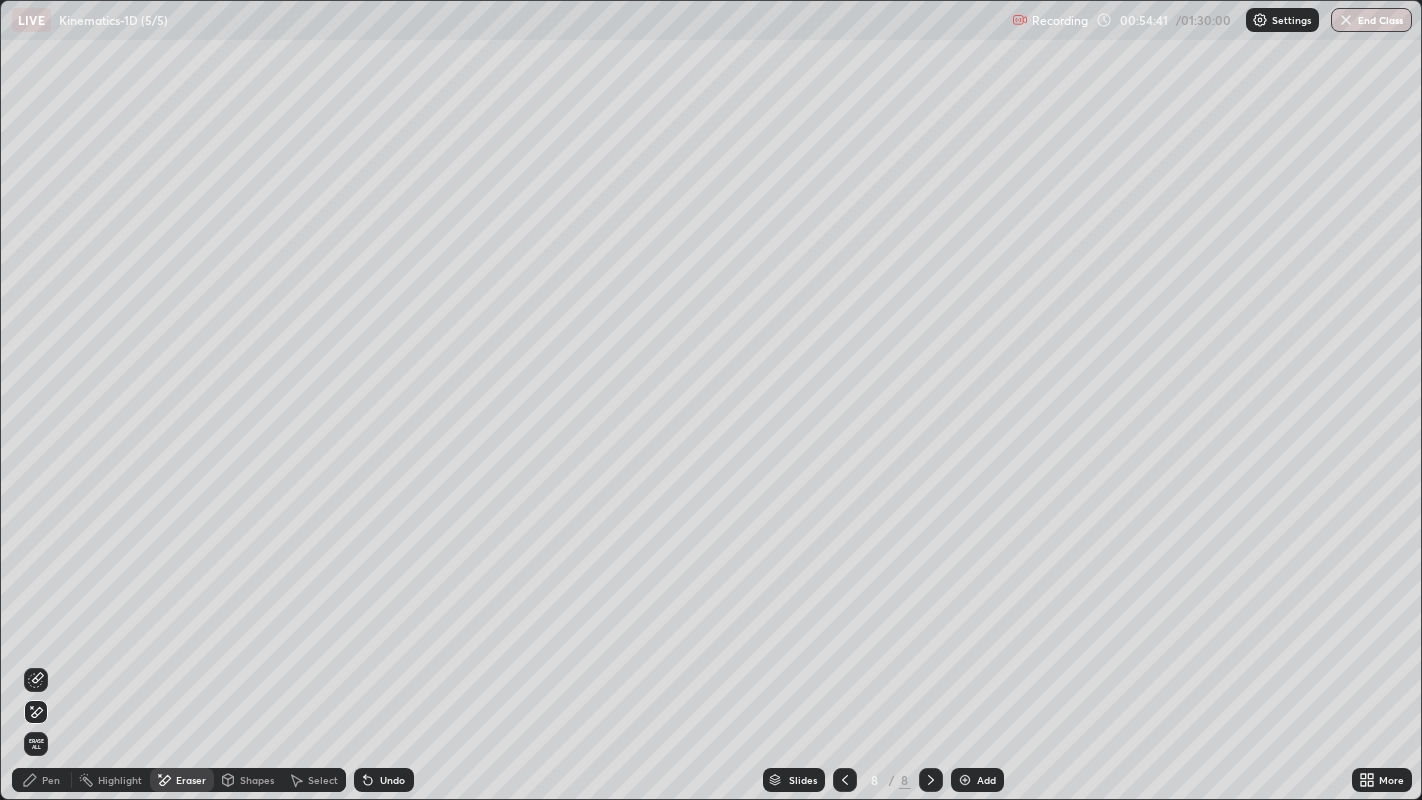 click 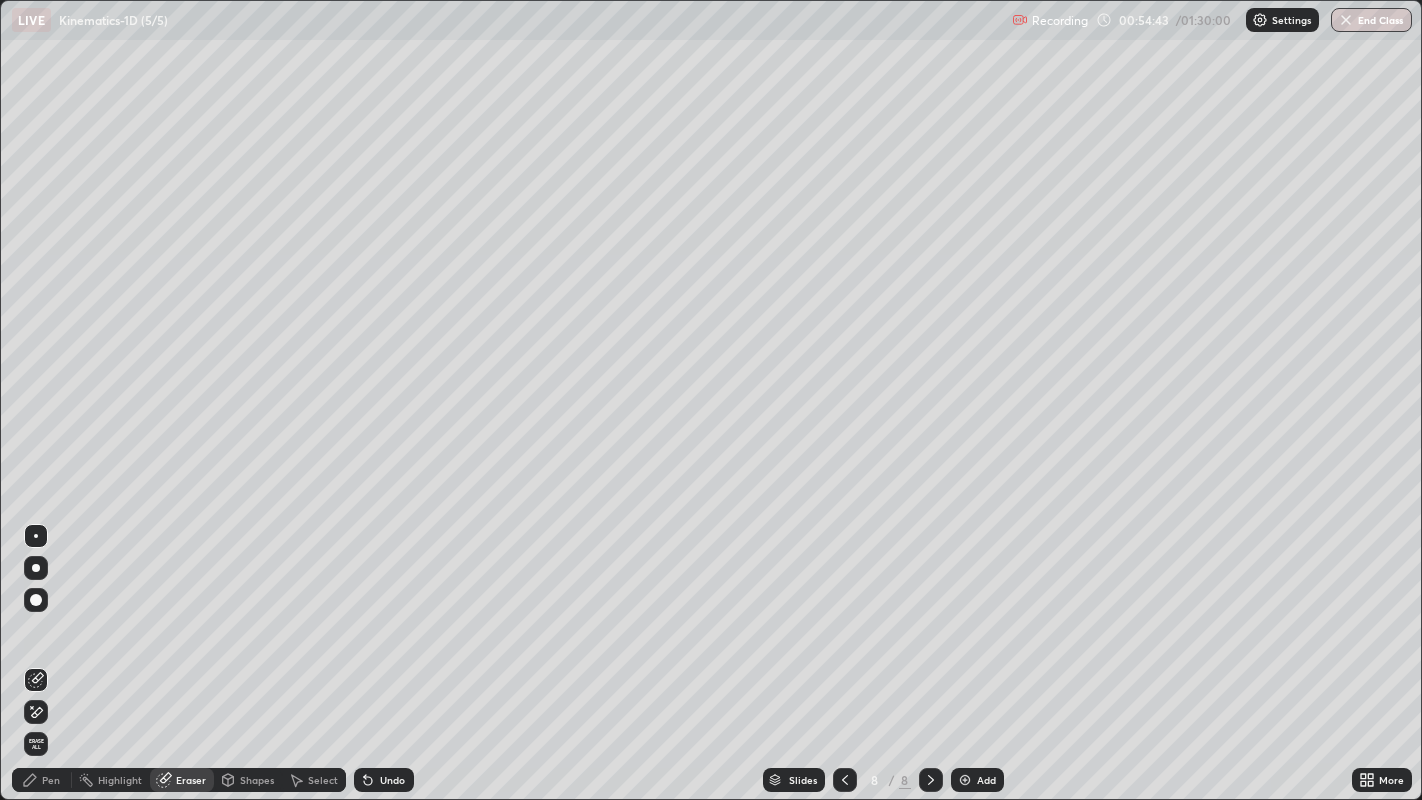 click on "Pen" at bounding box center [42, 780] 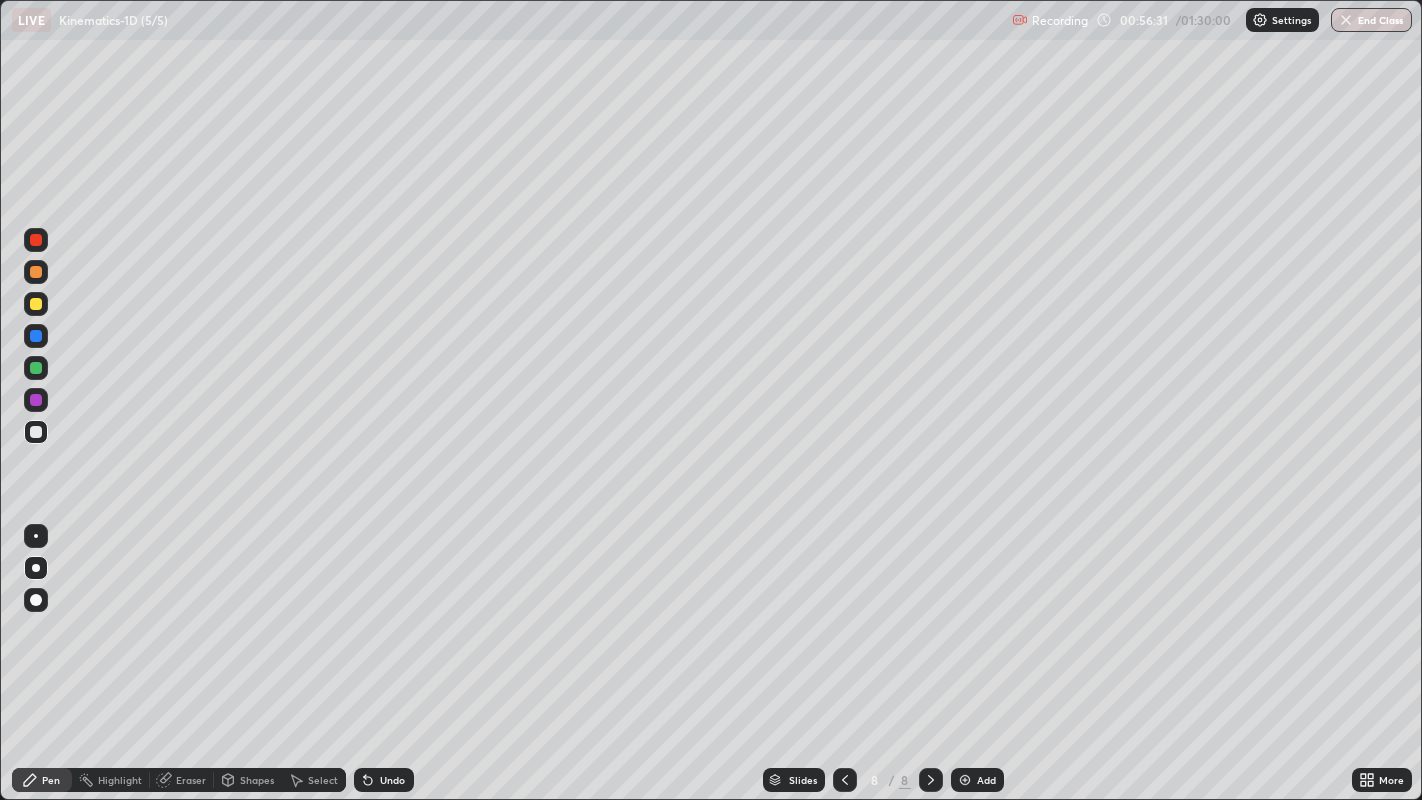 click at bounding box center [36, 368] 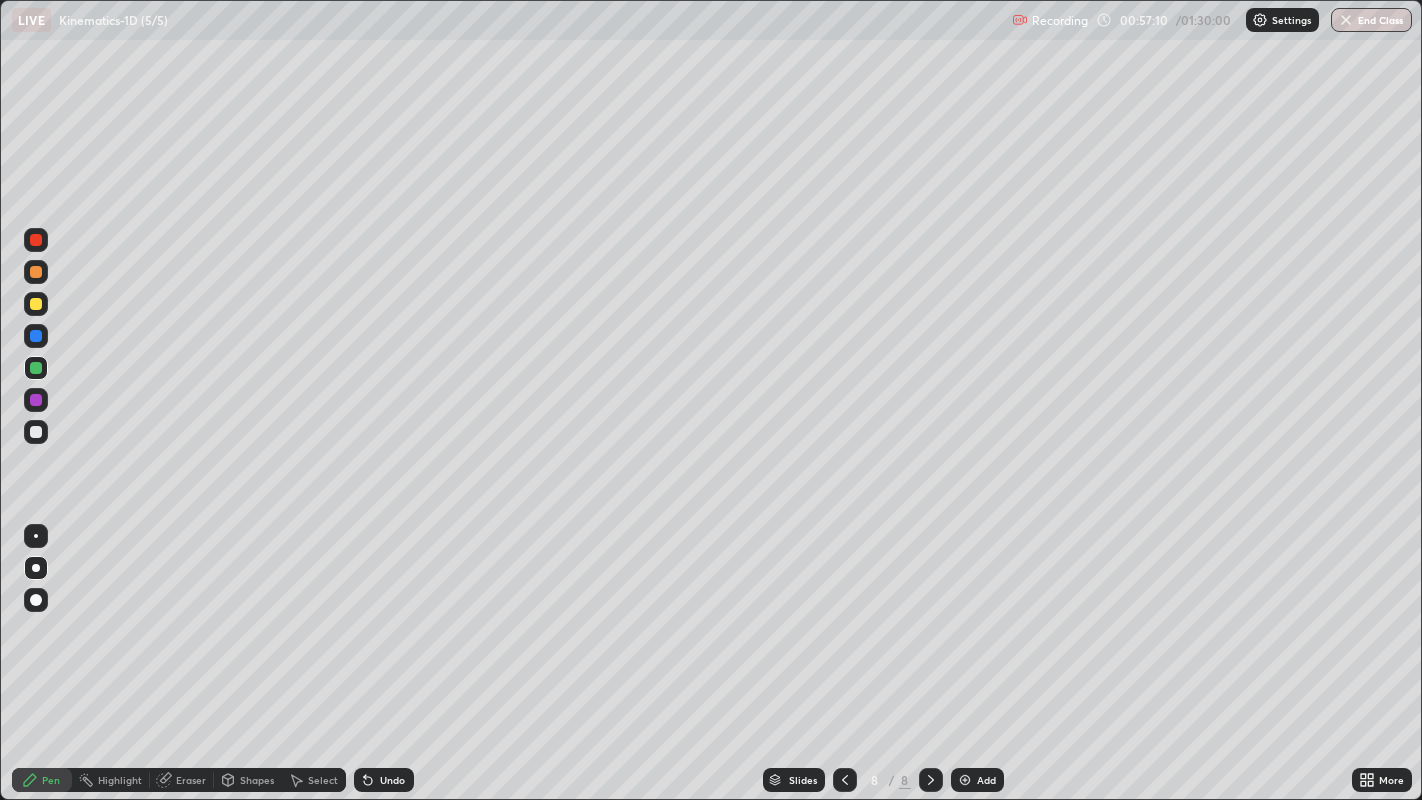 click 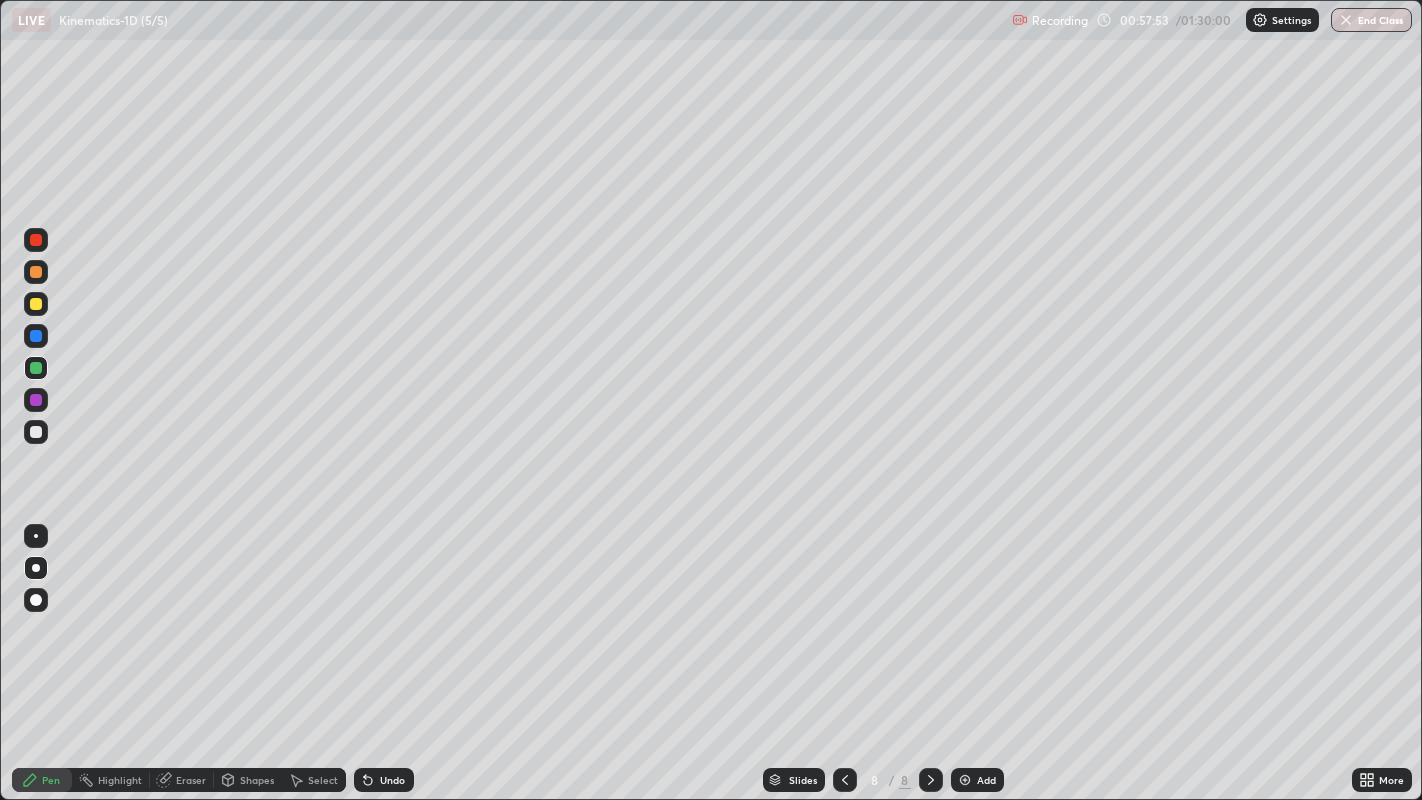 click on "Eraser" at bounding box center (182, 780) 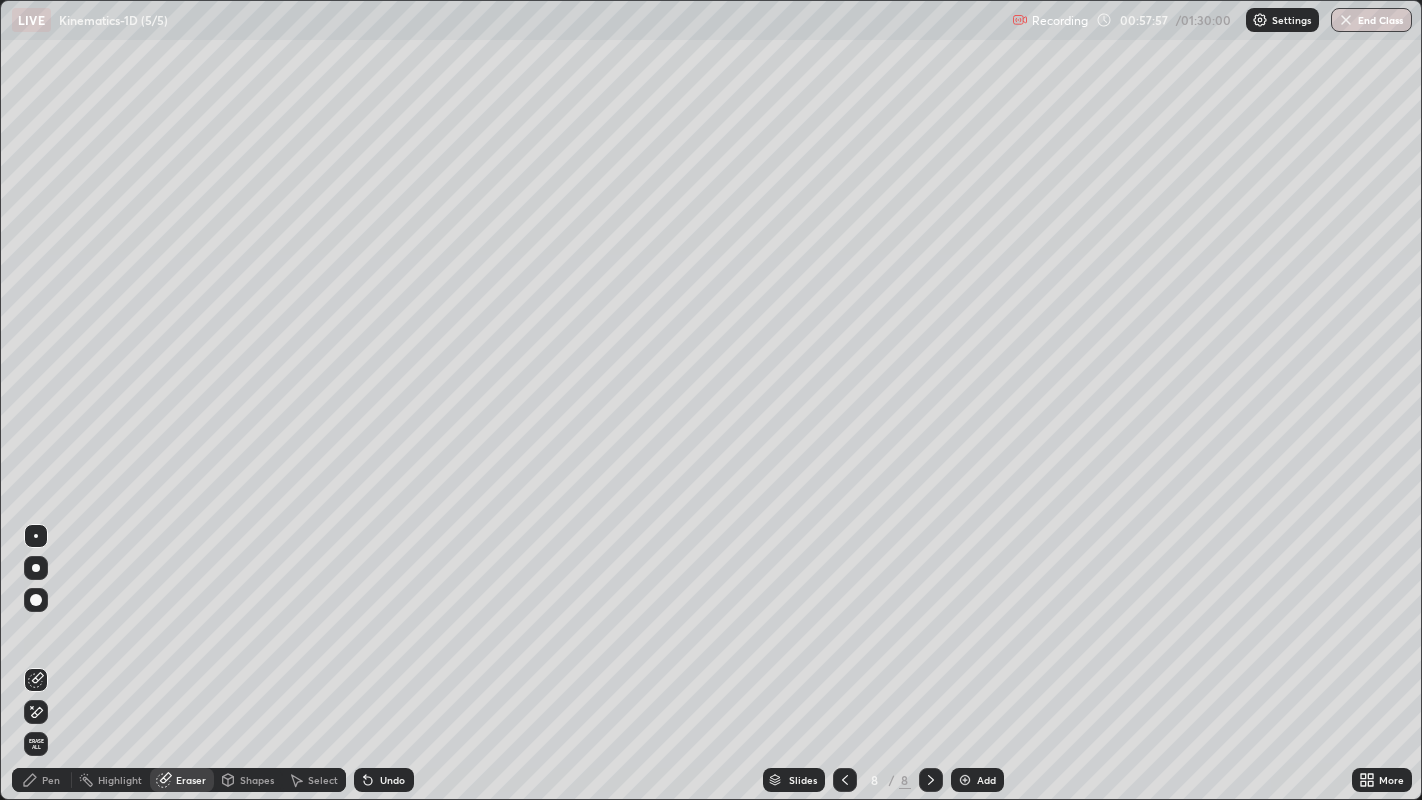 click on "Pen" at bounding box center [51, 780] 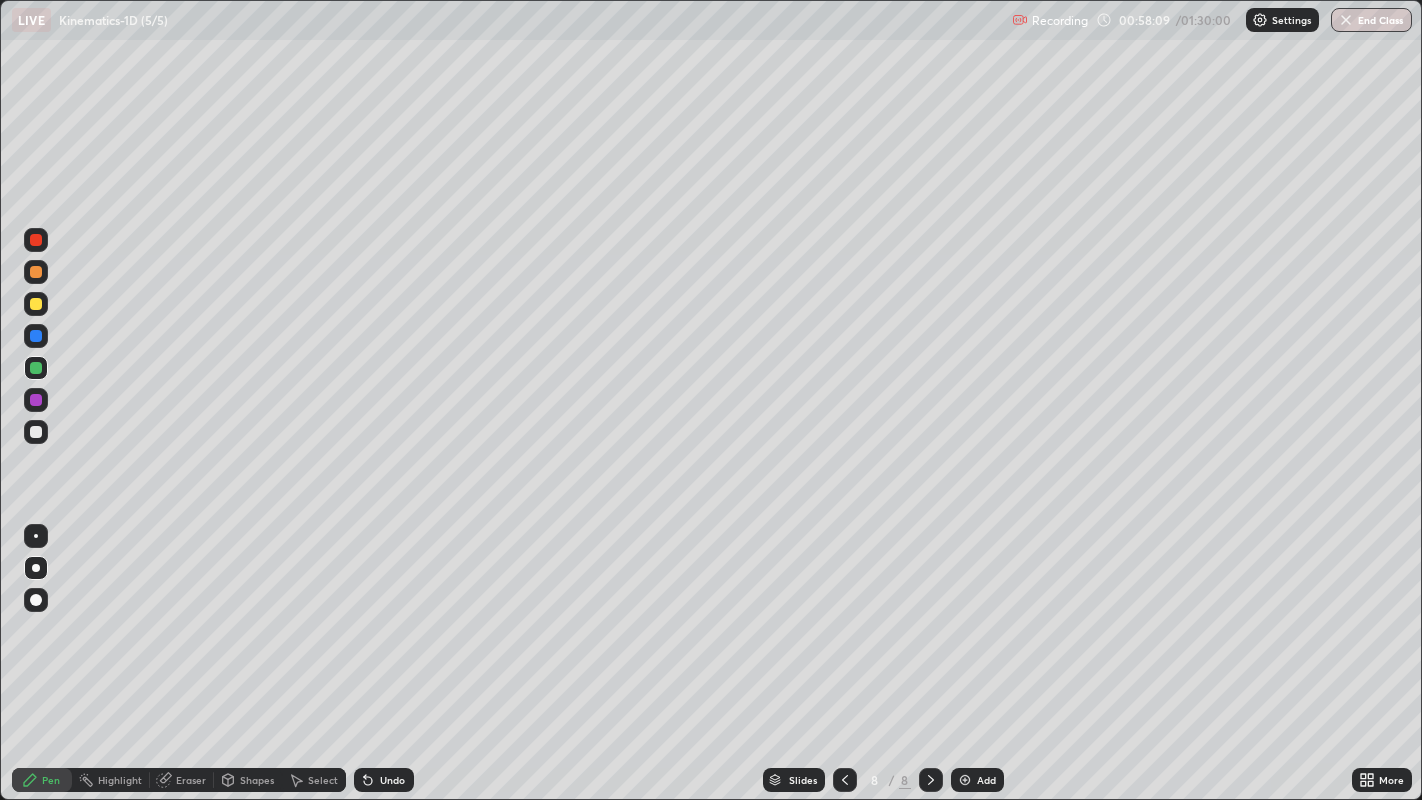 click at bounding box center [36, 432] 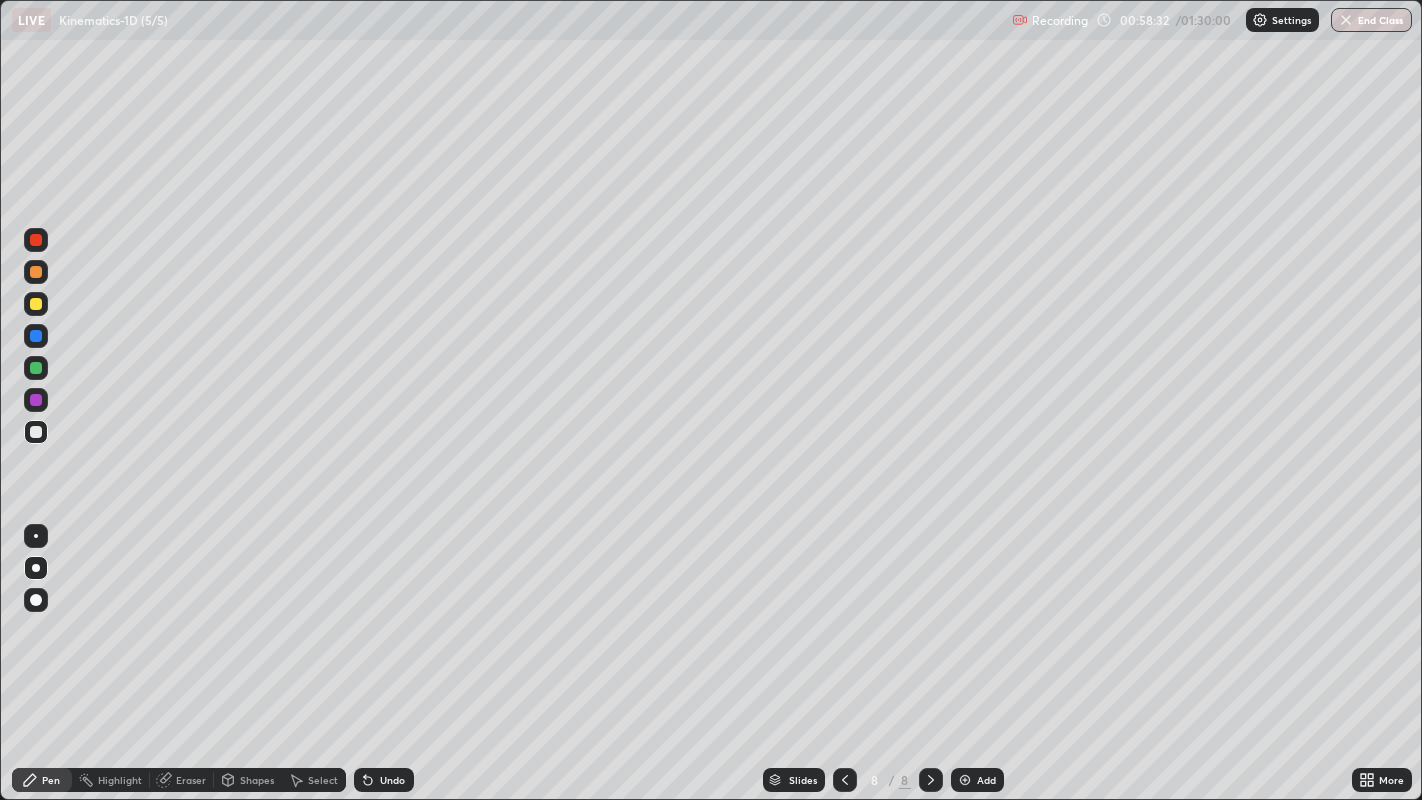 click at bounding box center (36, 304) 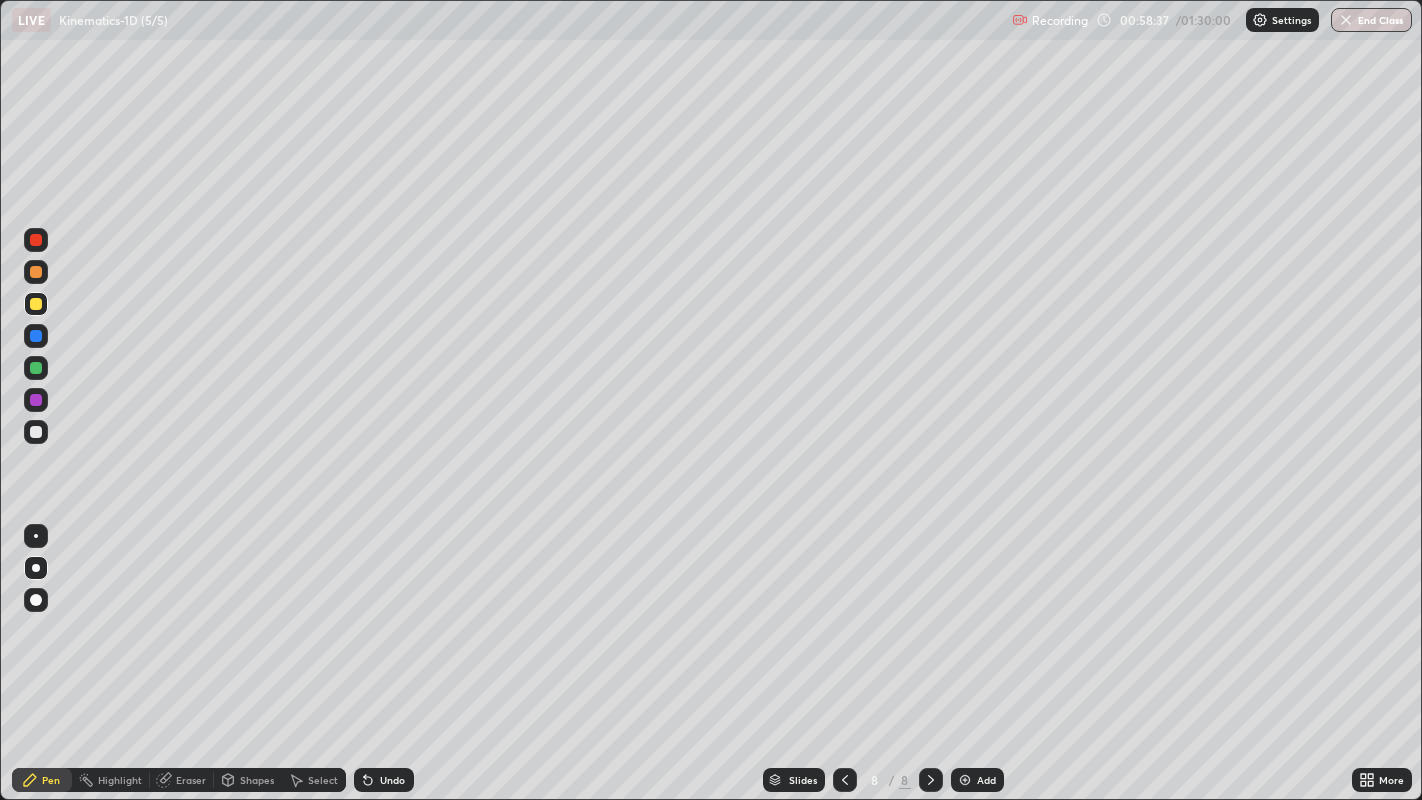 click at bounding box center (36, 272) 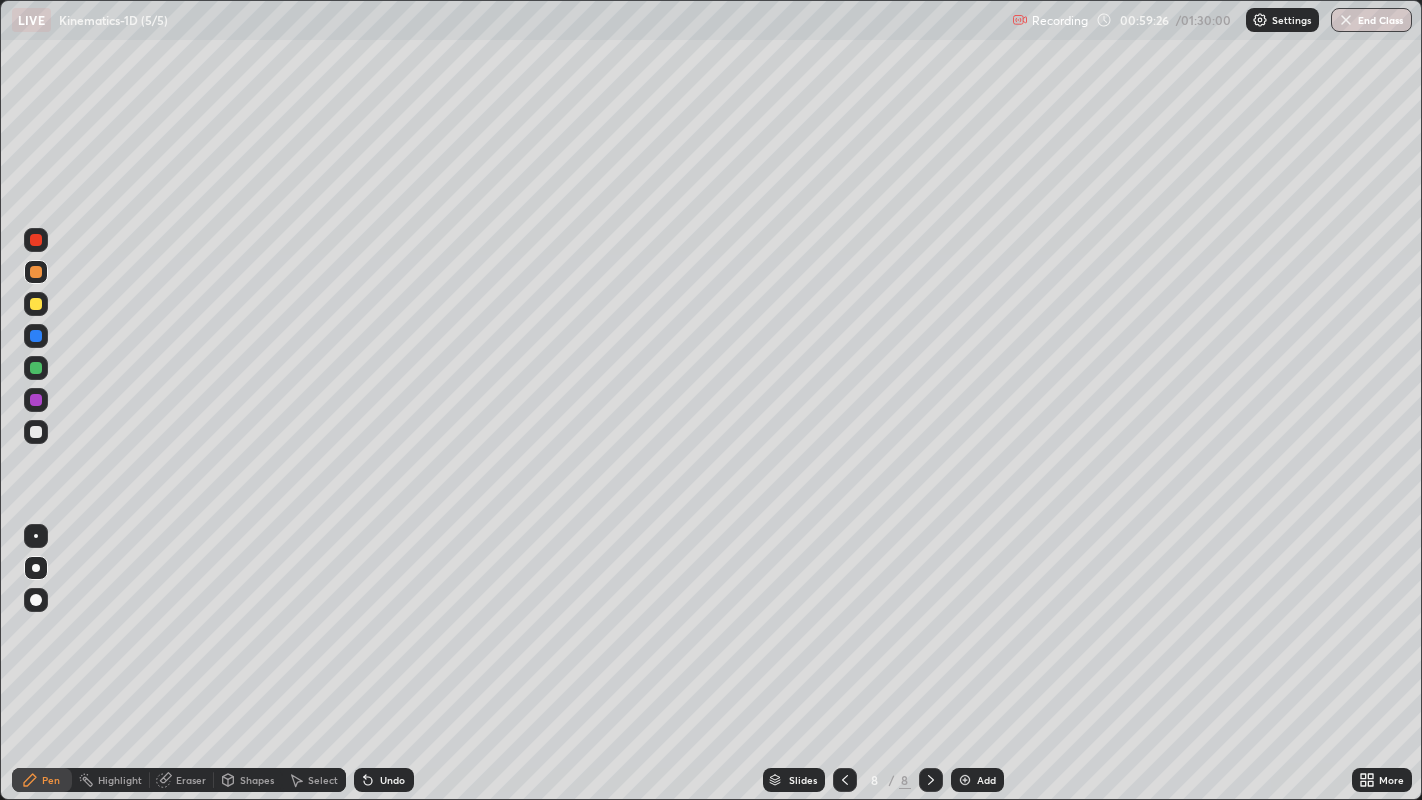 click at bounding box center (36, 368) 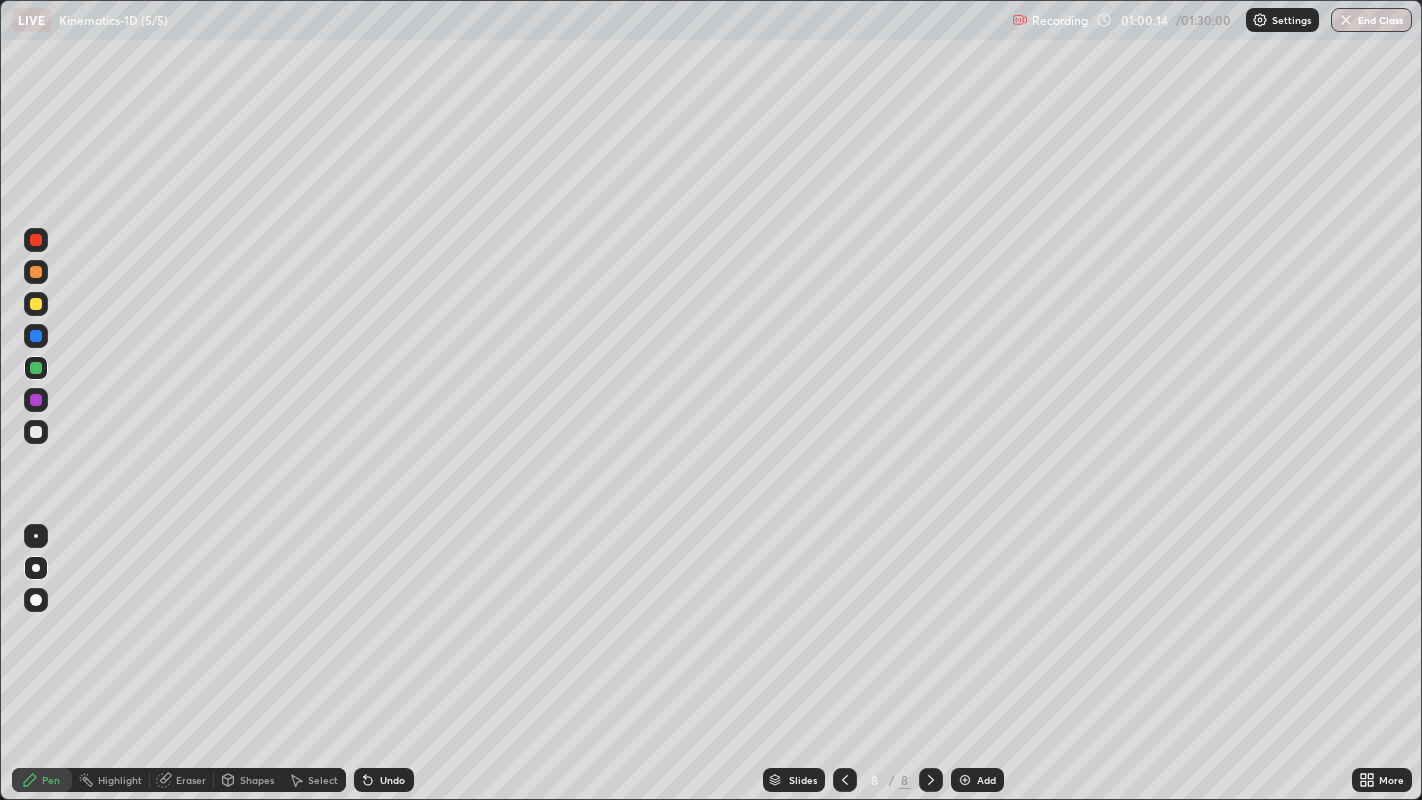click on "Eraser" at bounding box center [191, 780] 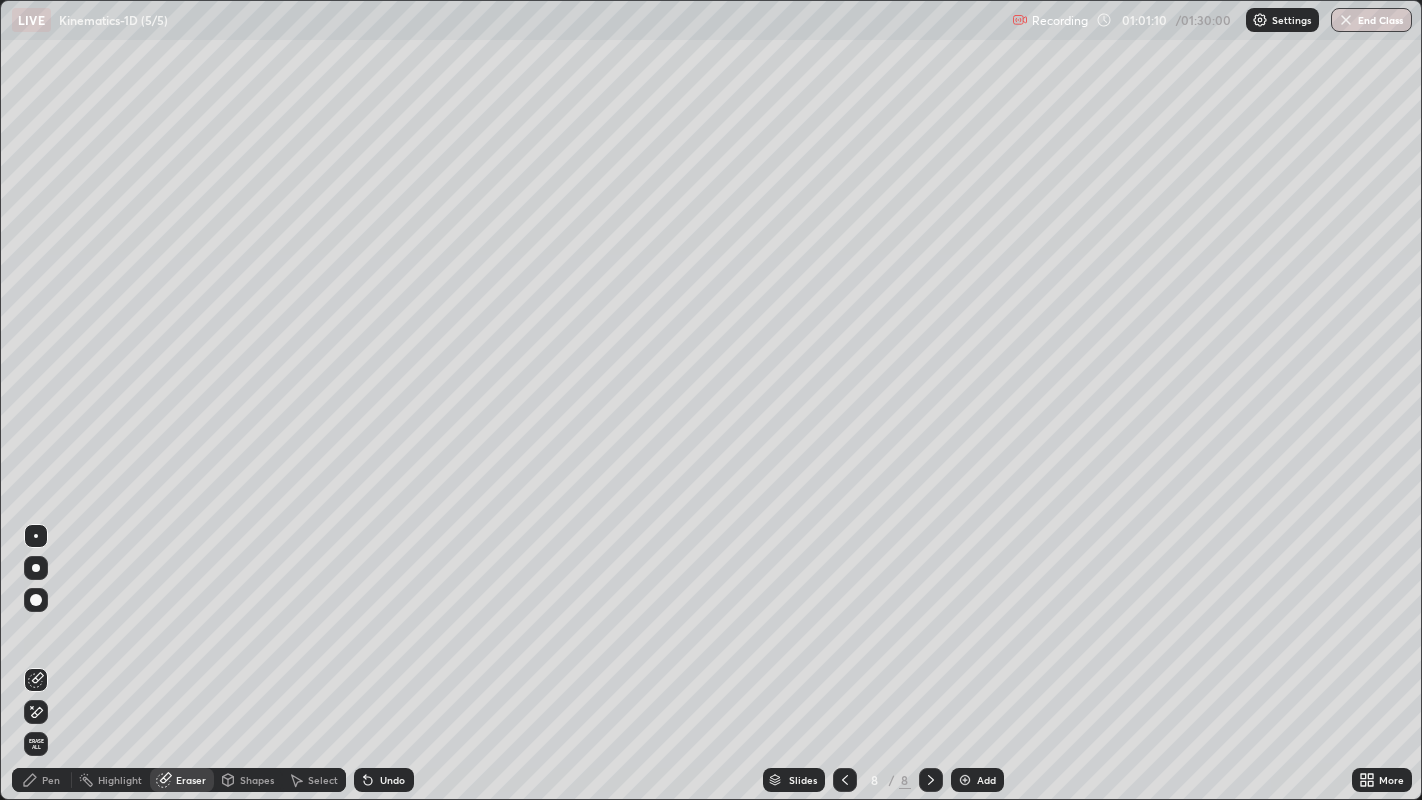 click on "Pen" at bounding box center [42, 780] 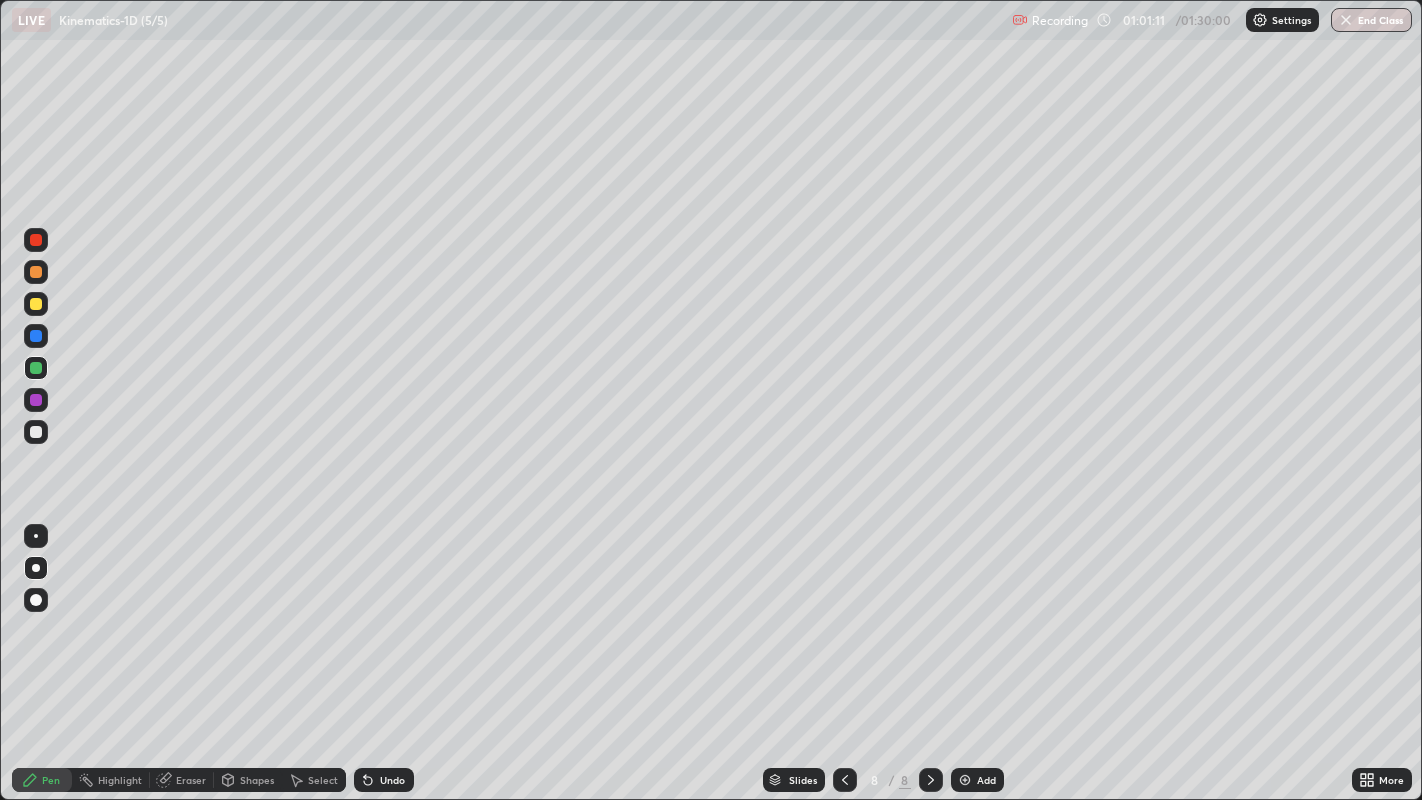 click at bounding box center [36, 400] 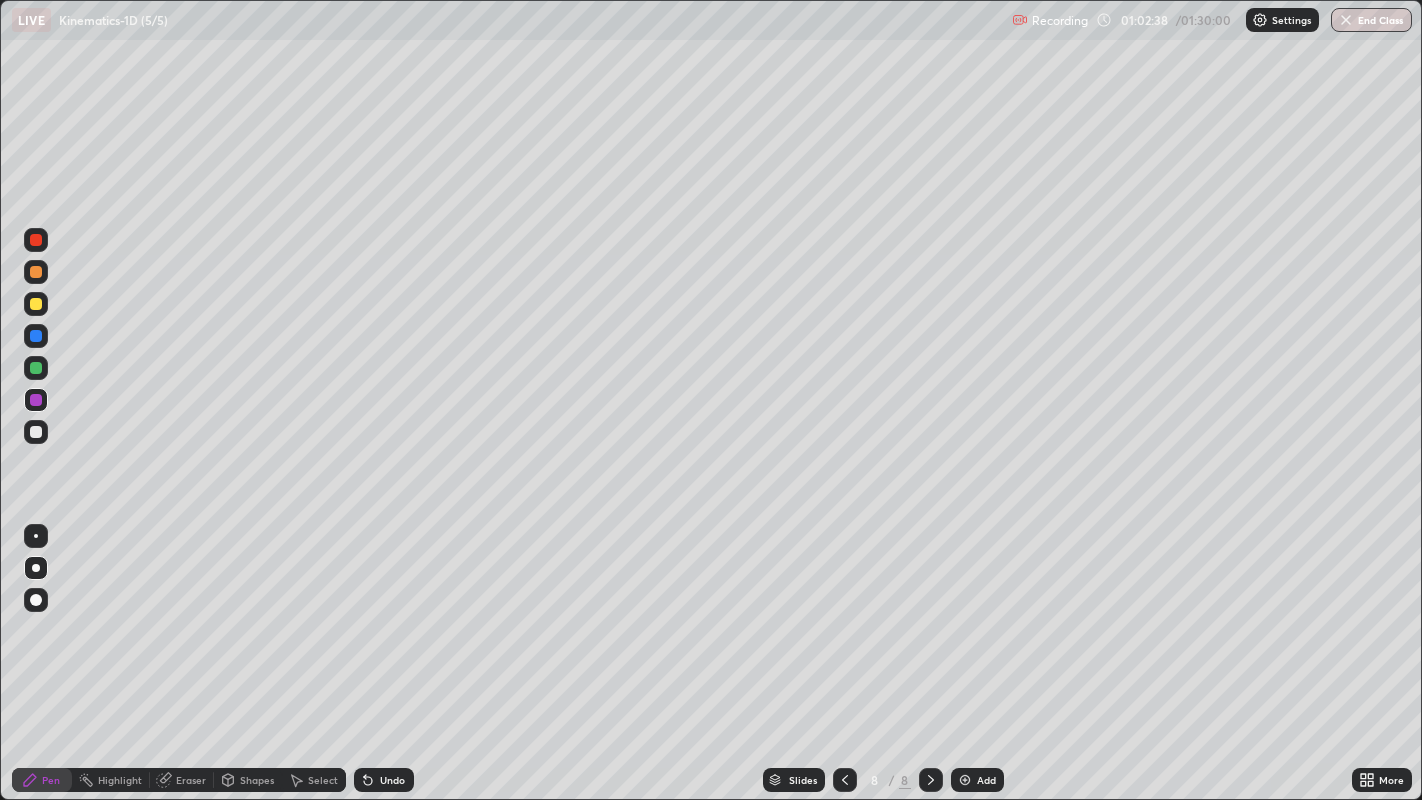 click on "Eraser" at bounding box center (191, 780) 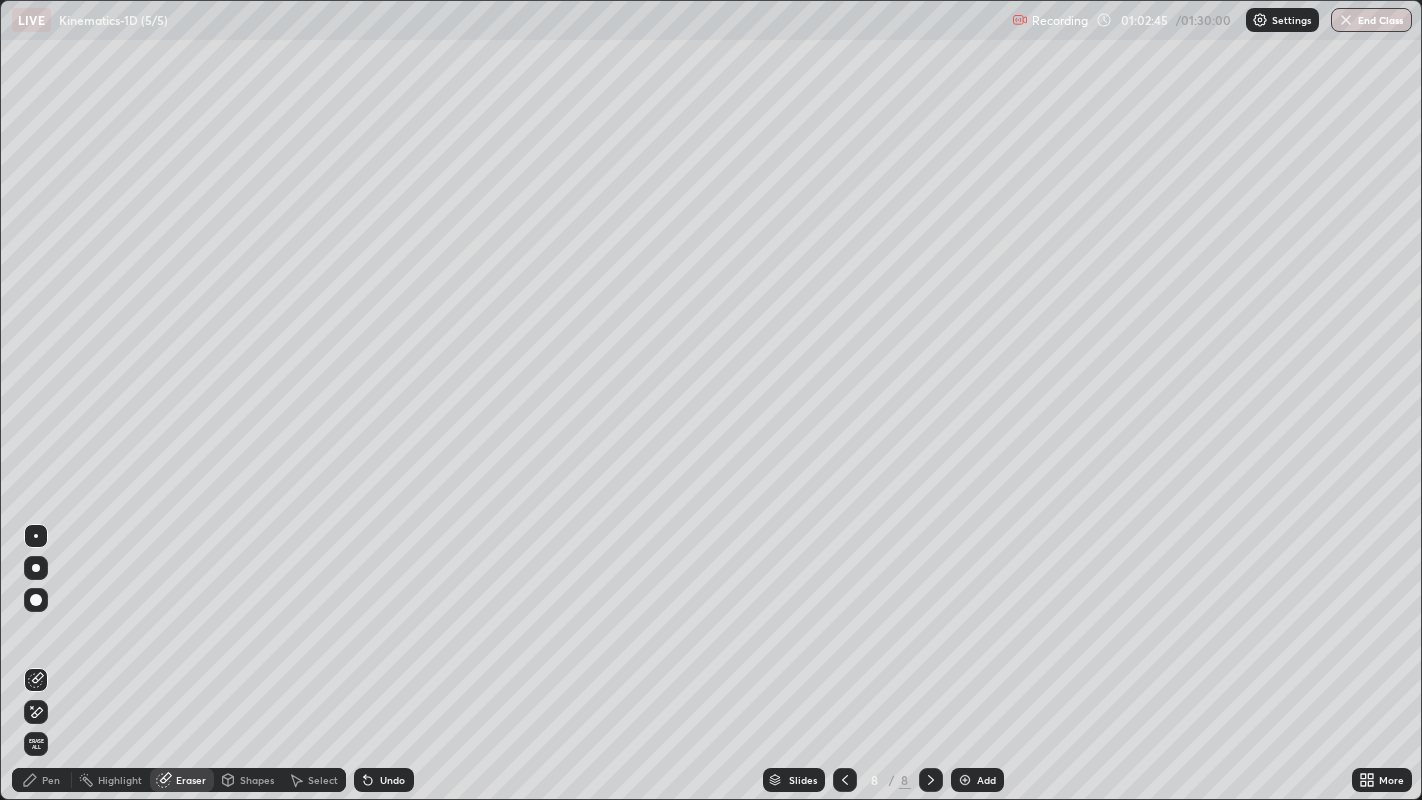 click on "Pen" at bounding box center (51, 780) 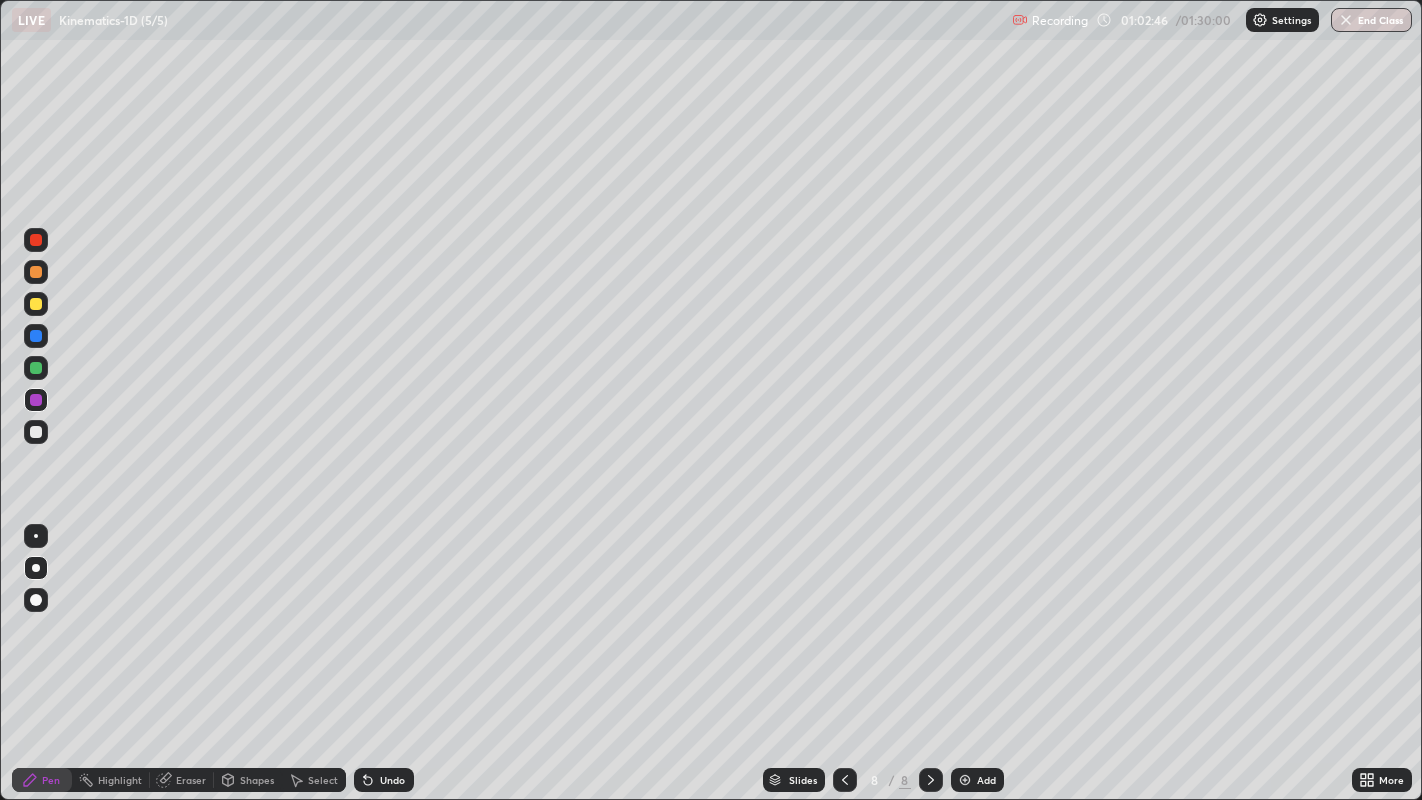 click at bounding box center (36, 432) 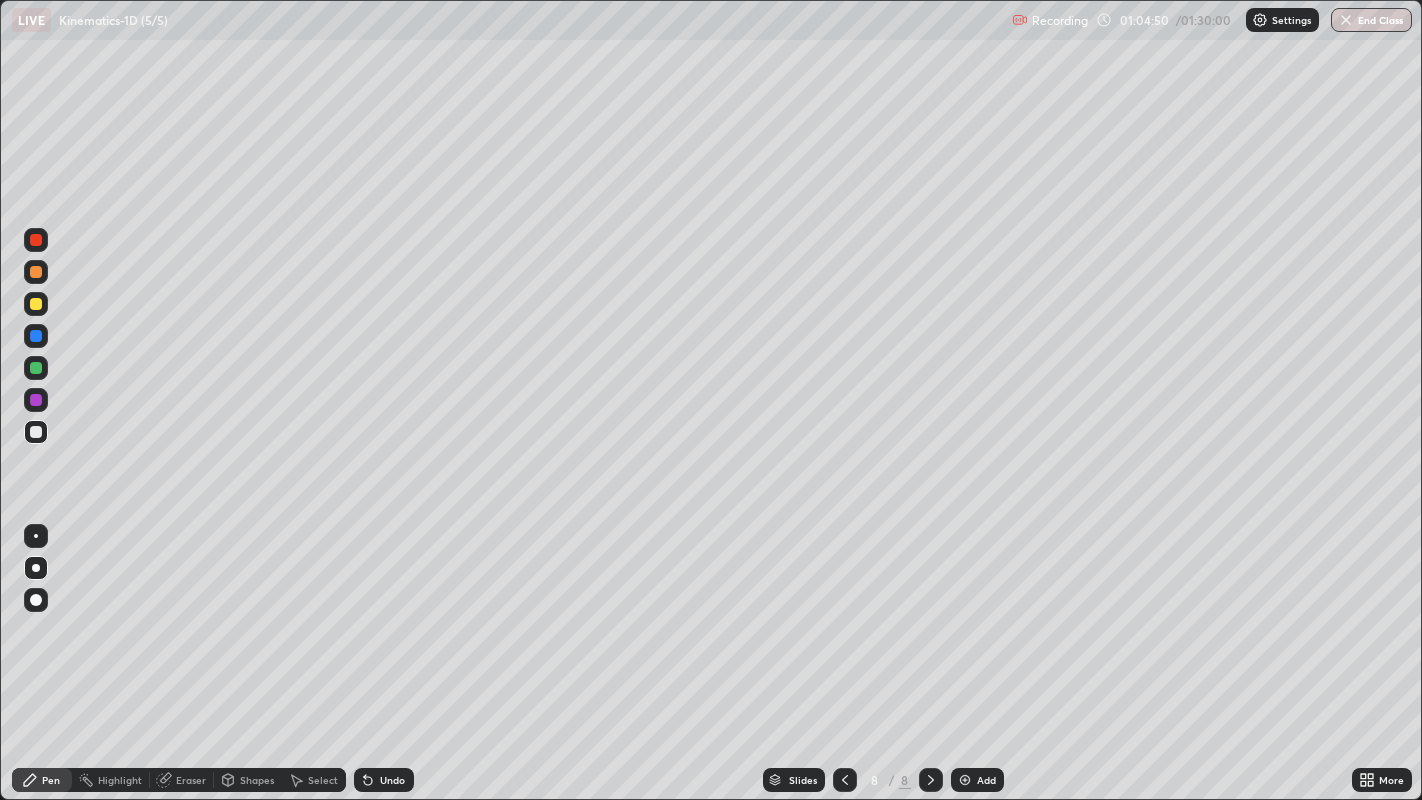 click on "Add" at bounding box center [986, 780] 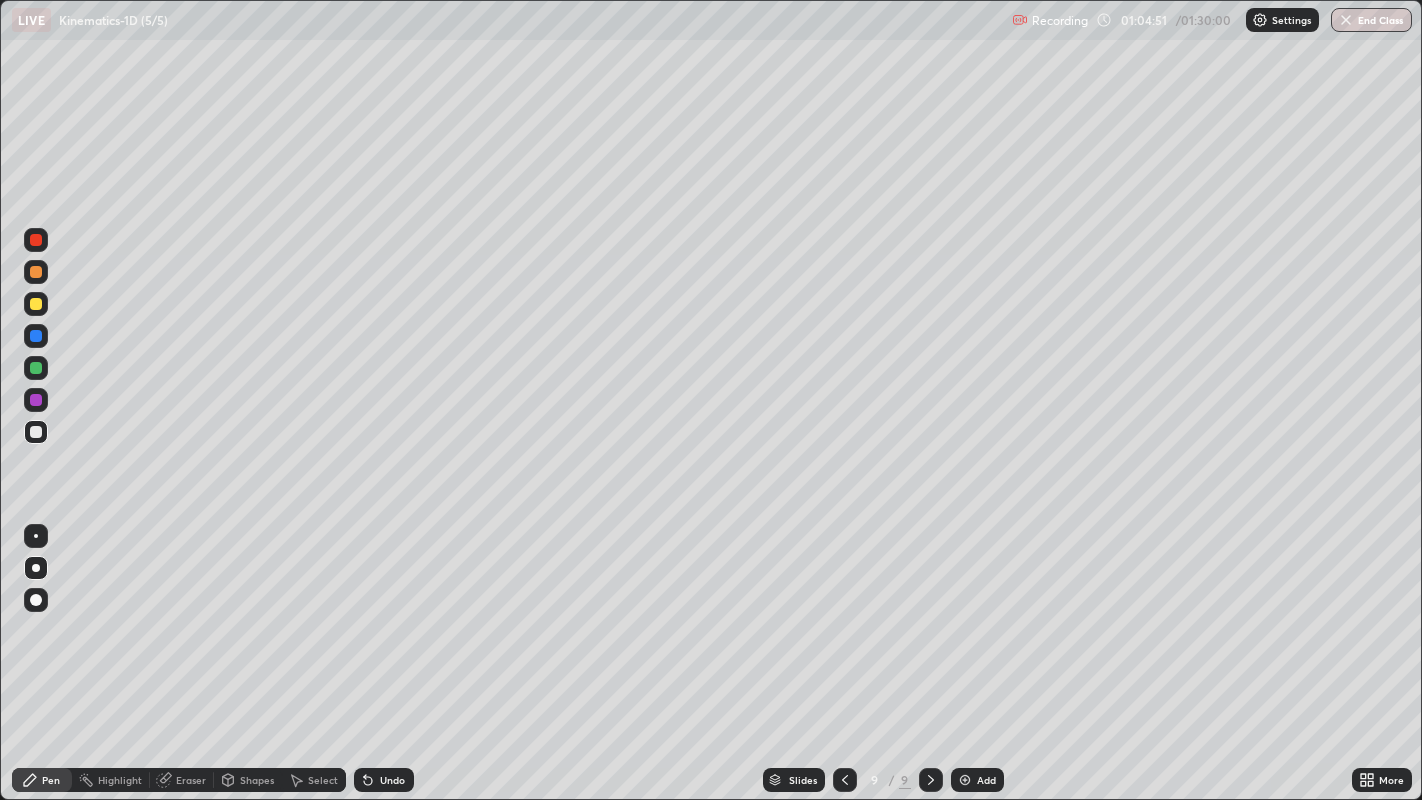 click at bounding box center (36, 304) 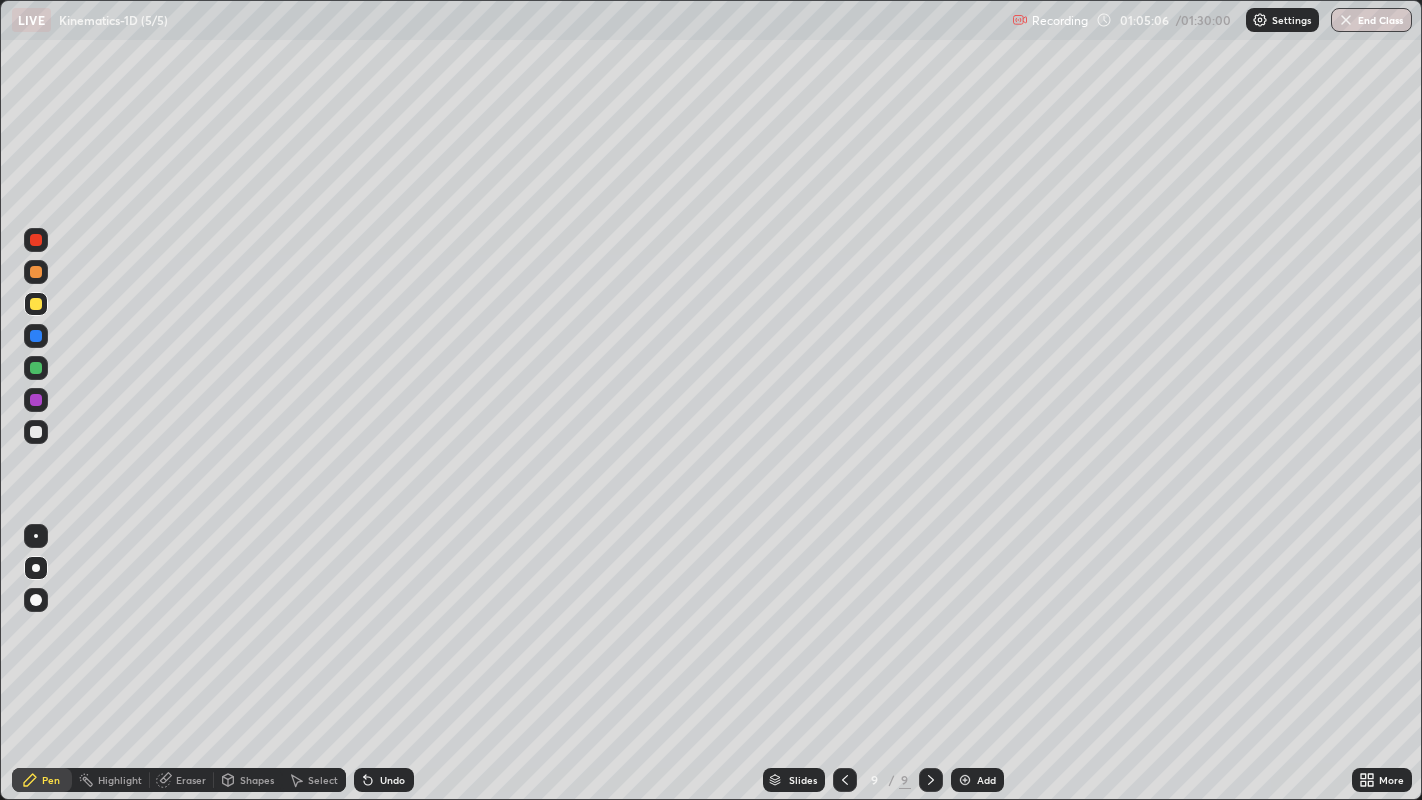 click on "Shapes" at bounding box center (257, 780) 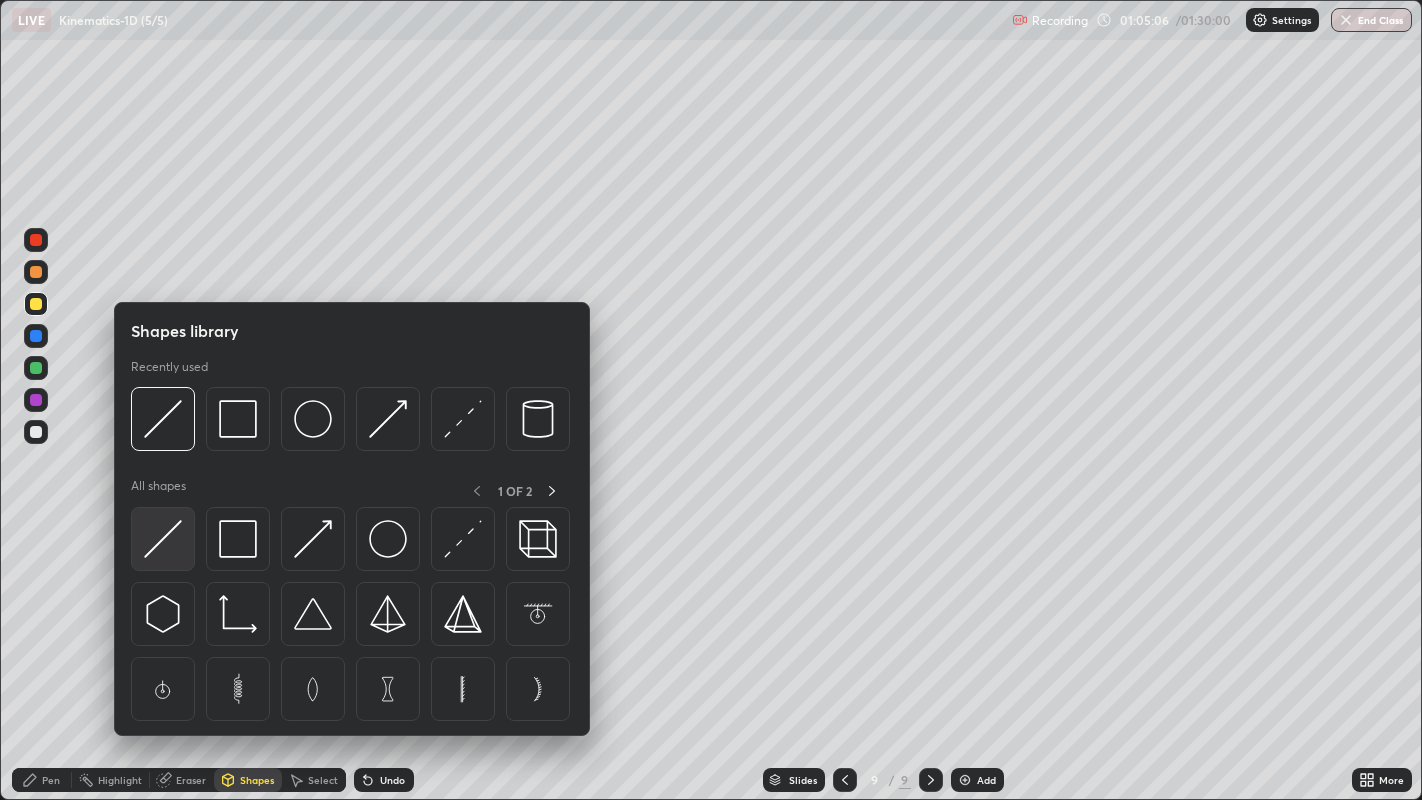 click at bounding box center [163, 539] 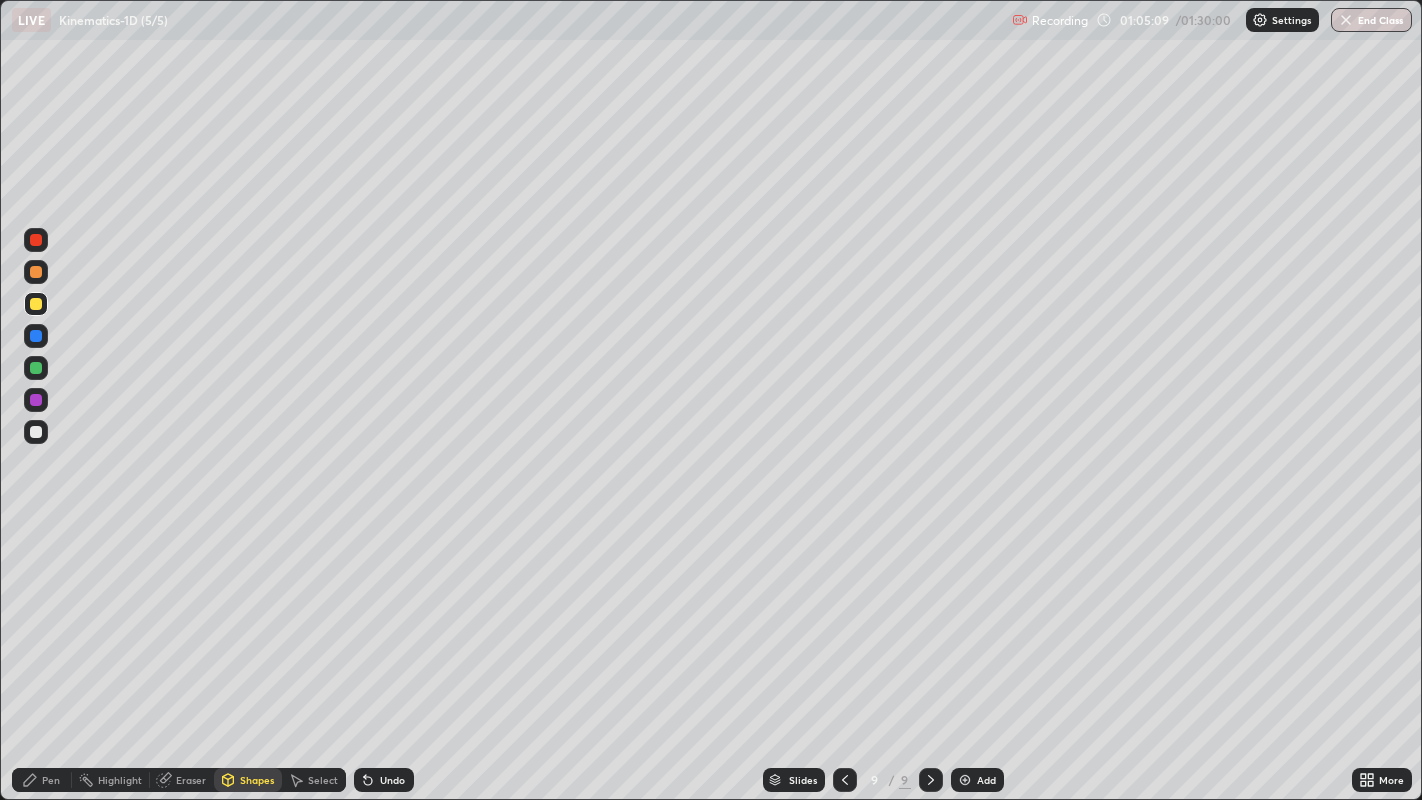 click 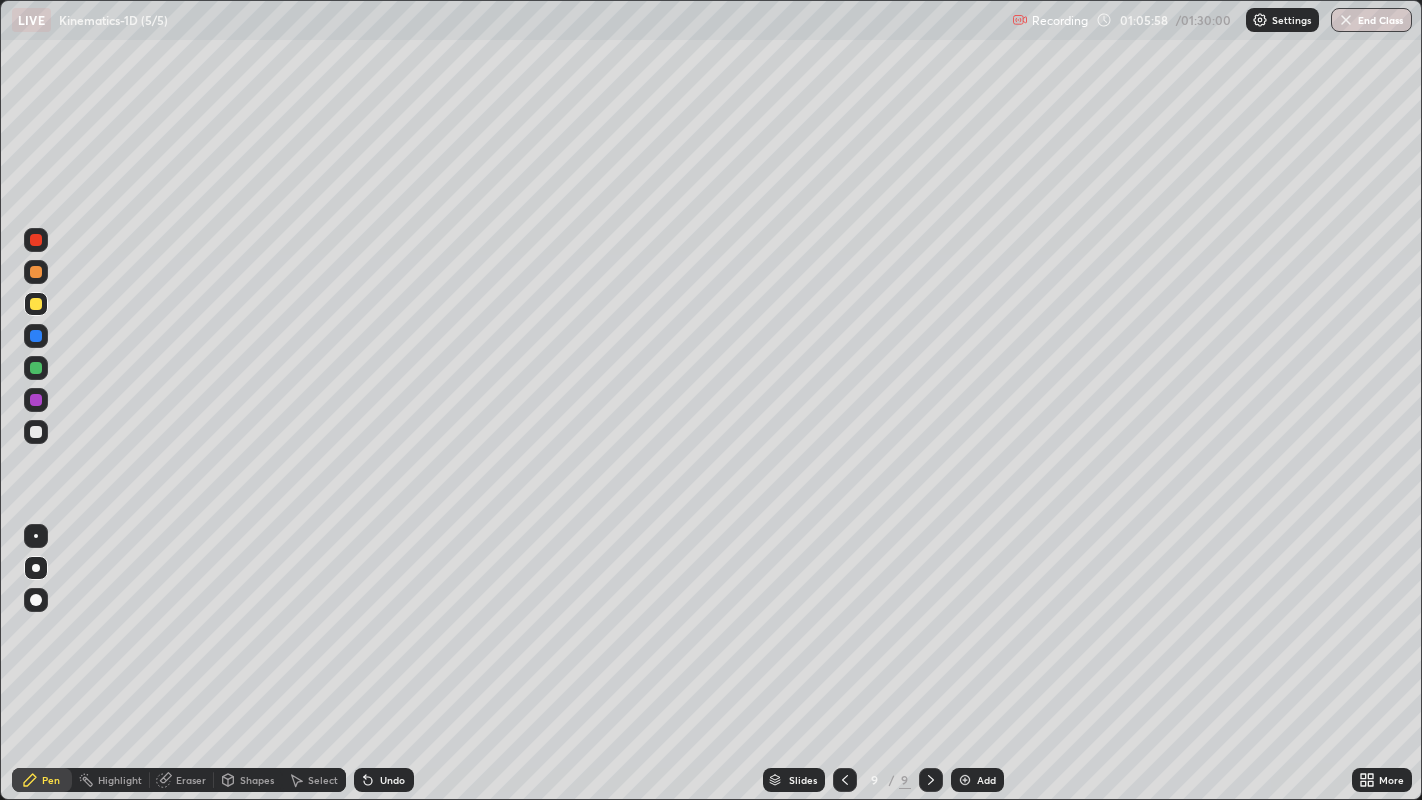click at bounding box center (36, 368) 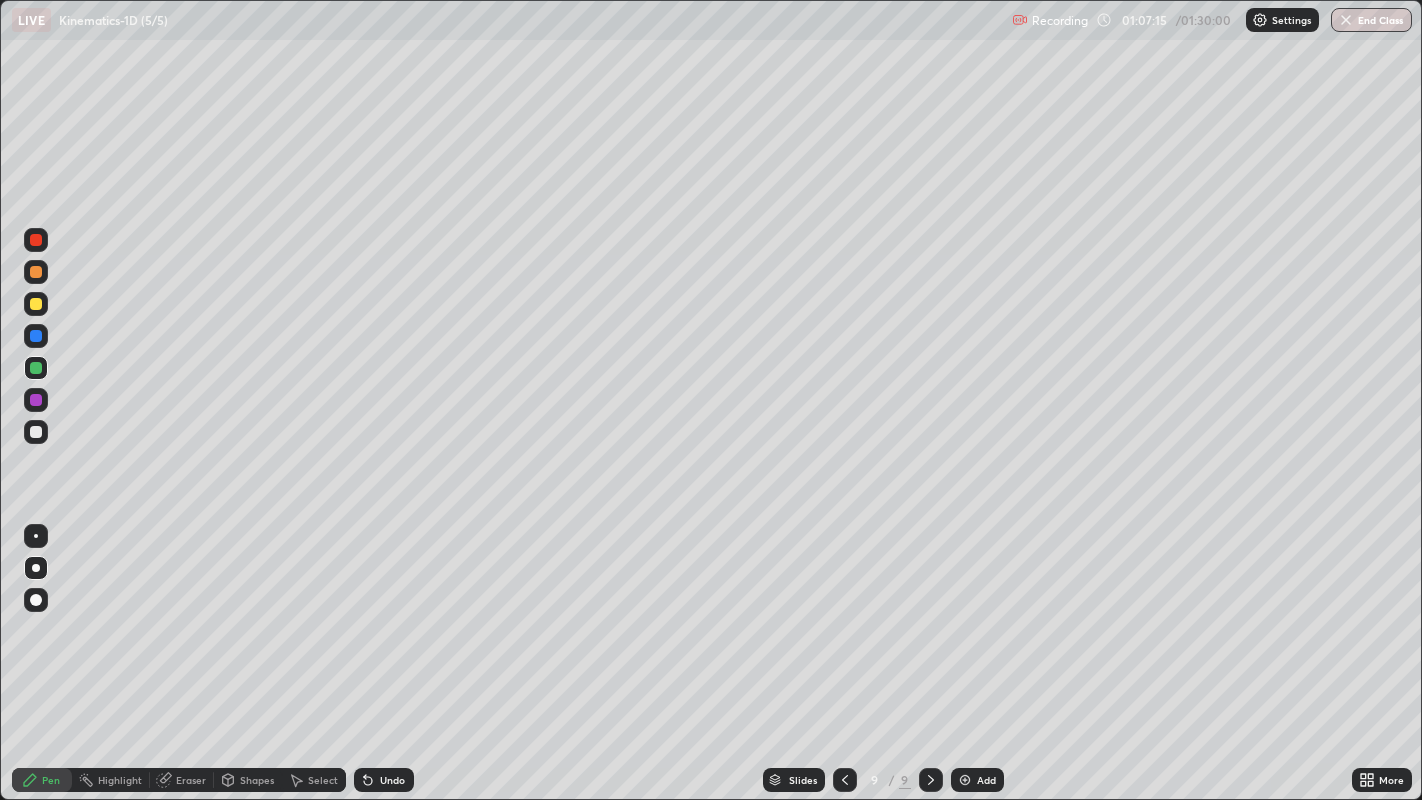 click at bounding box center (36, 304) 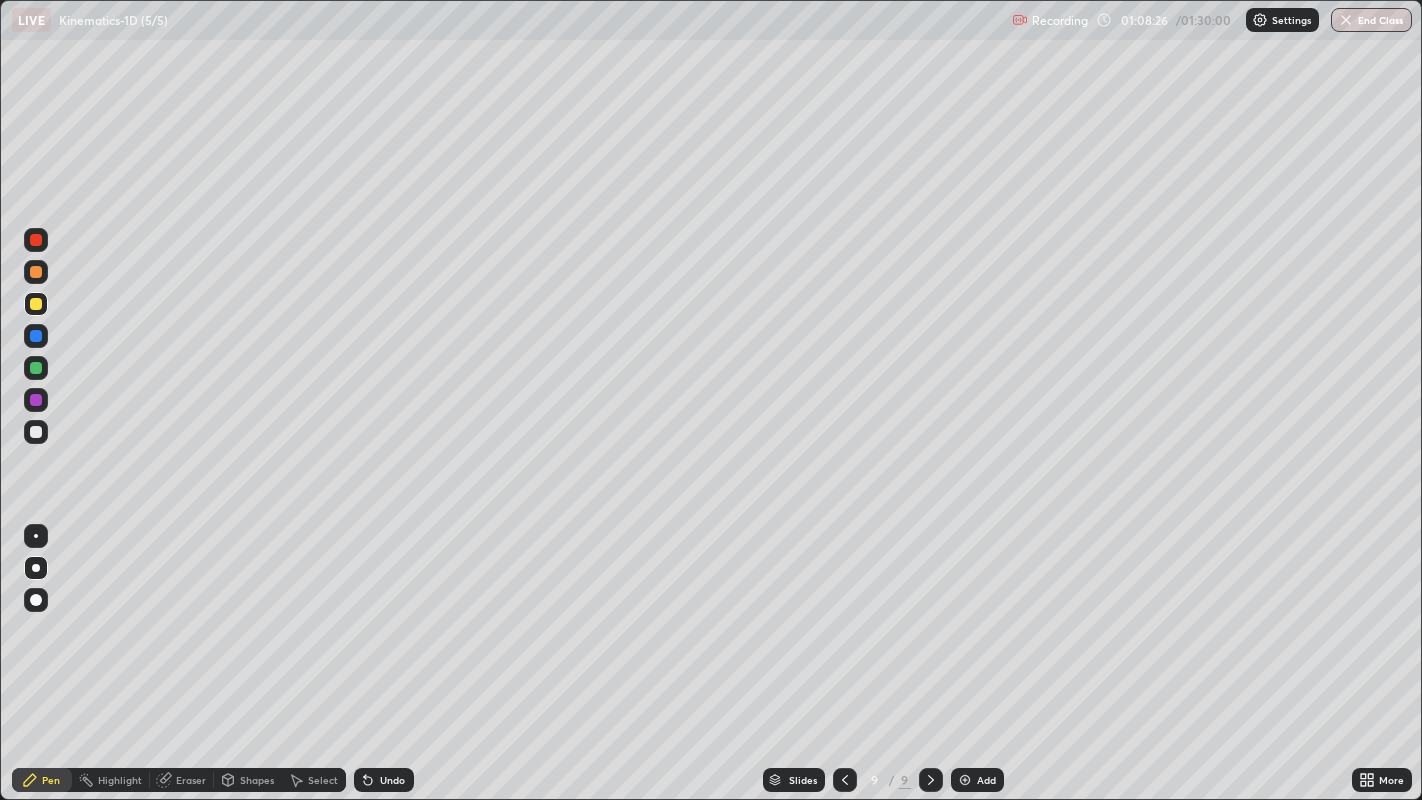 click at bounding box center (36, 432) 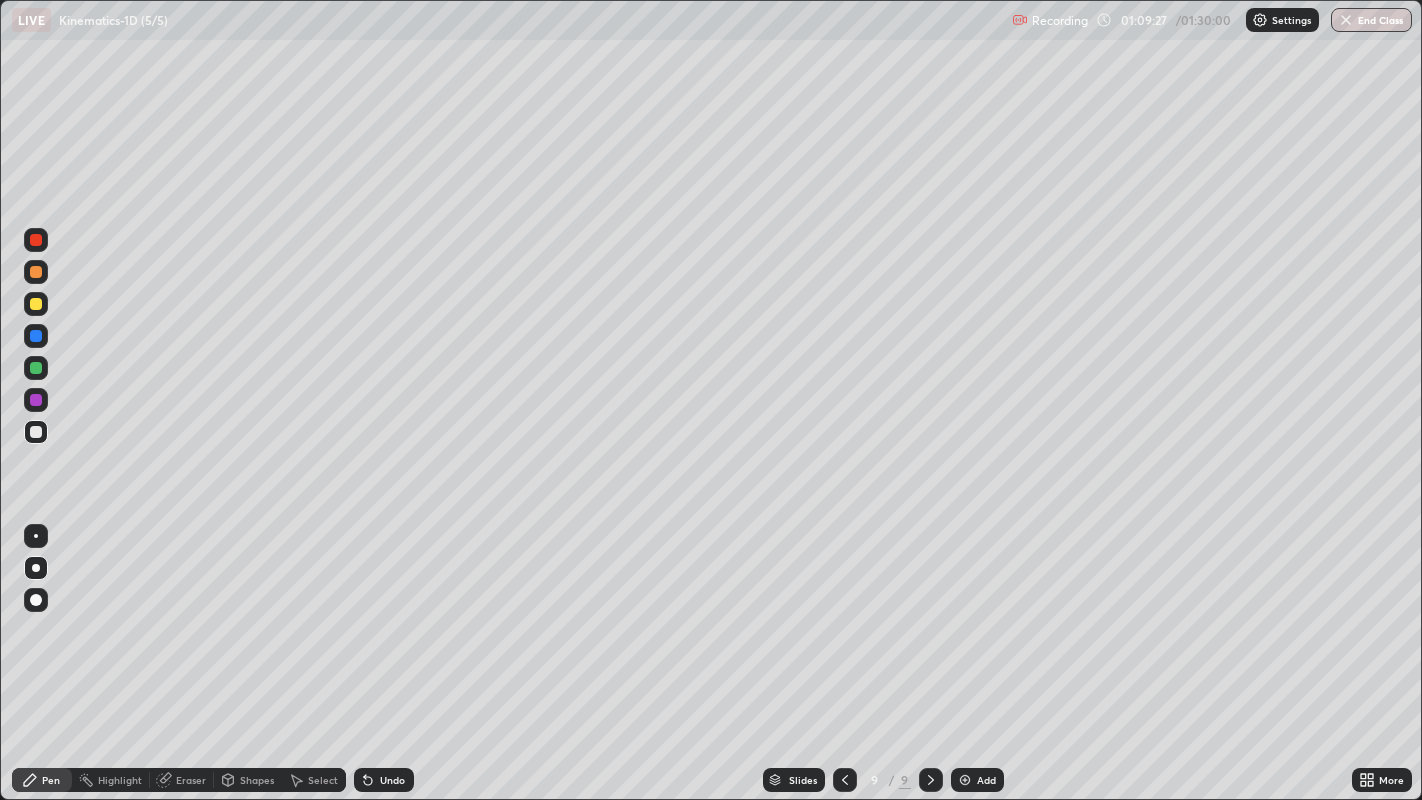click at bounding box center [36, 432] 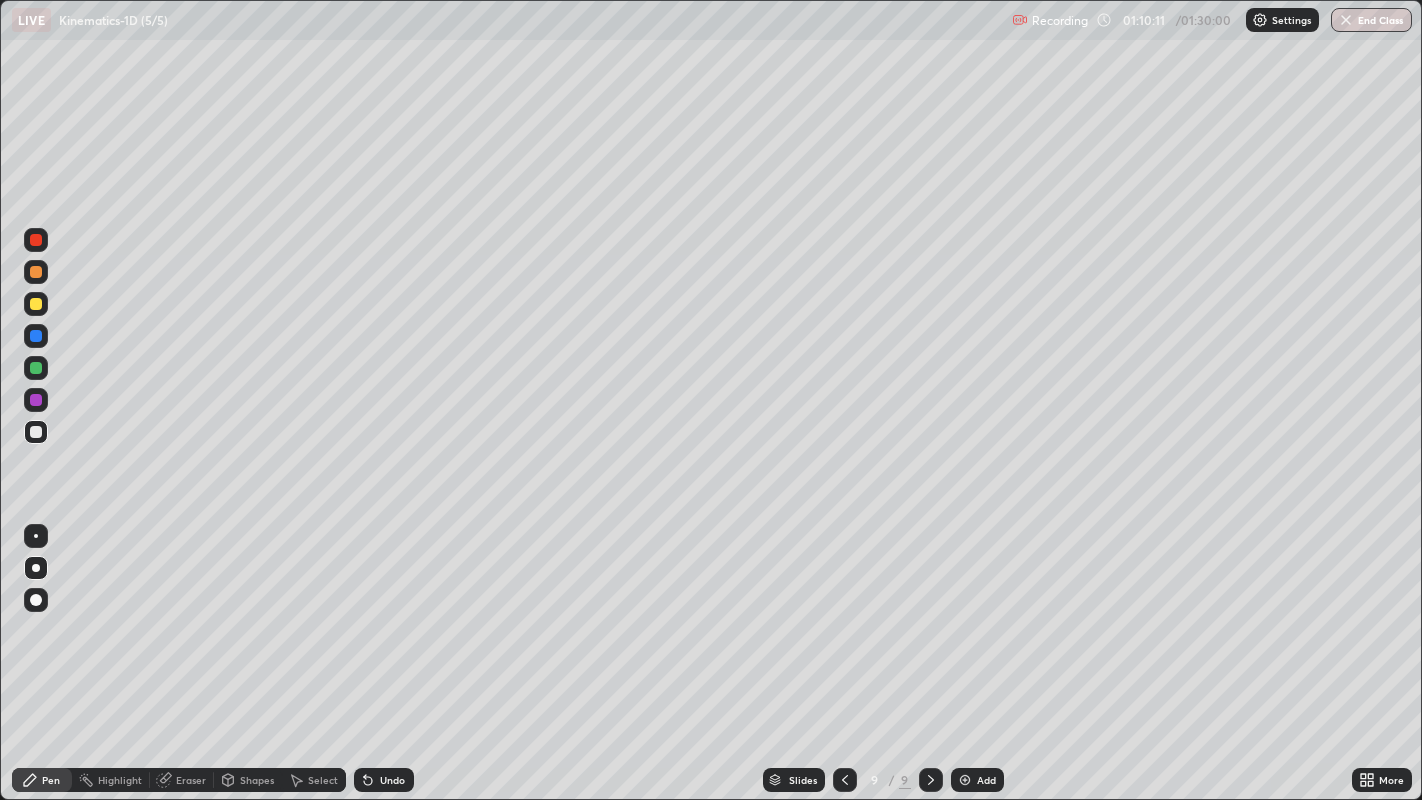 click at bounding box center (36, 336) 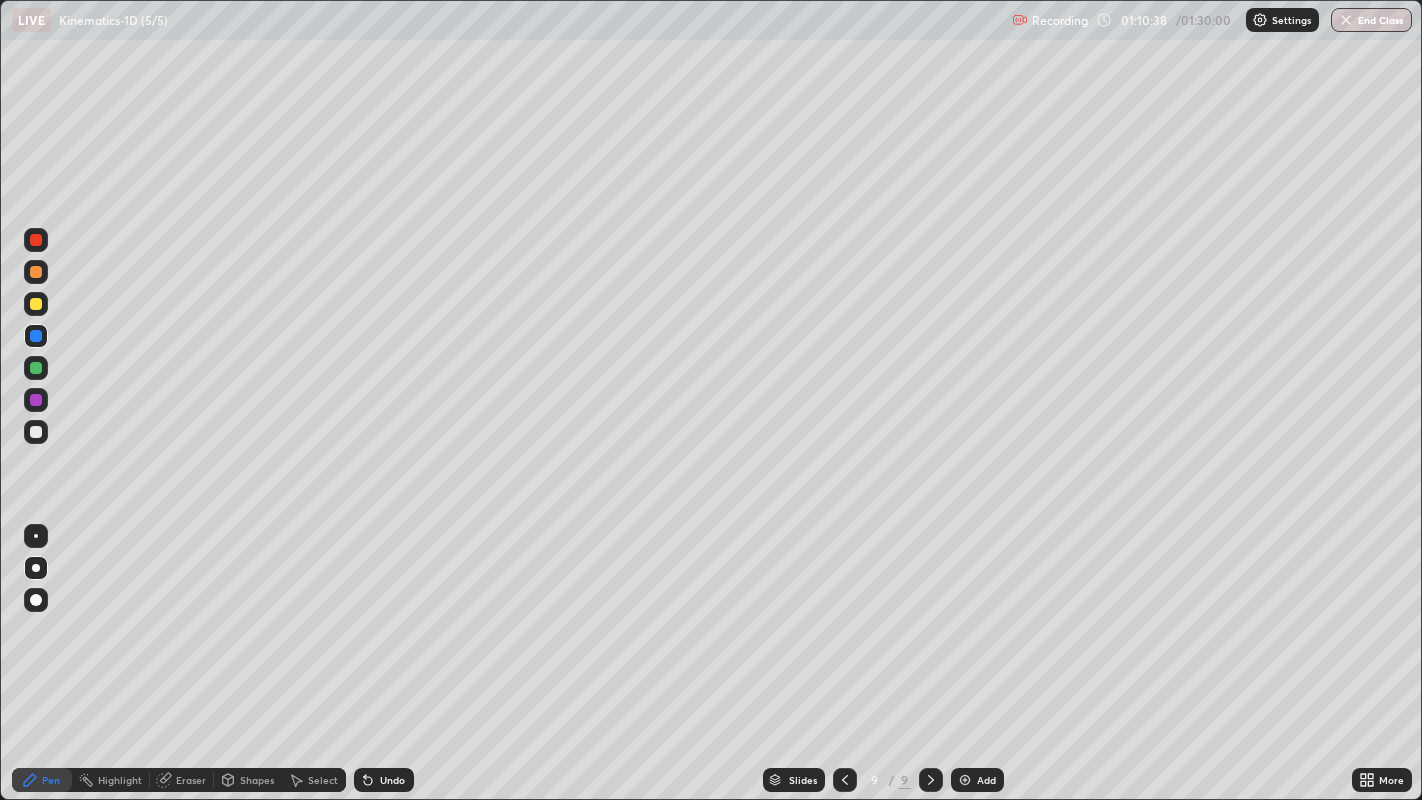 click at bounding box center [36, 368] 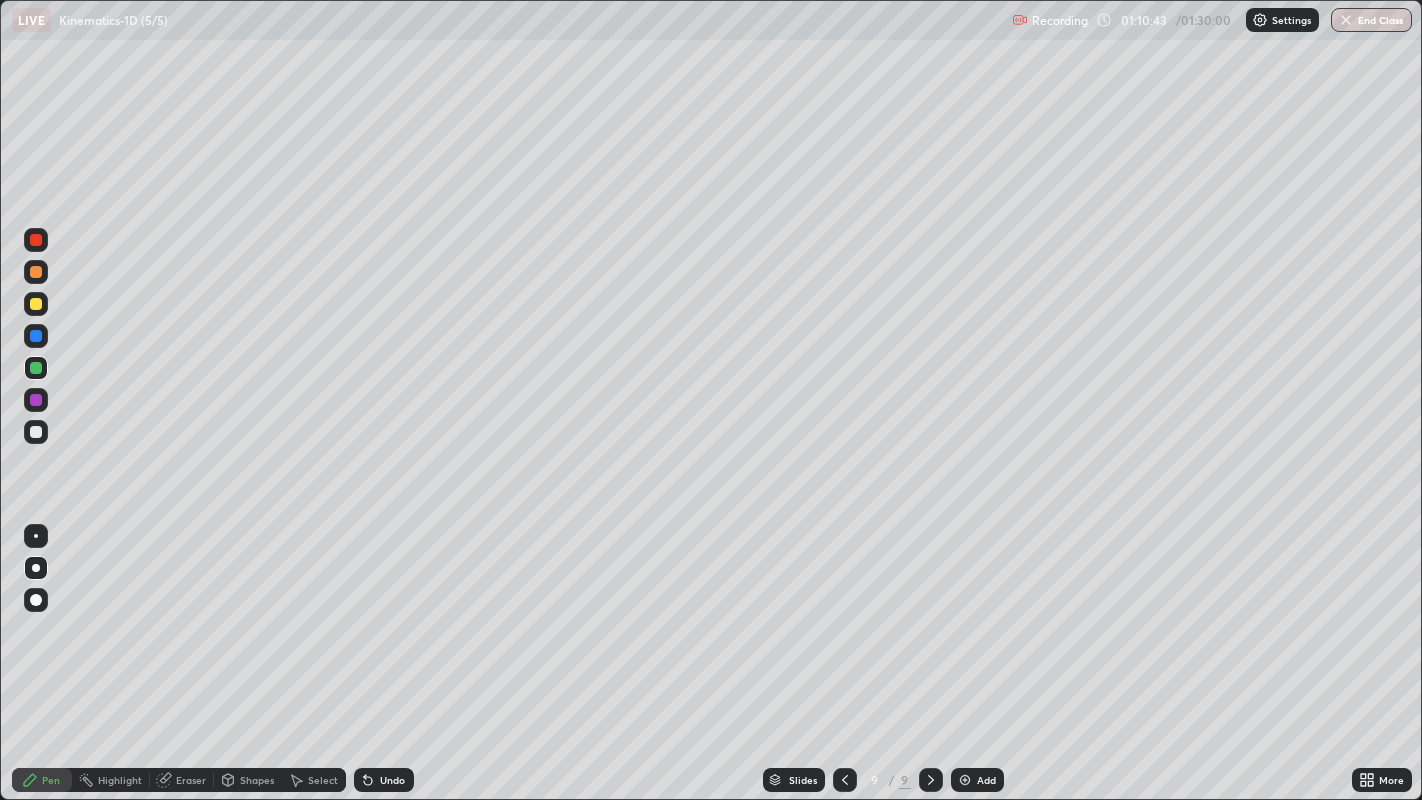 click at bounding box center (36, 432) 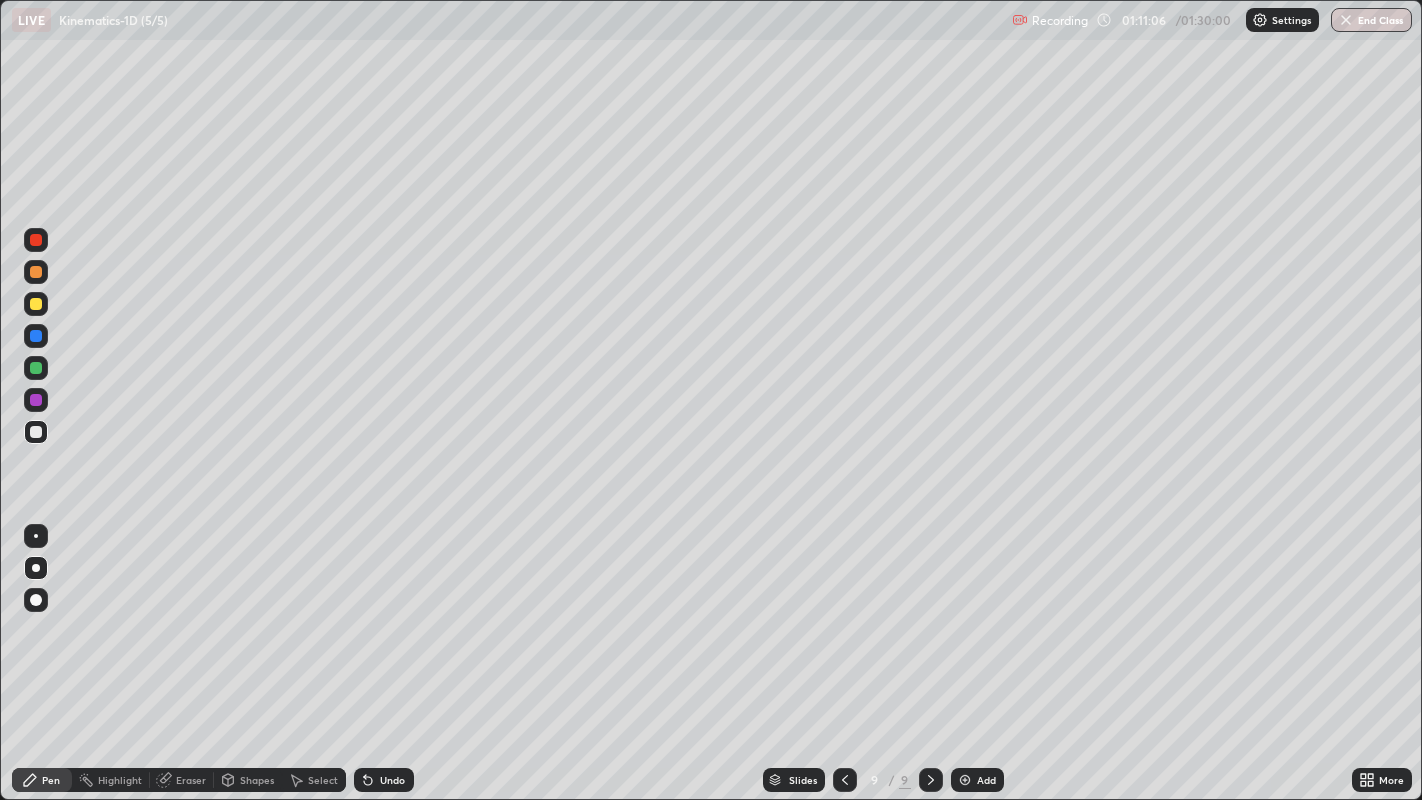 click at bounding box center [36, 432] 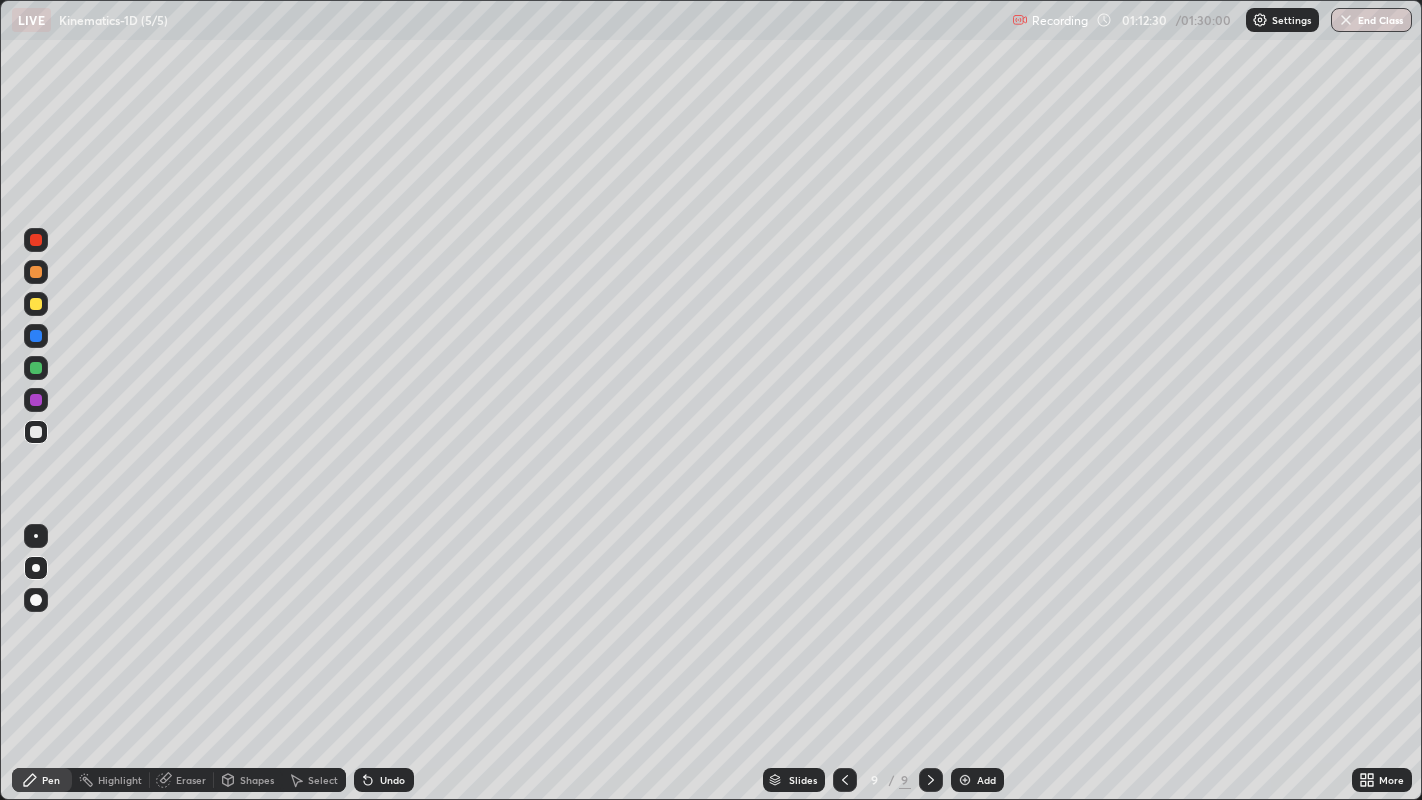 click on "Eraser" at bounding box center (191, 780) 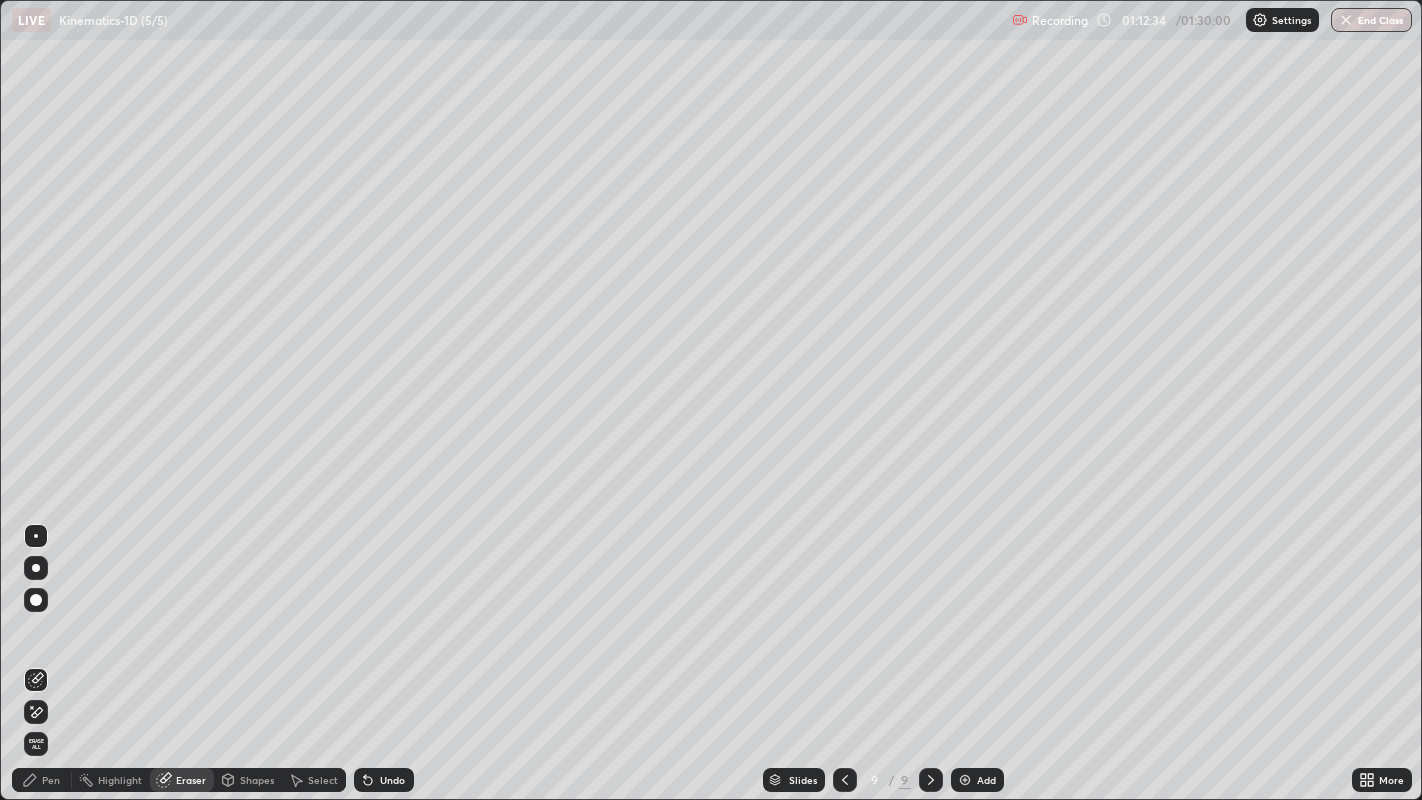 click 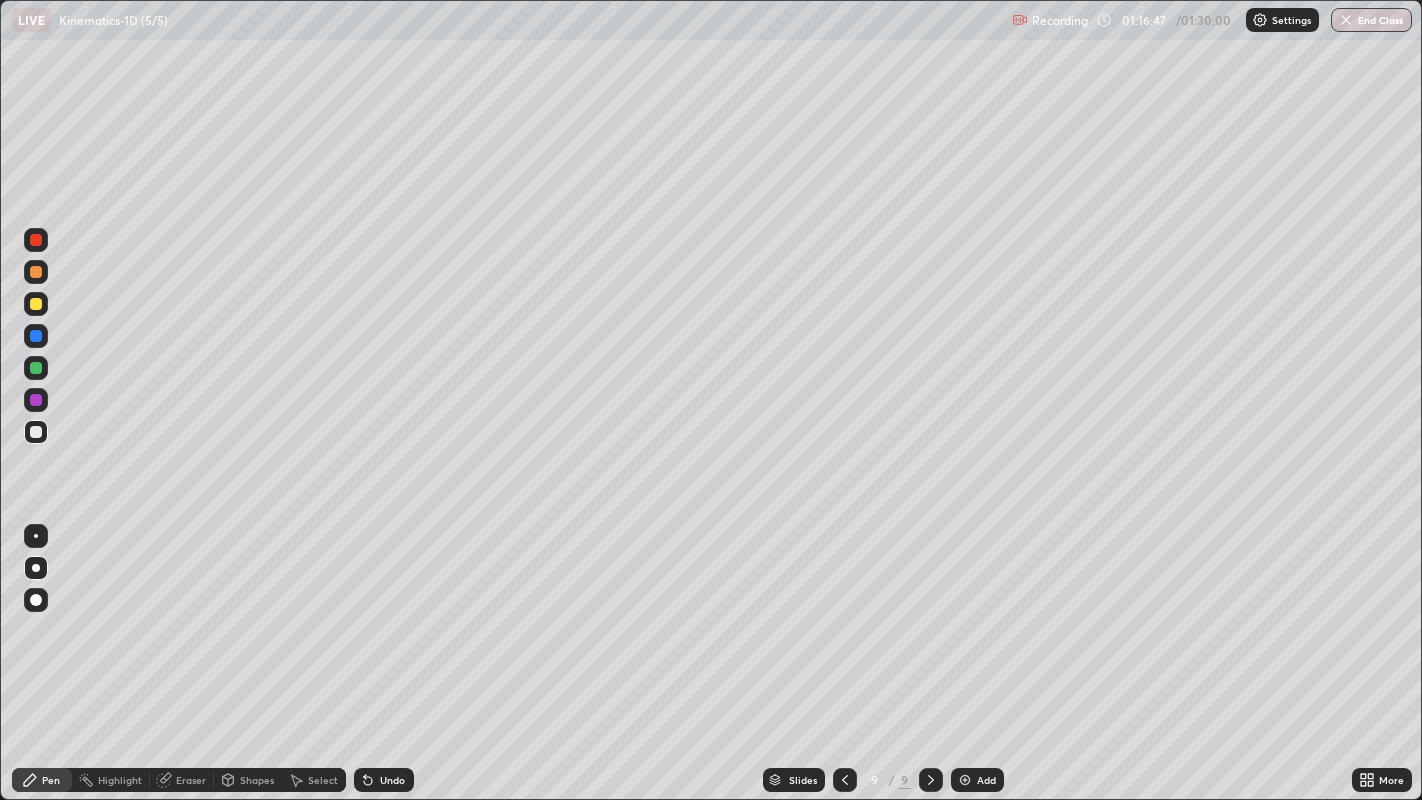 click on "Eraser" at bounding box center (191, 780) 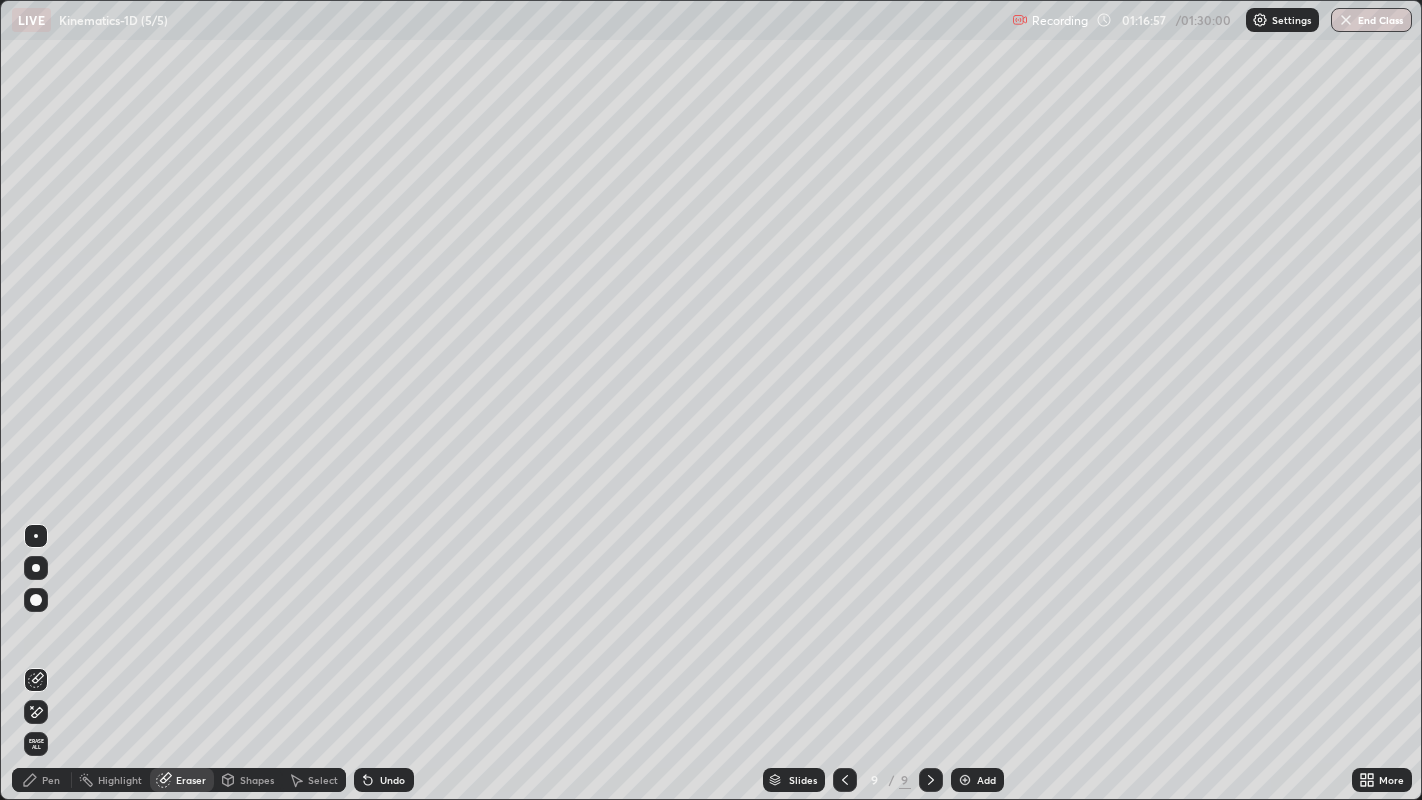 click on "Pen" at bounding box center [51, 780] 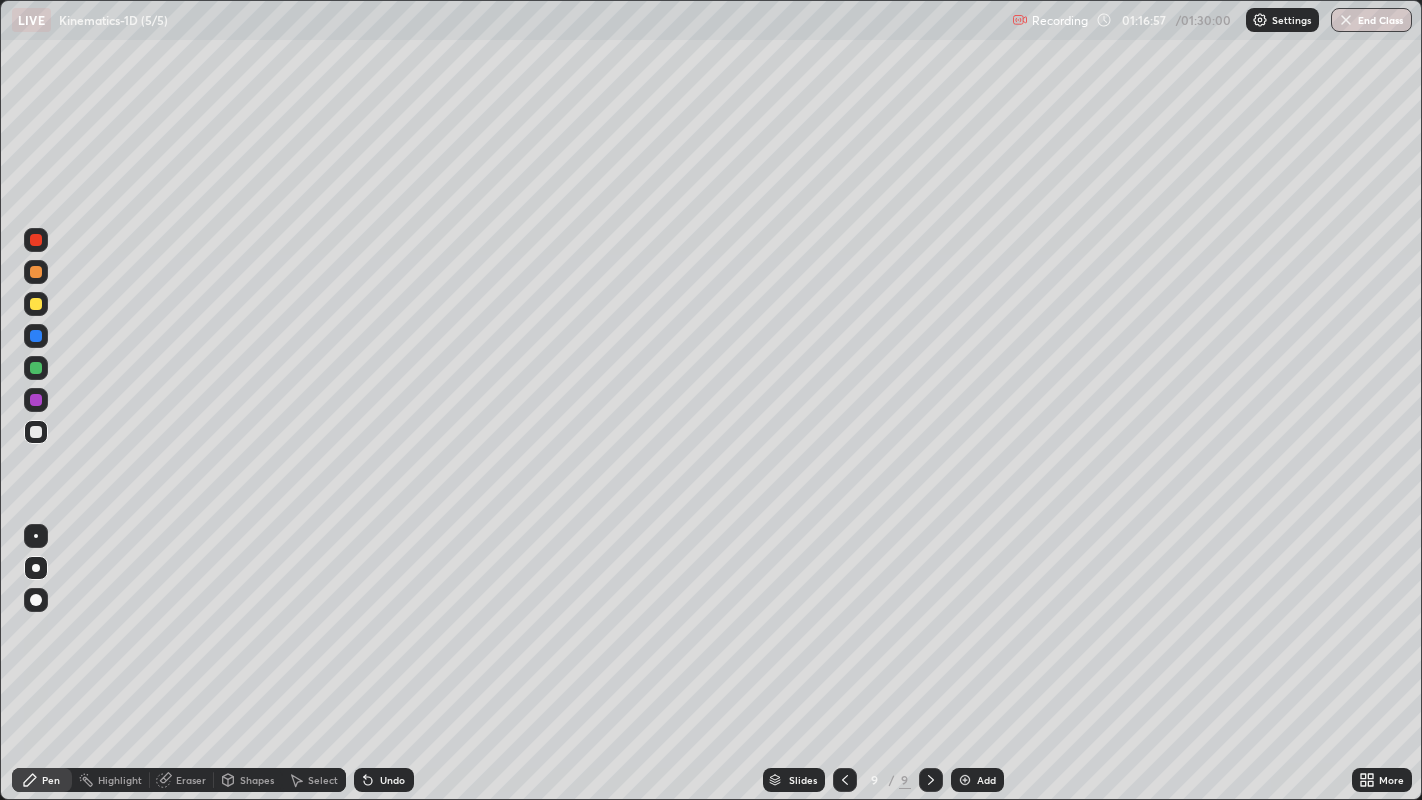 click at bounding box center [36, 400] 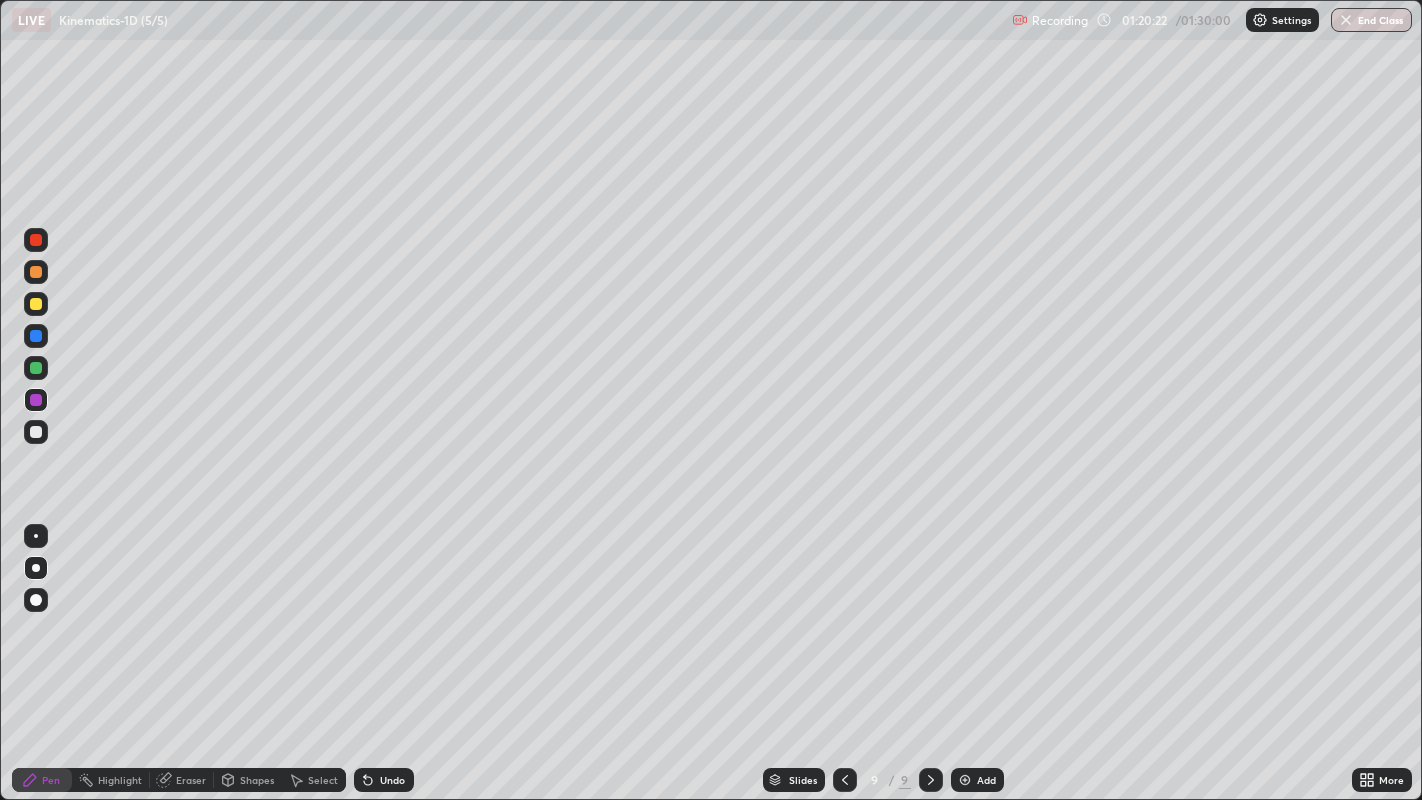 click on "Add" at bounding box center (977, 780) 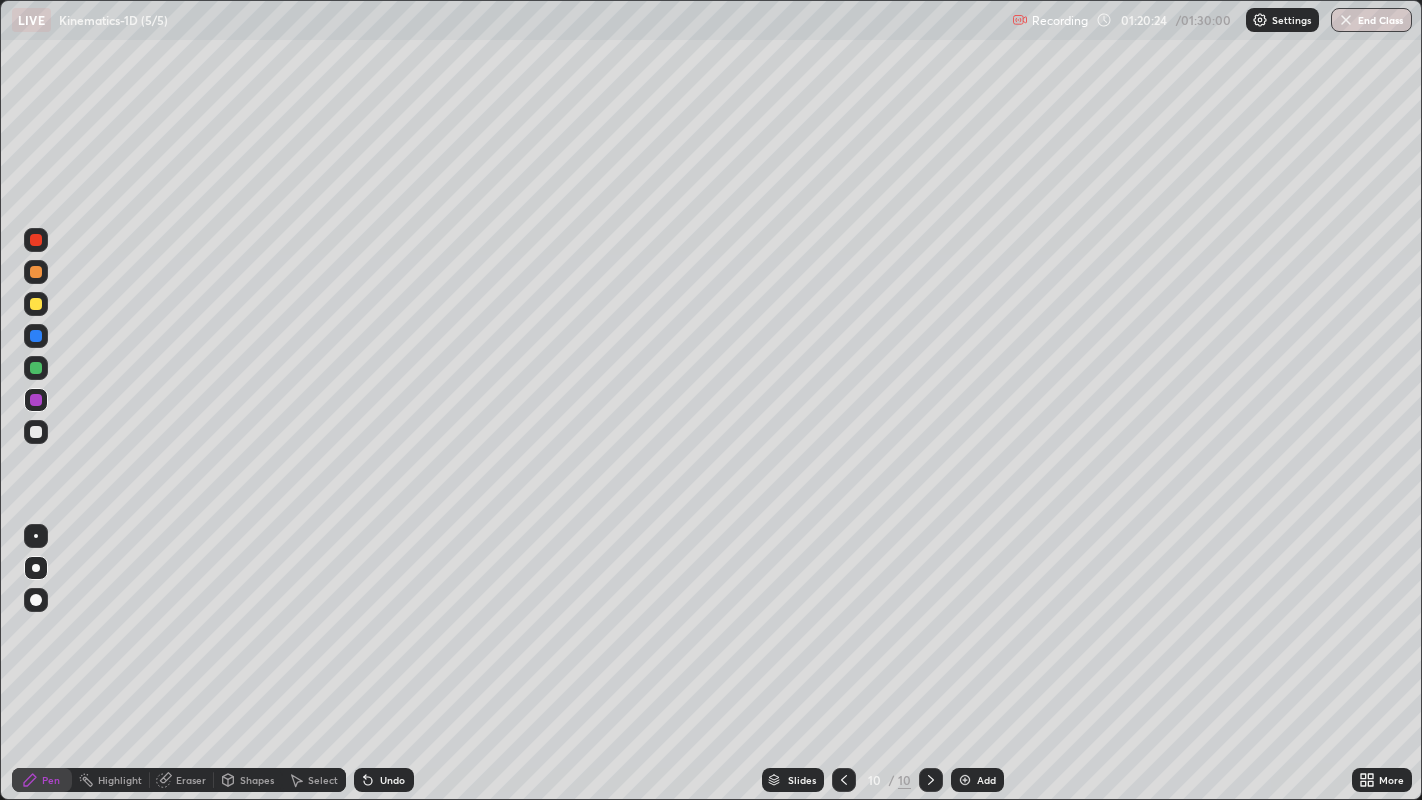 click at bounding box center (36, 304) 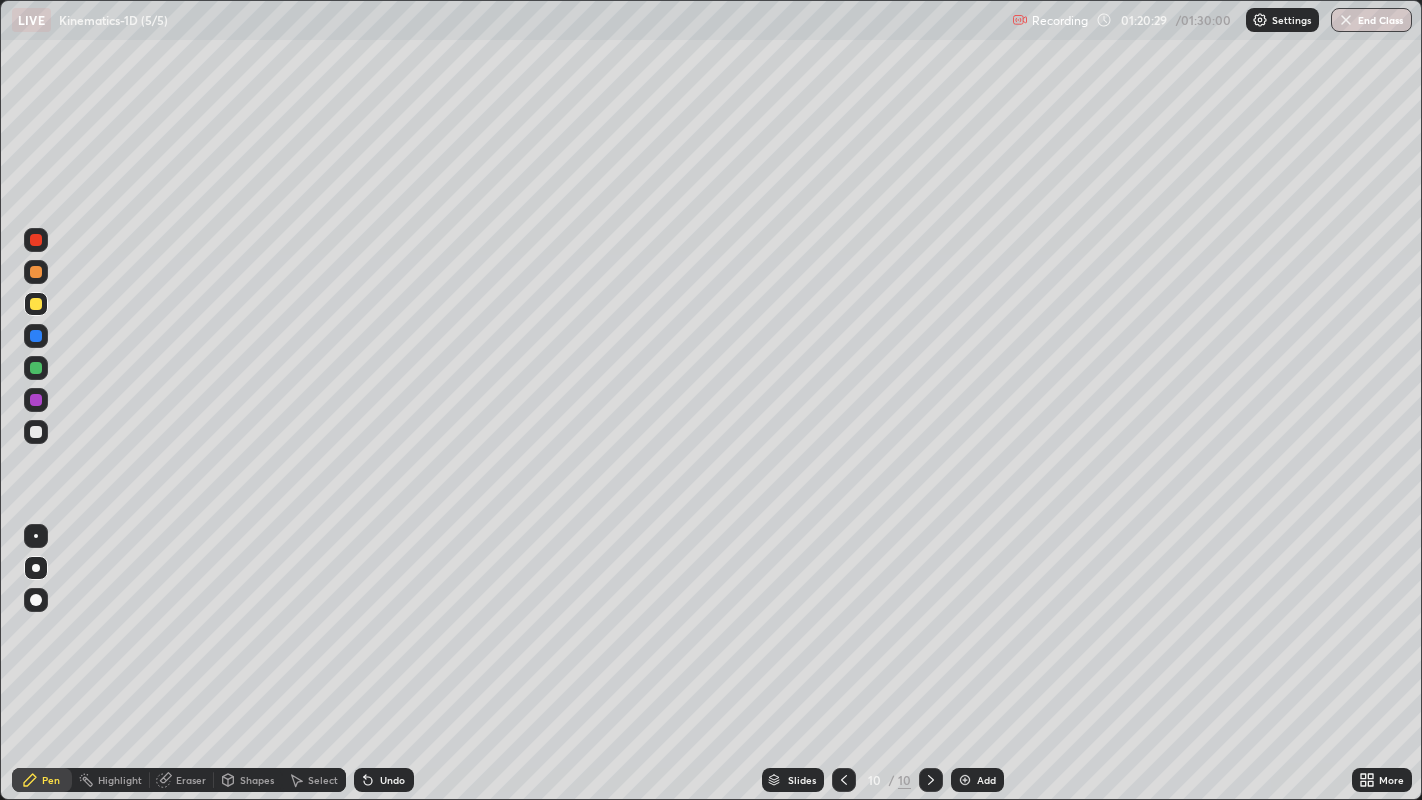 click on "Shapes" at bounding box center (257, 780) 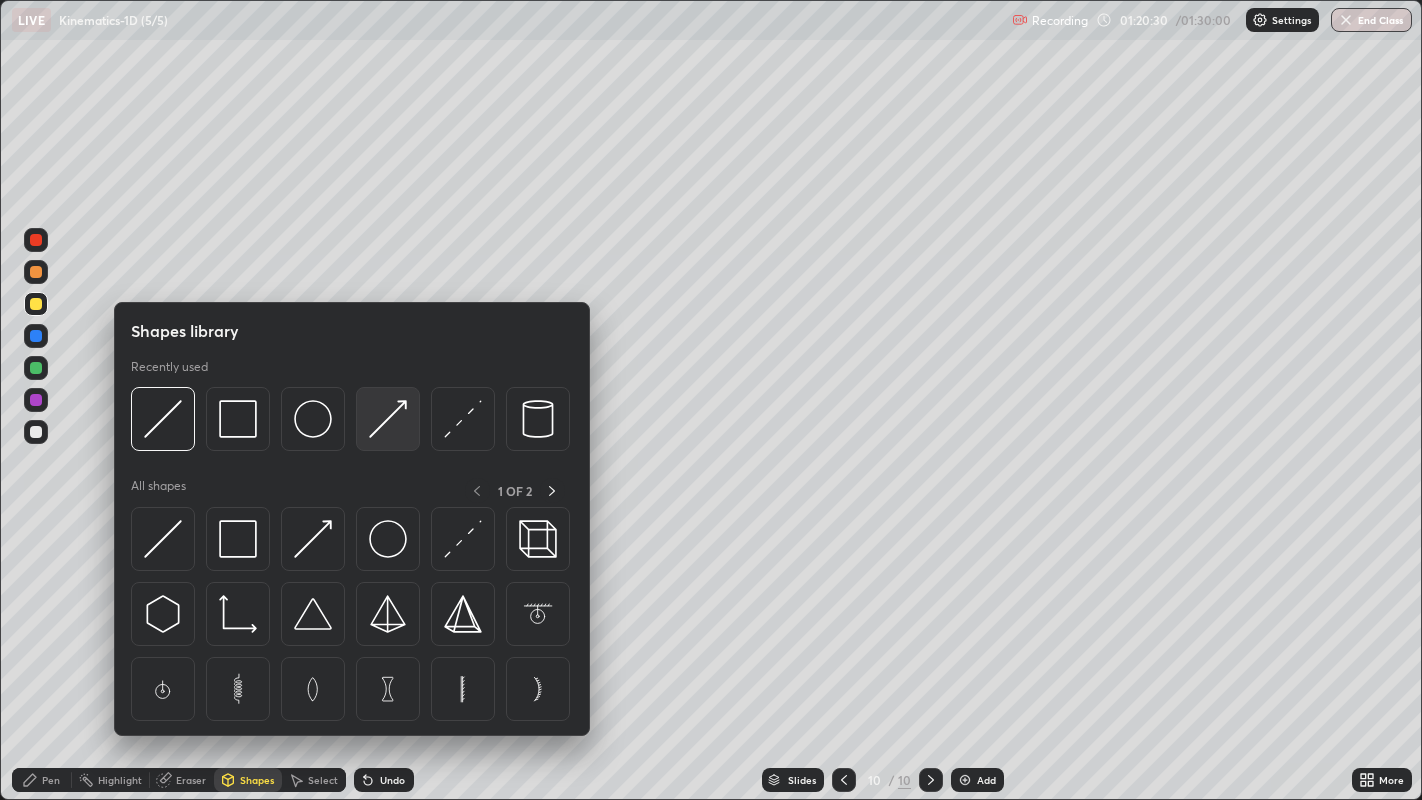 click at bounding box center (163, 539) 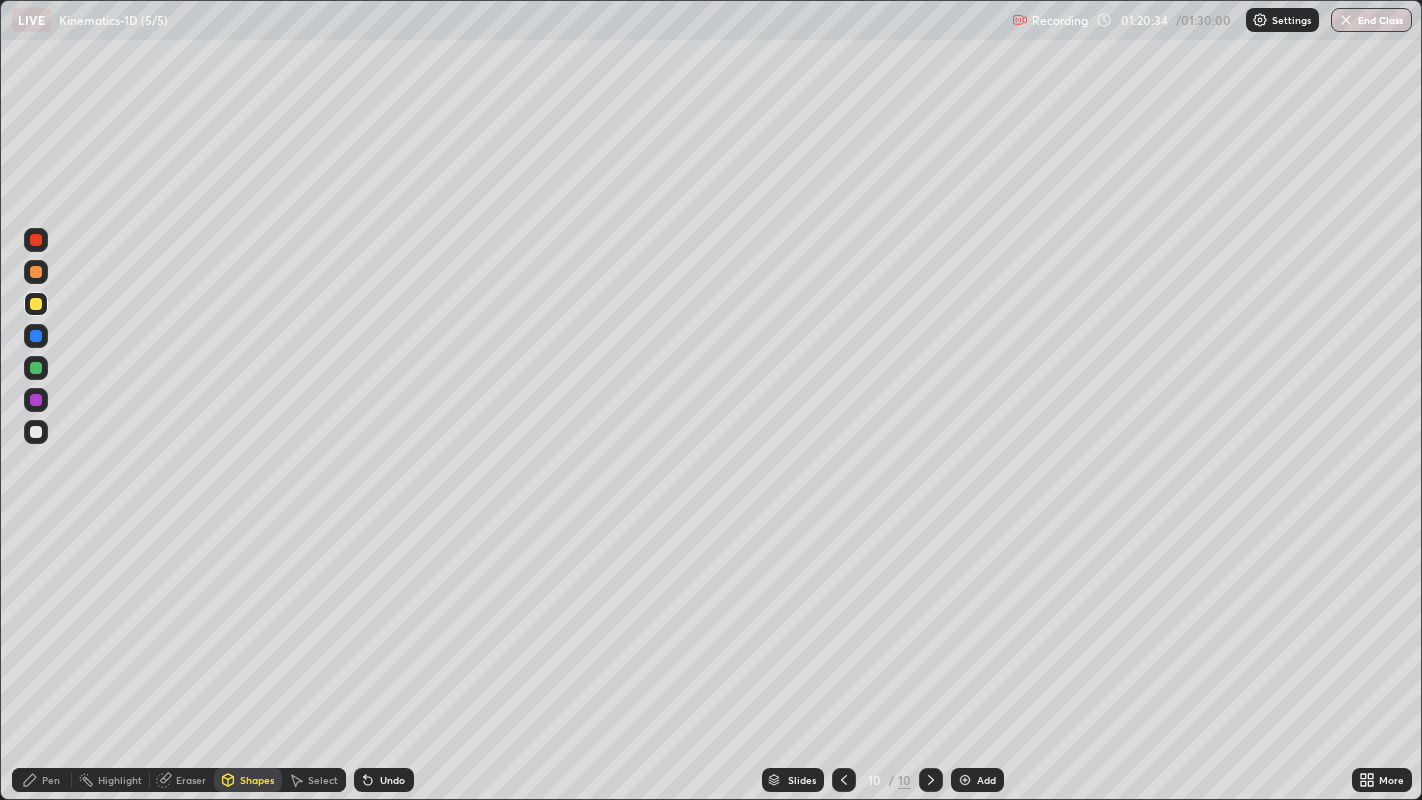 click on "Shapes" at bounding box center [257, 780] 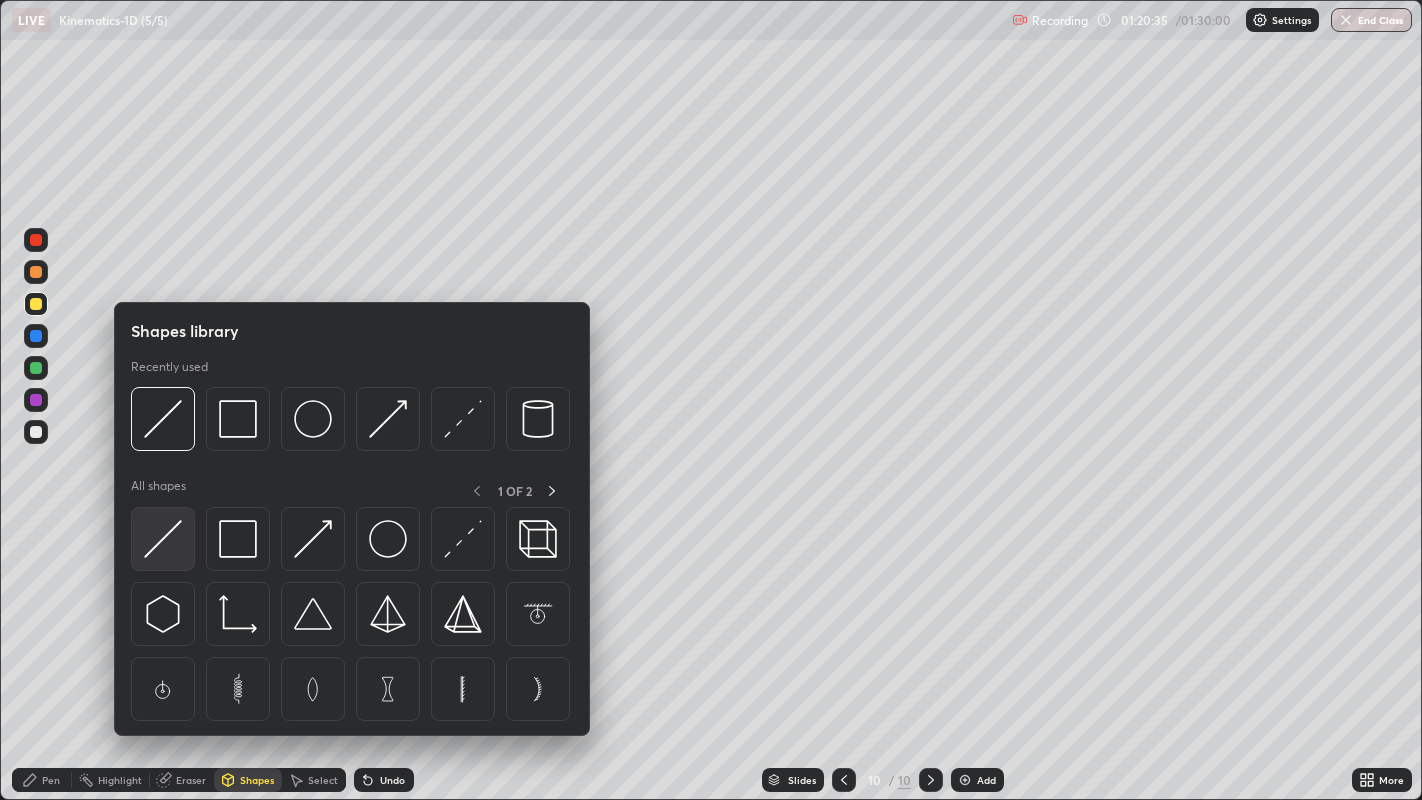 click at bounding box center (163, 539) 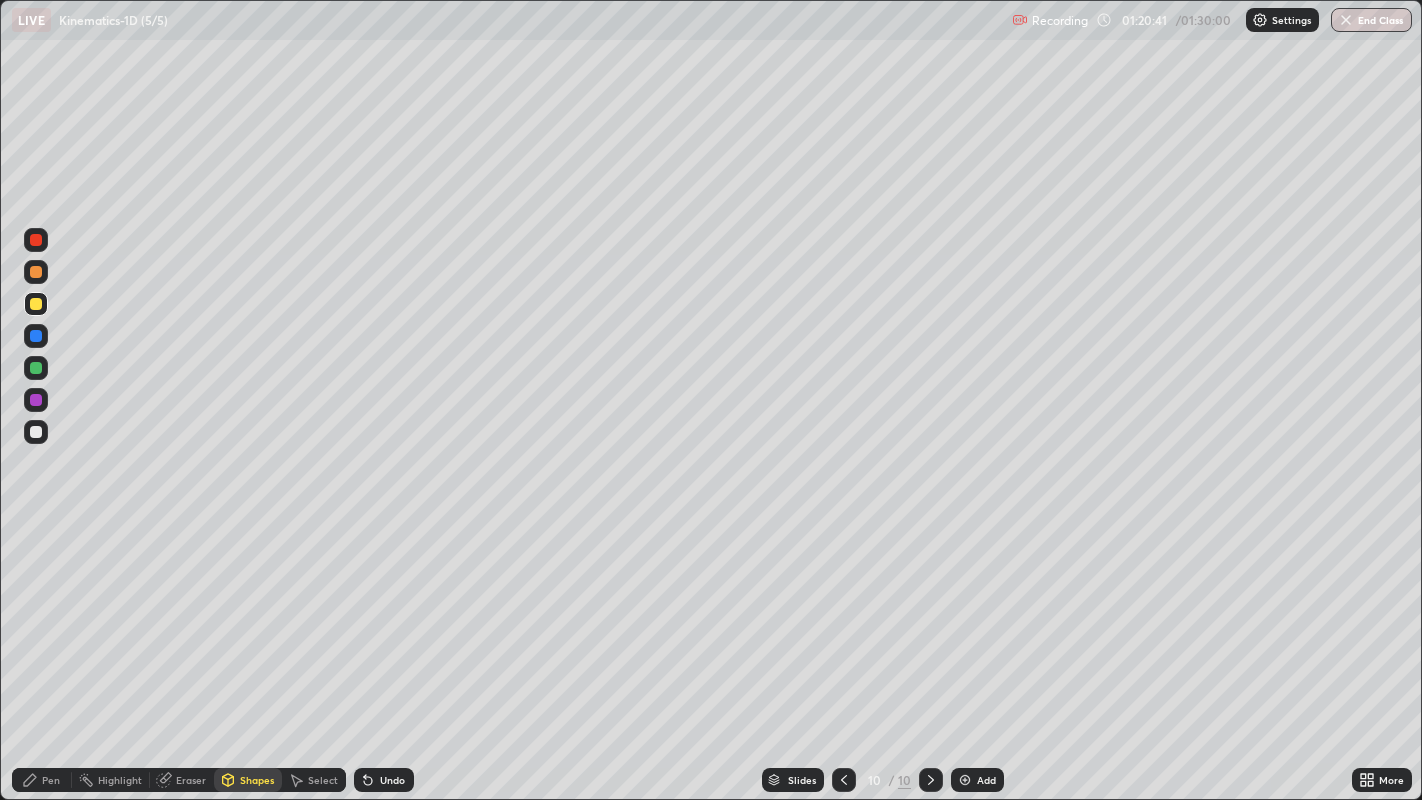 click on "Pen" at bounding box center (42, 780) 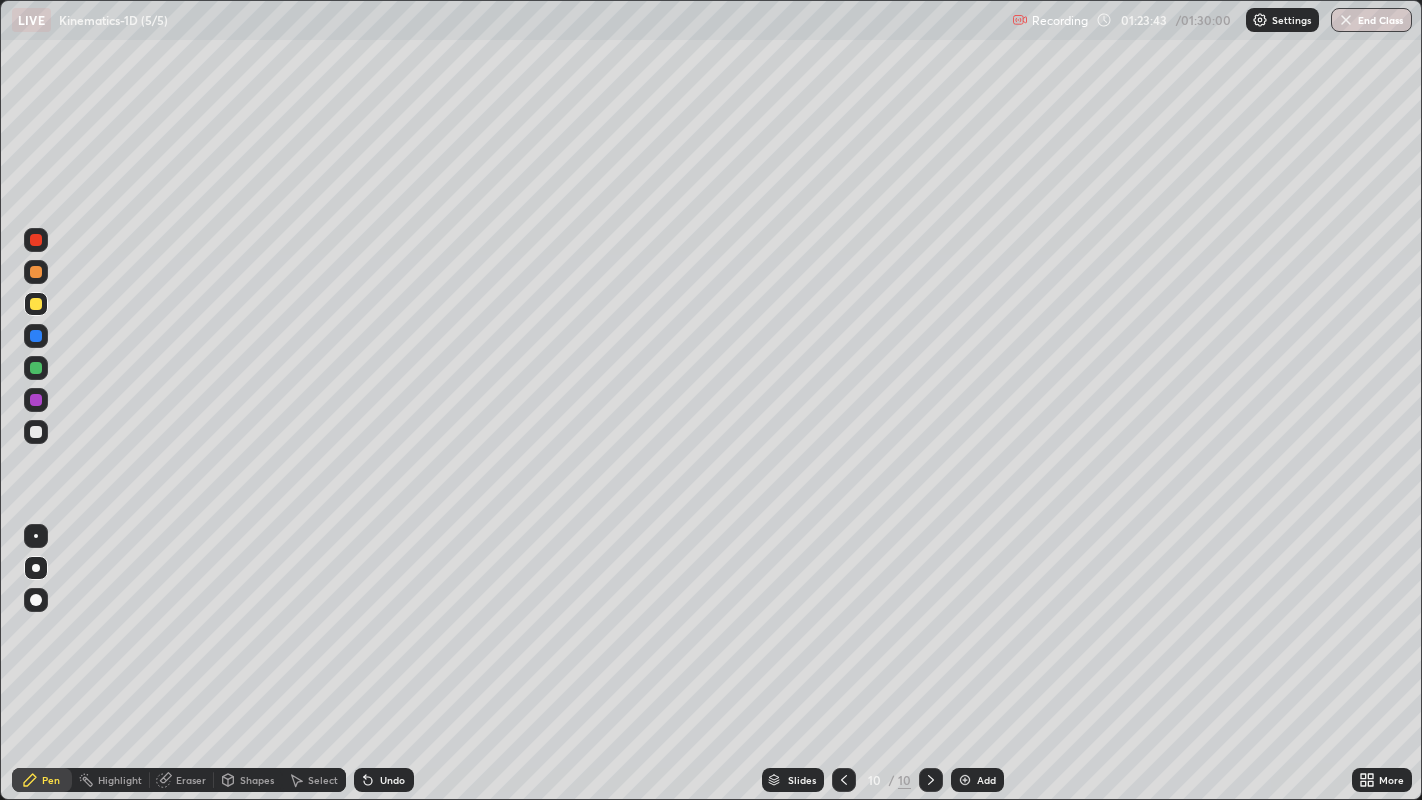 click at bounding box center (36, 432) 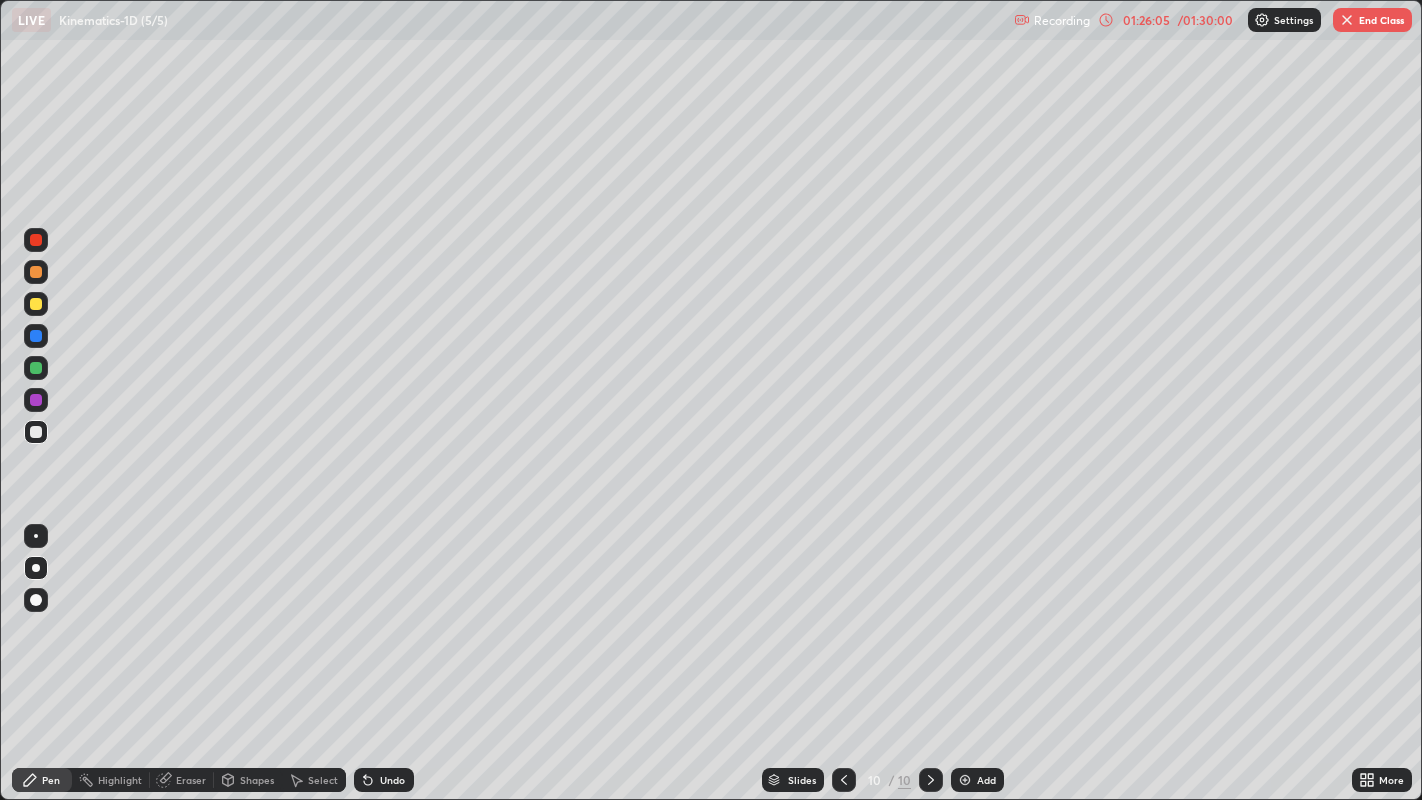 click at bounding box center (36, 432) 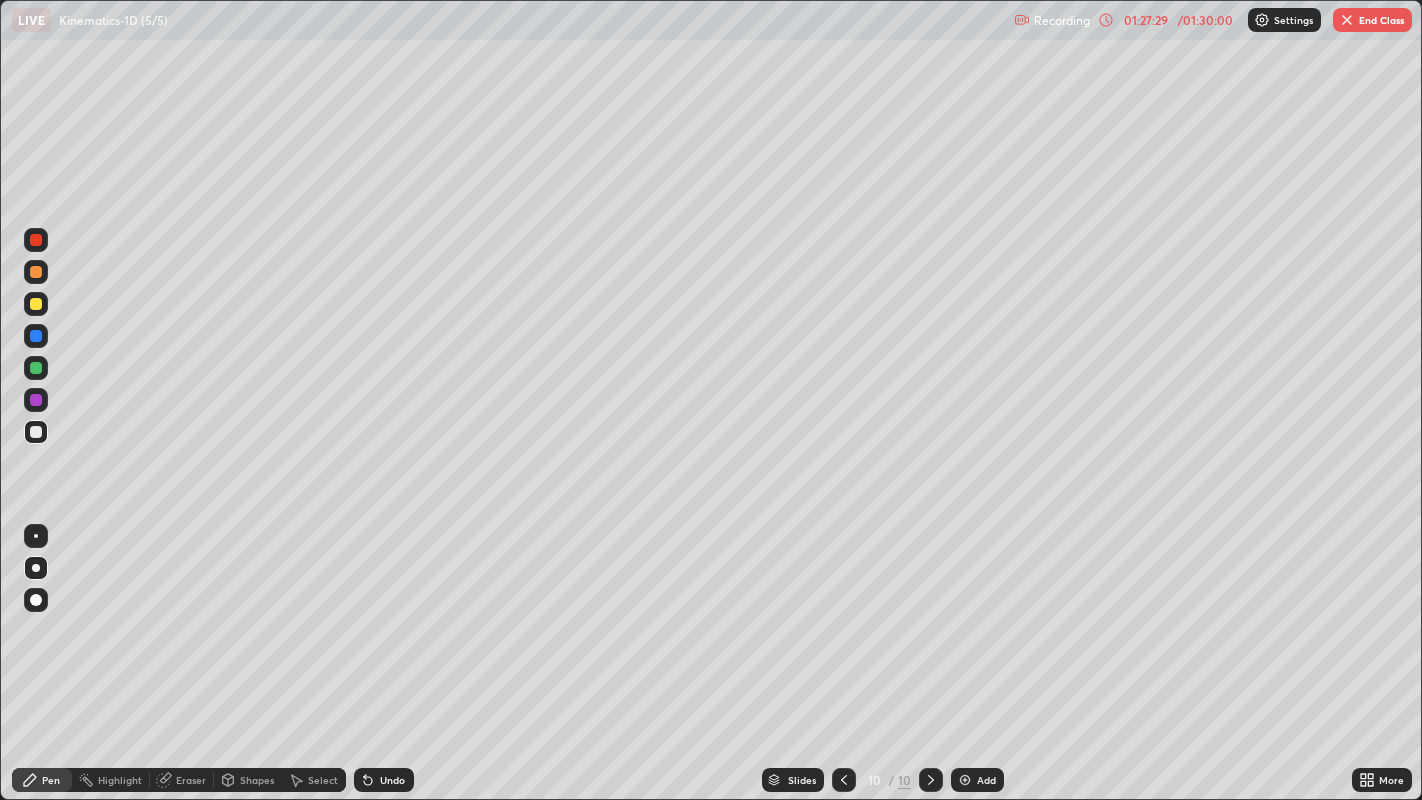 click at bounding box center (36, 368) 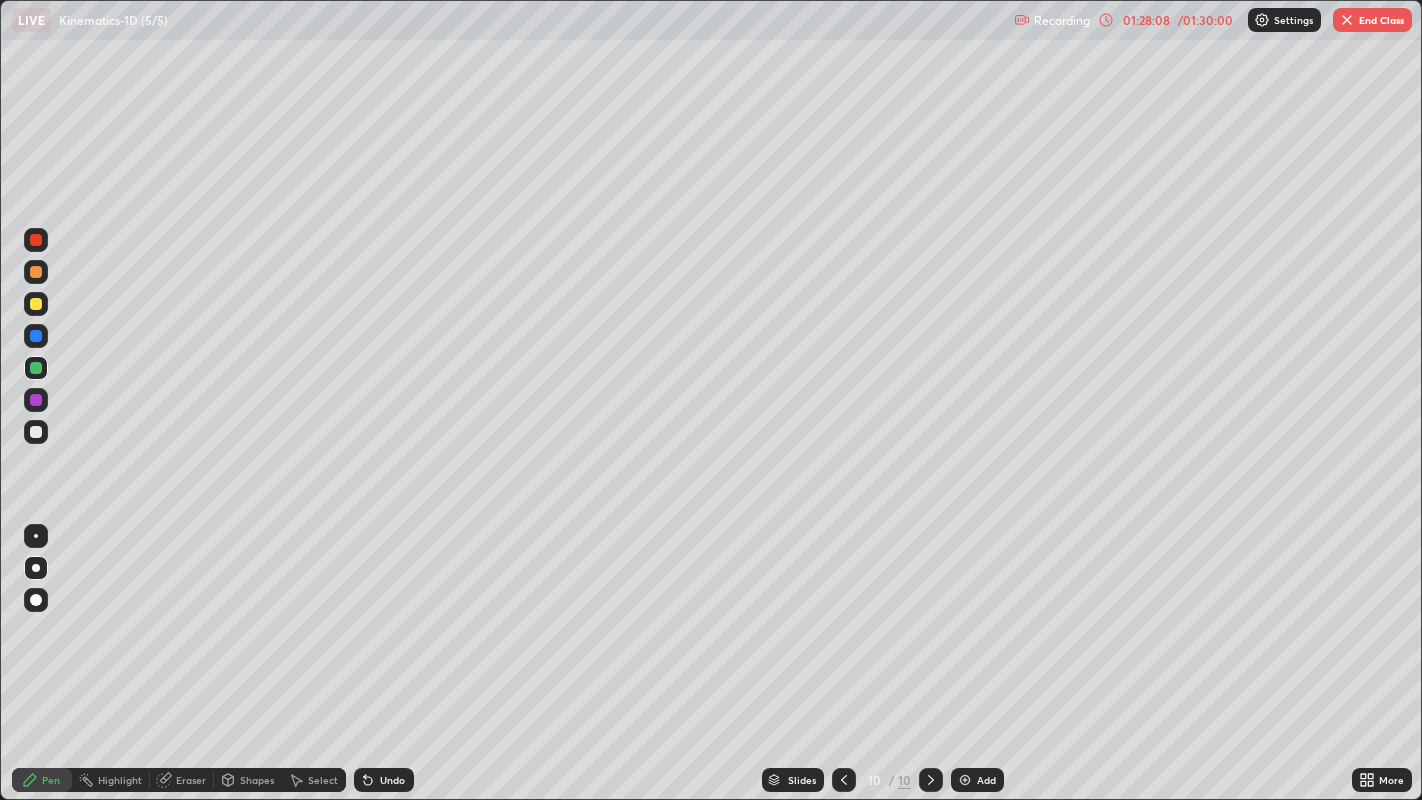 click at bounding box center (36, 432) 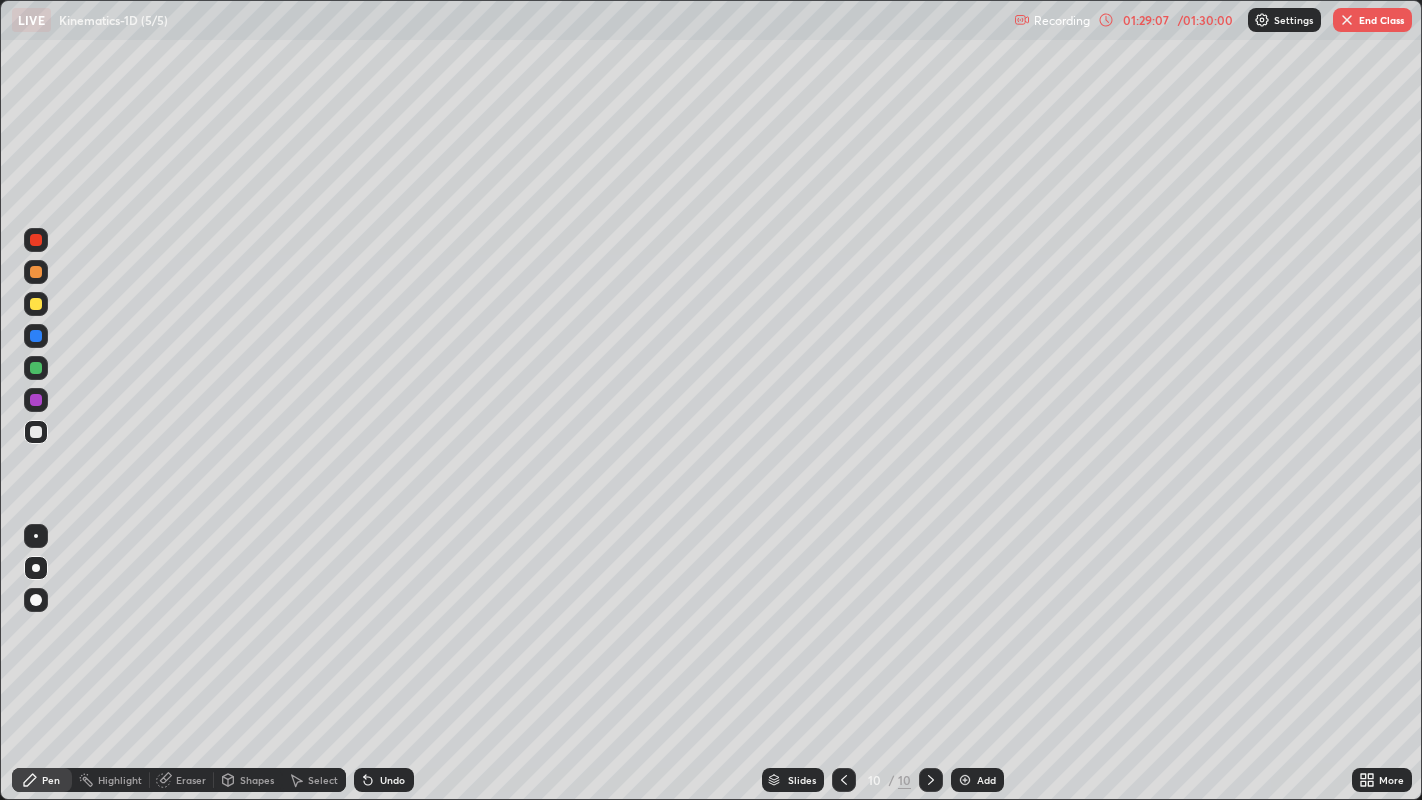 click at bounding box center [36, 400] 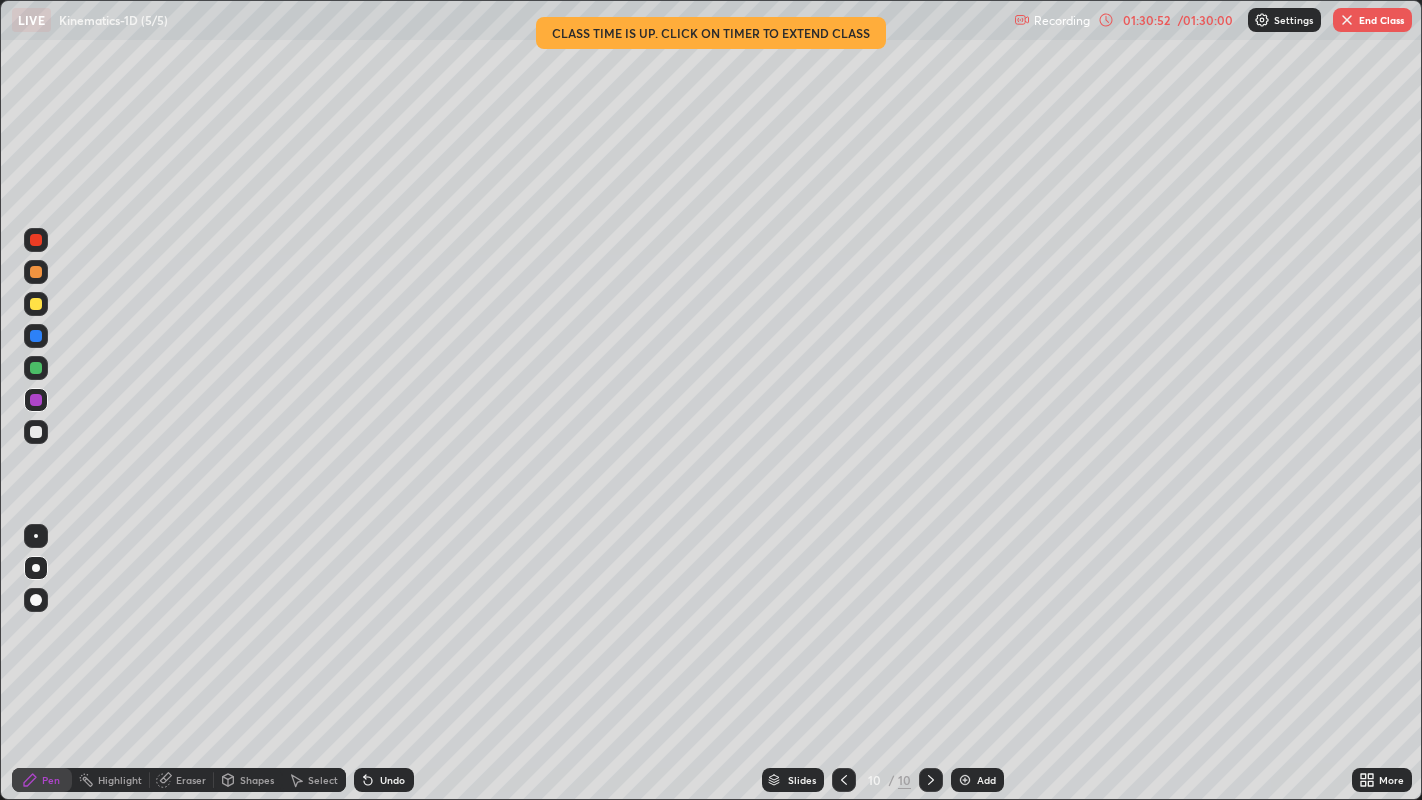click on "01:30:52" at bounding box center (1146, 20) 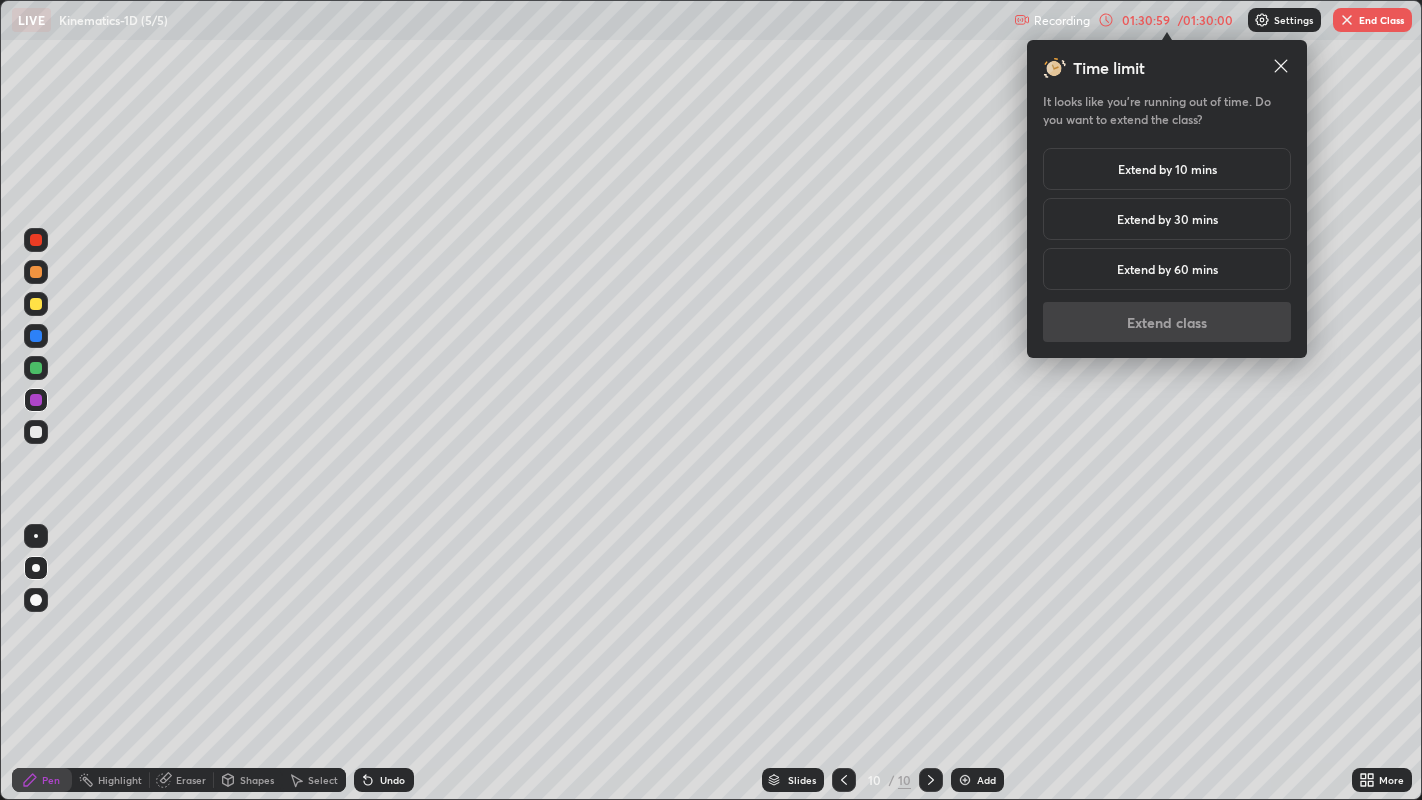 click 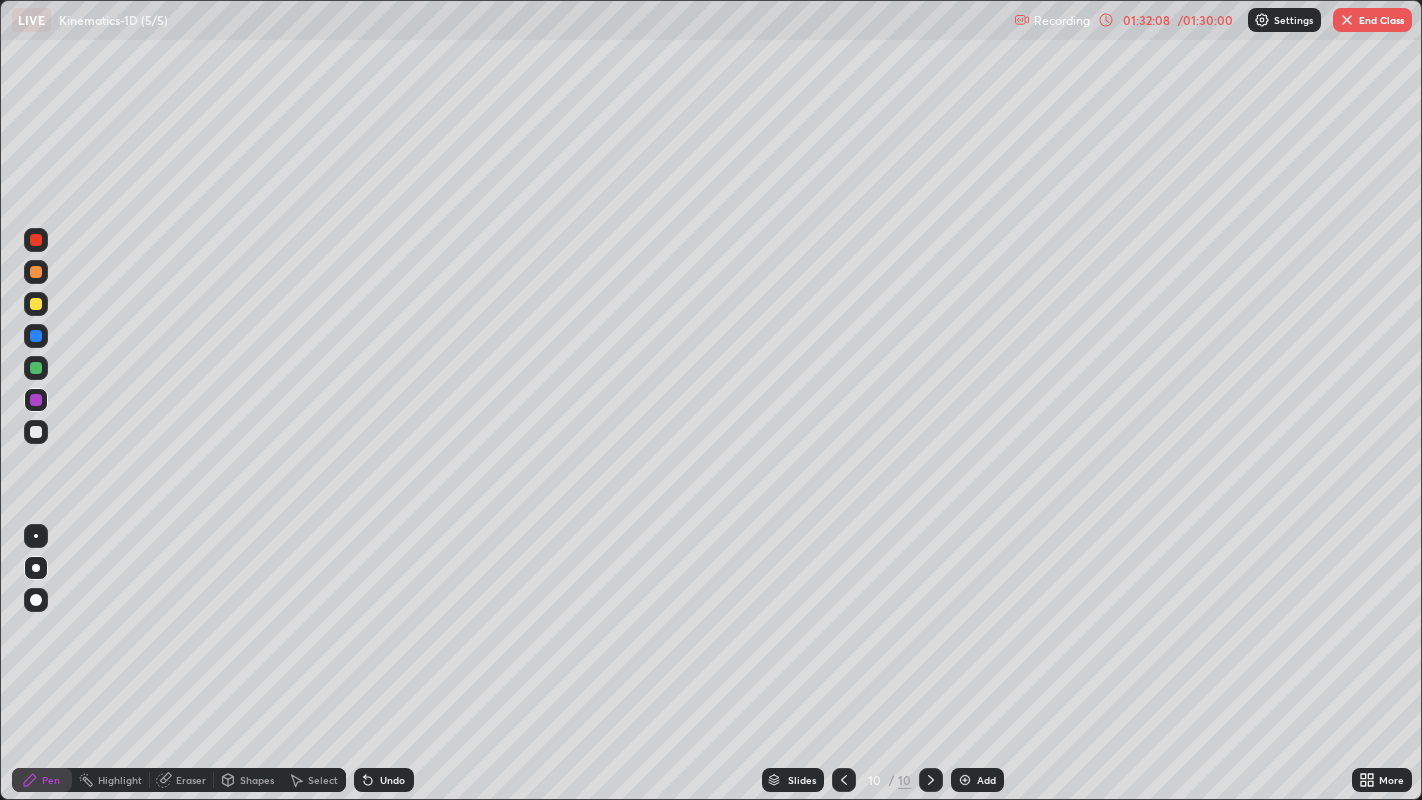 click on "End Class" at bounding box center (1372, 20) 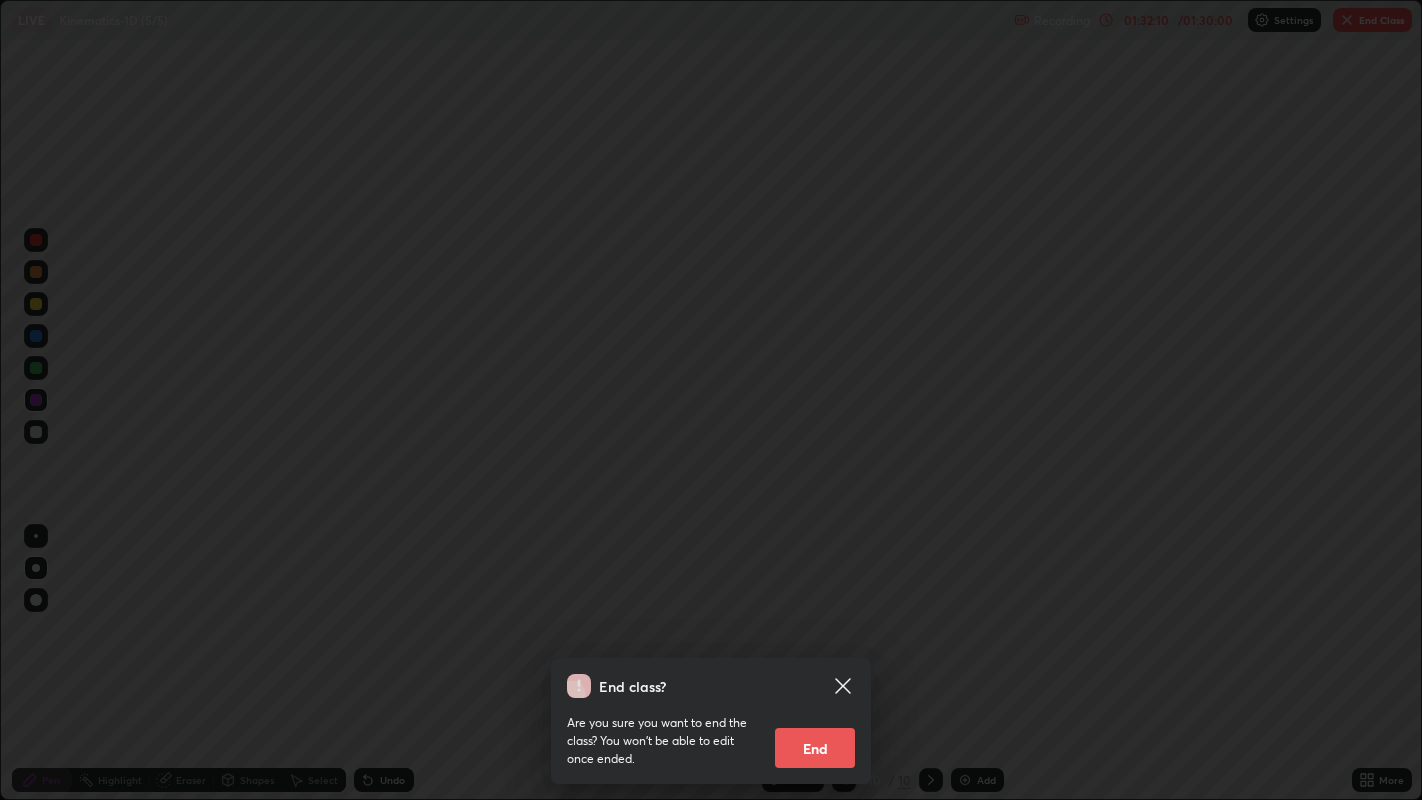 click on "End" at bounding box center [815, 748] 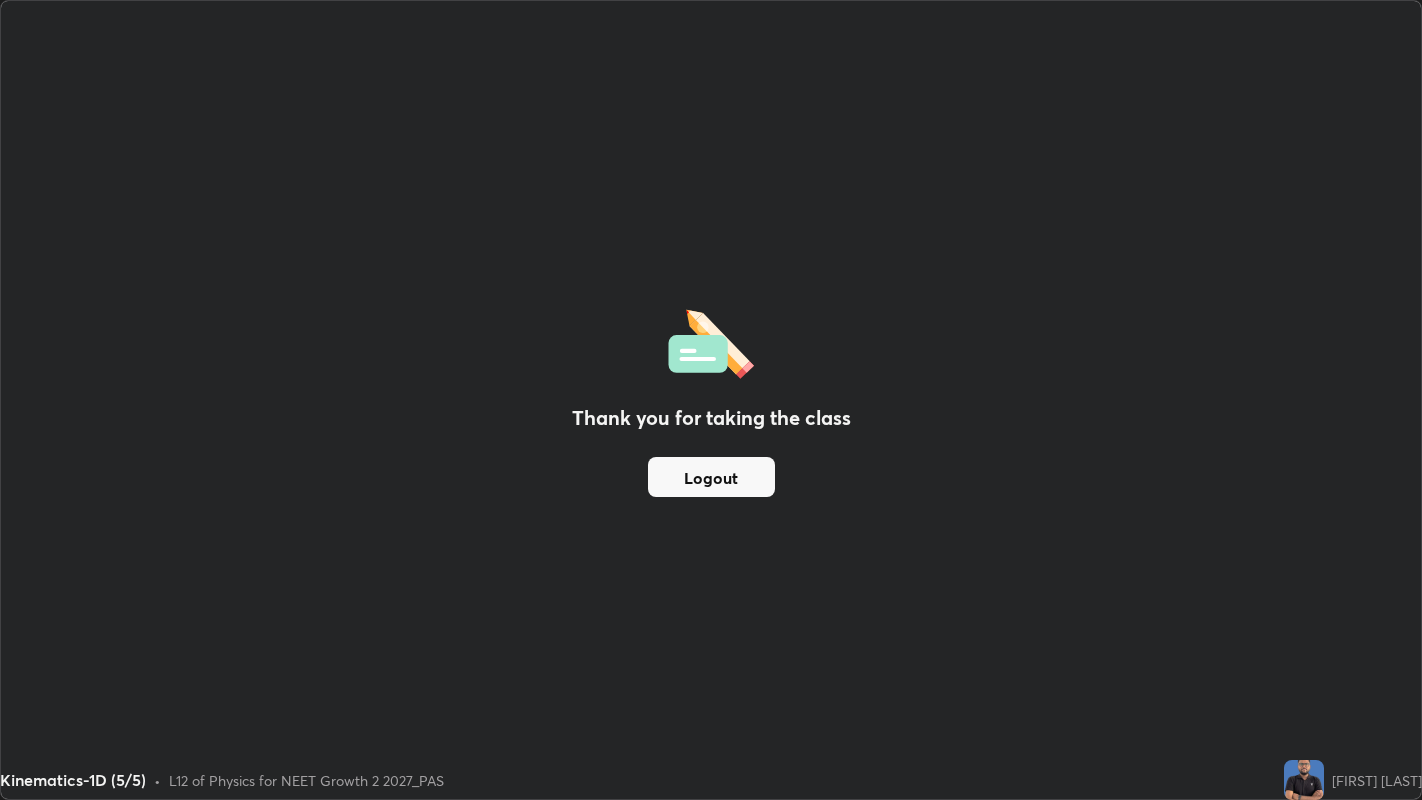 click on "Logout" at bounding box center (711, 477) 